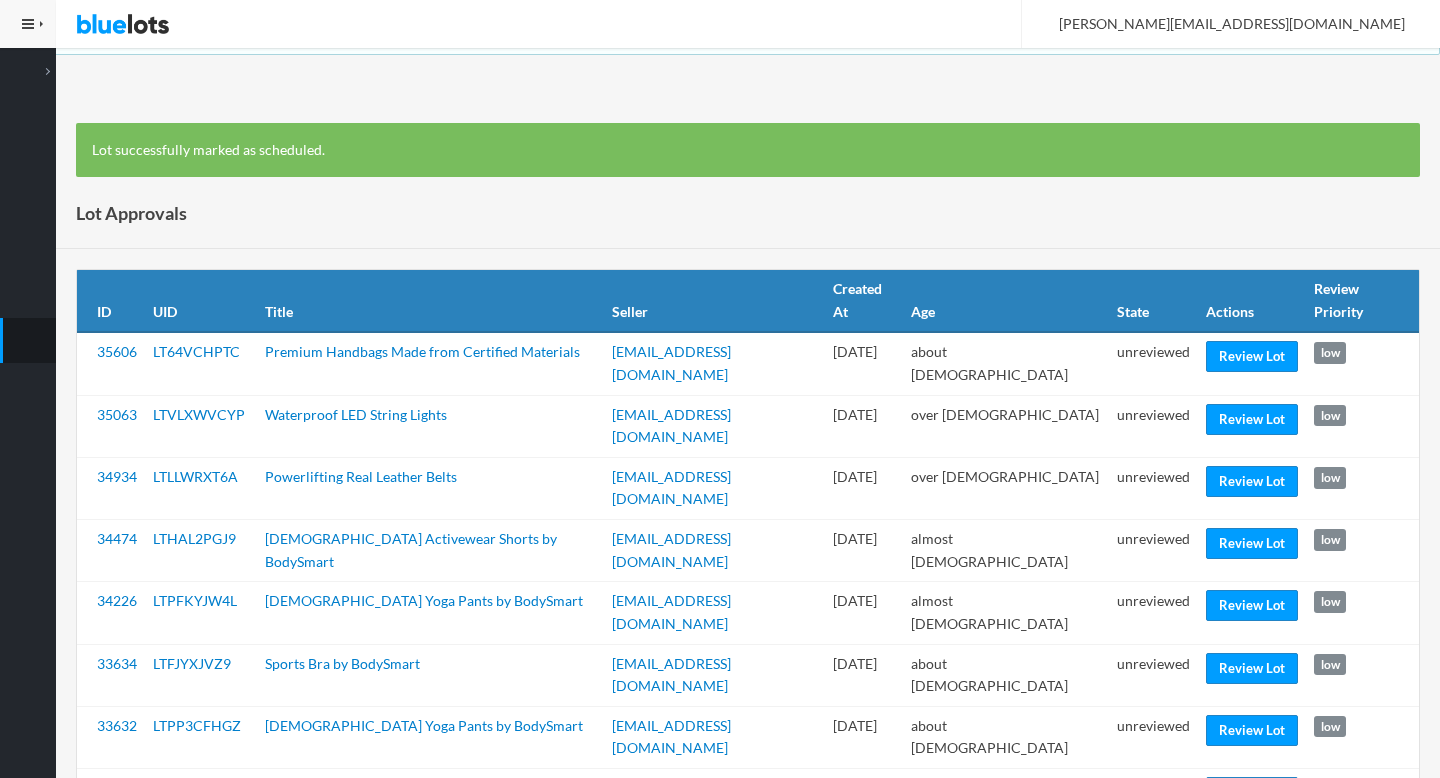 scroll, scrollTop: 0, scrollLeft: 0, axis: both 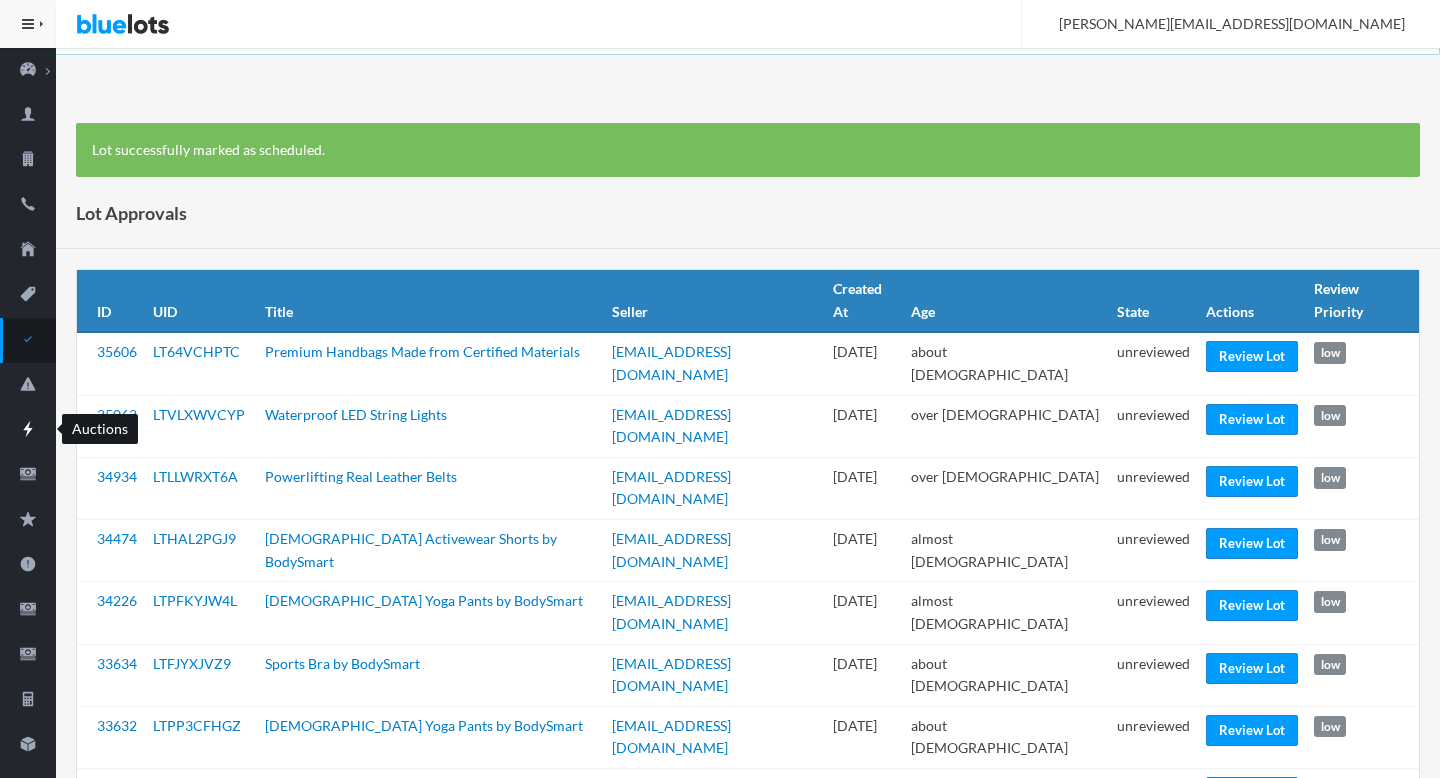 click 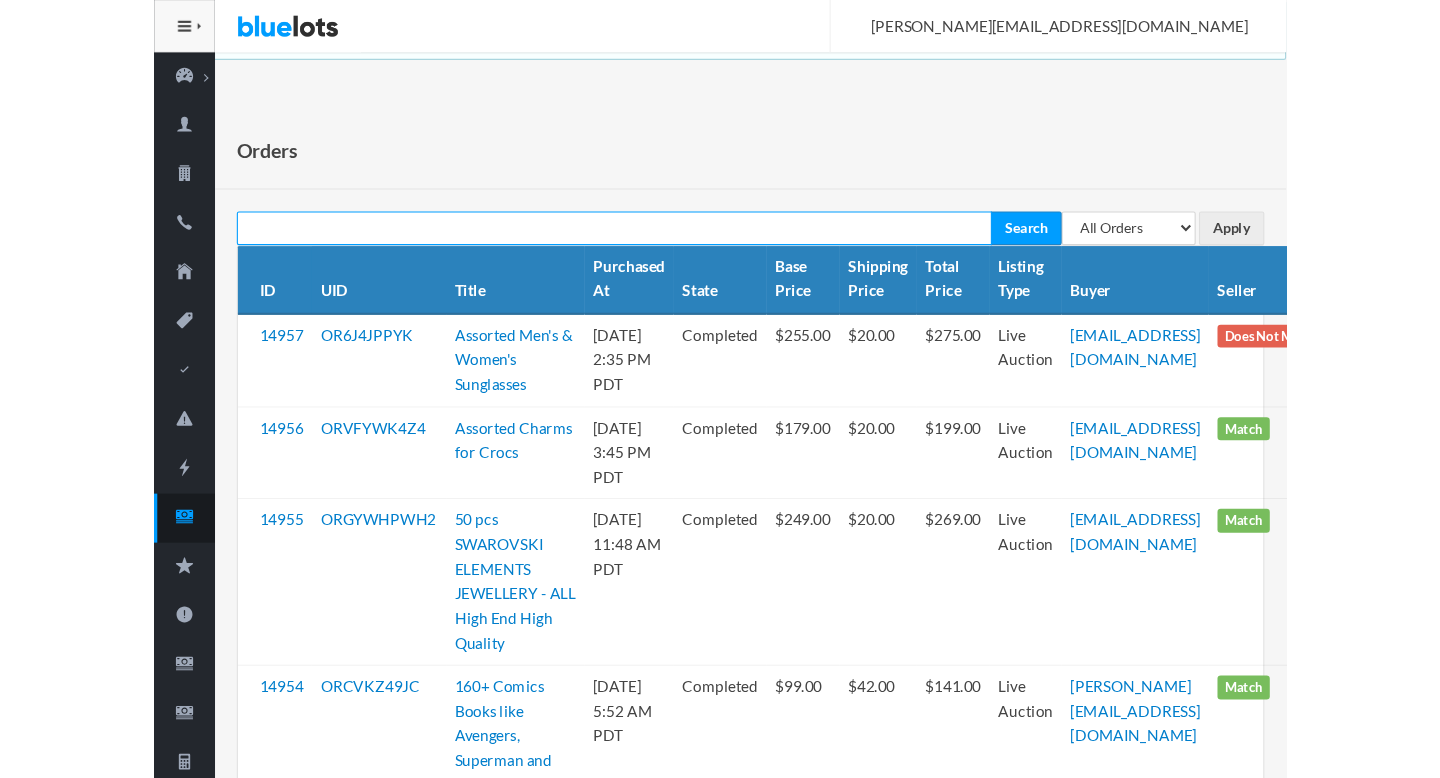 scroll, scrollTop: 0, scrollLeft: 0, axis: both 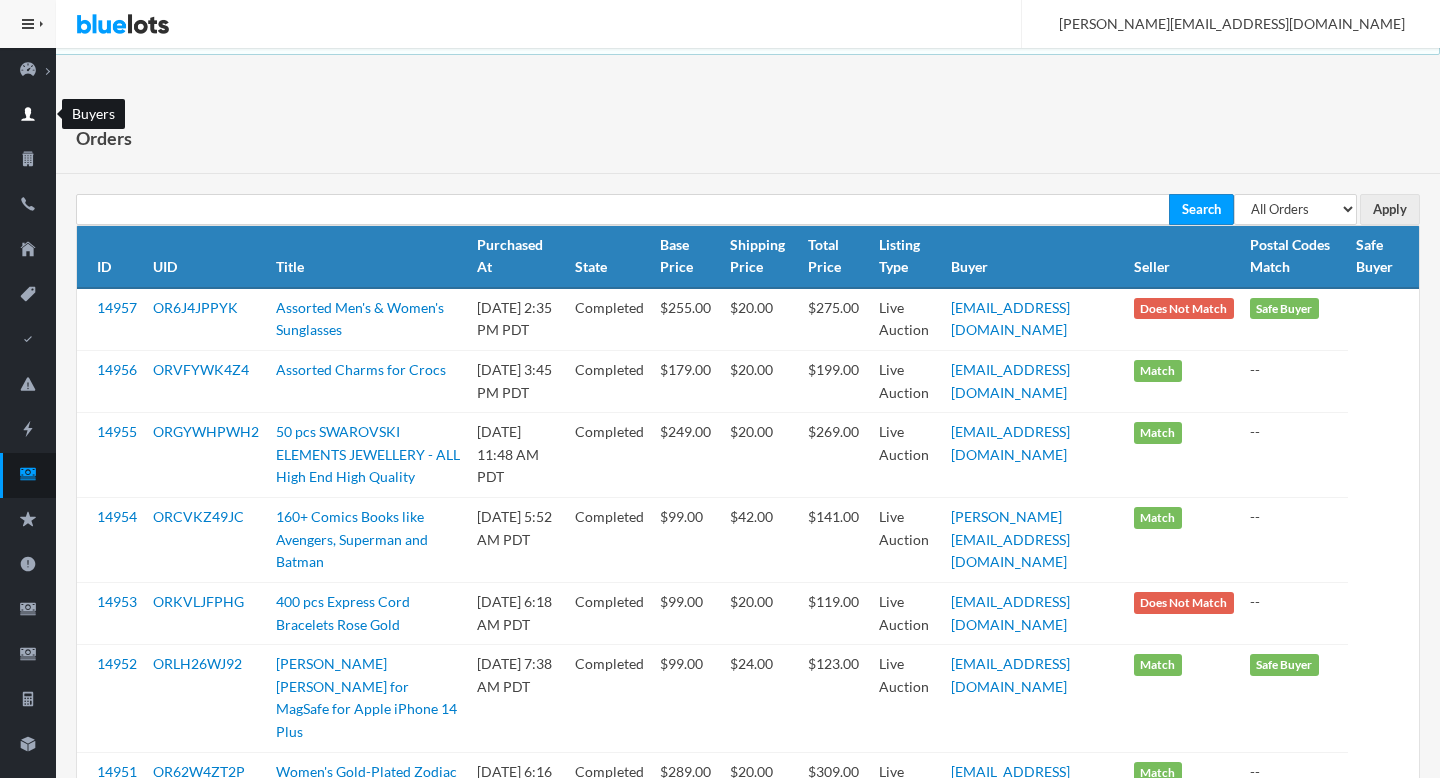click 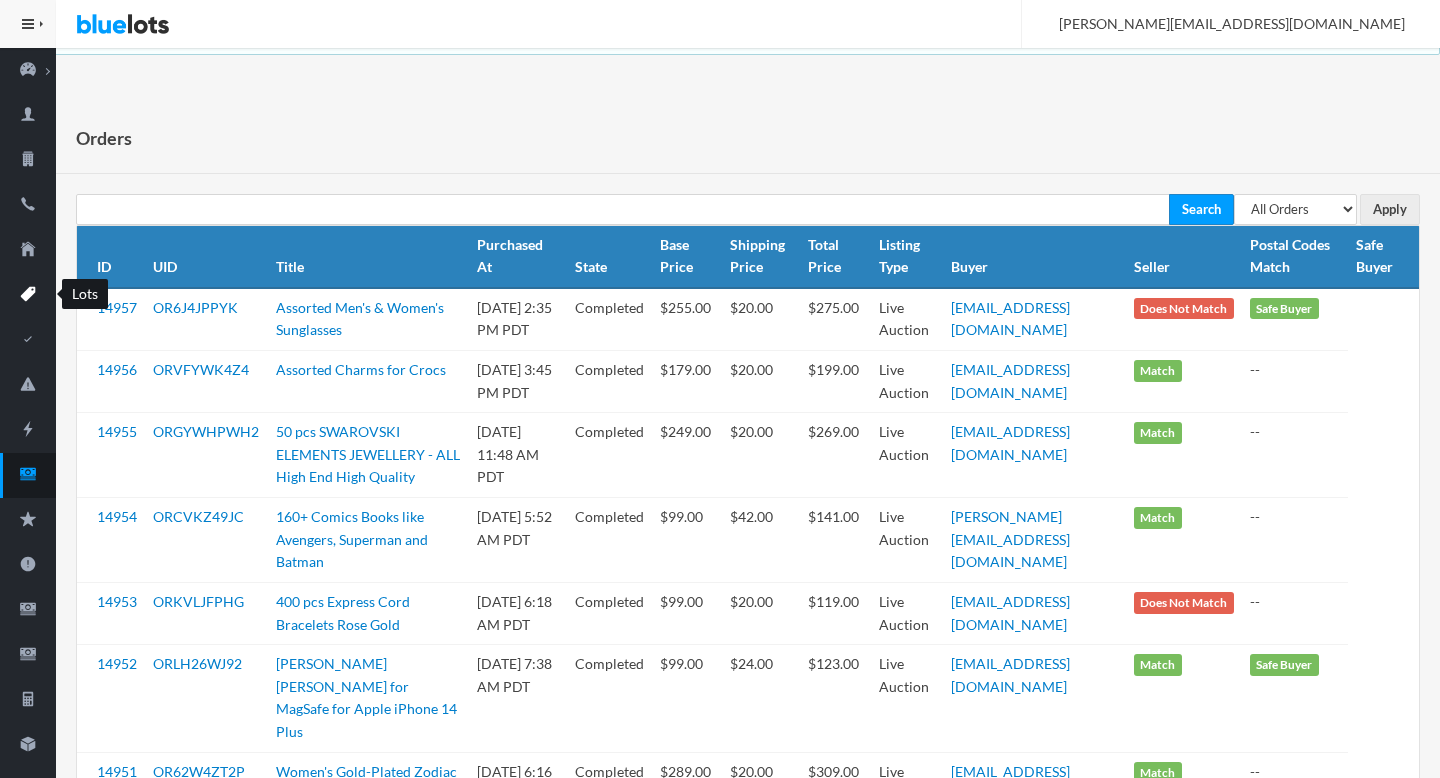 click 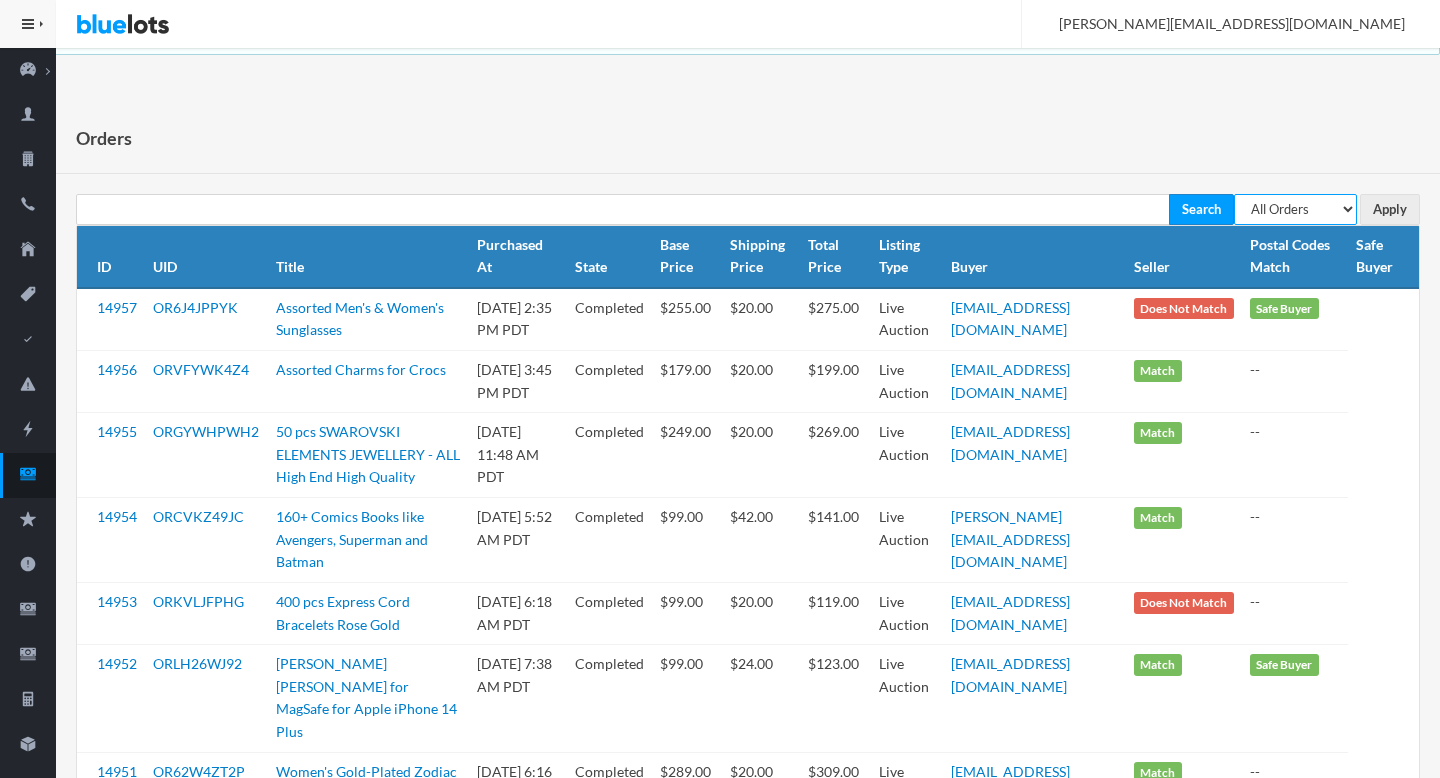click on "All Orders Pending
Completed
Under review
Cancelled" at bounding box center (1295, 209) 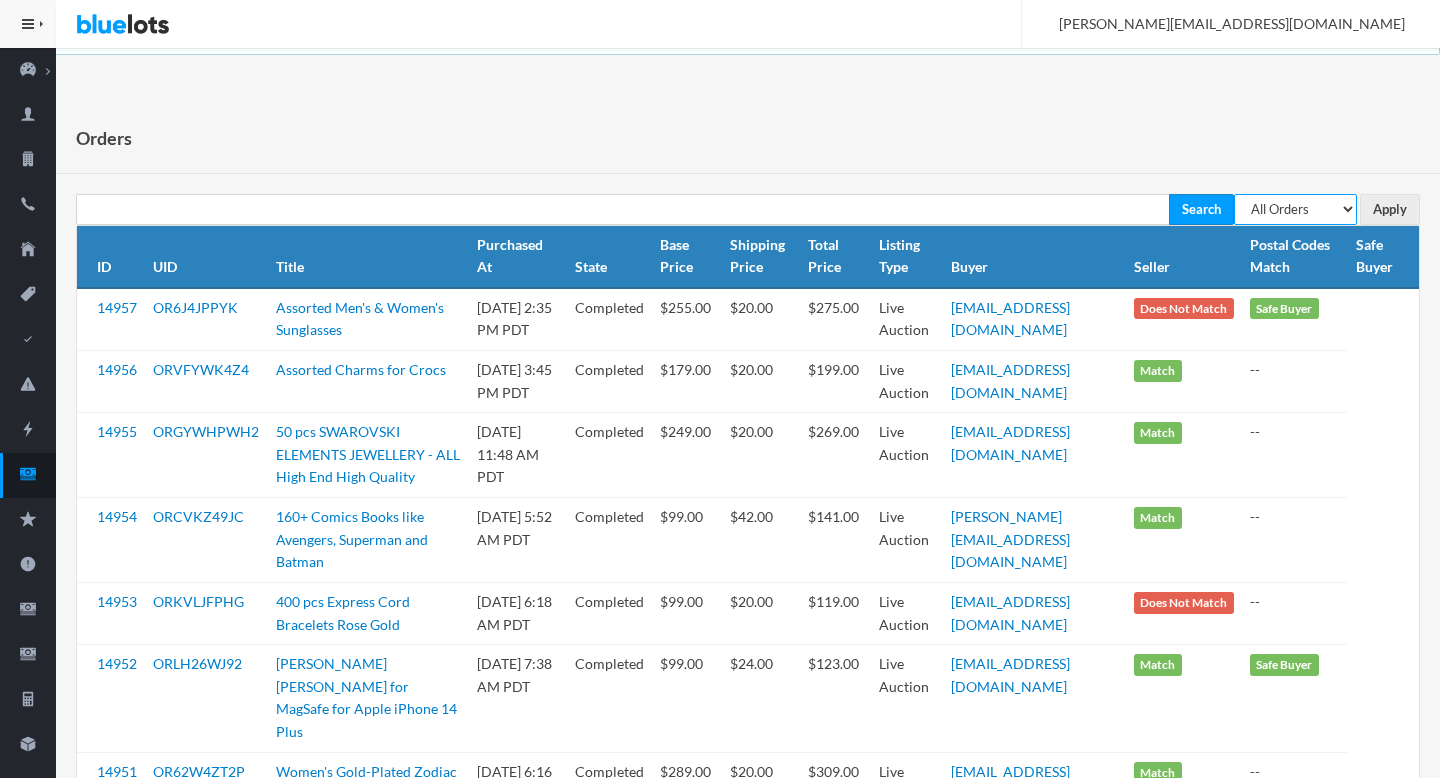 select on "pending" 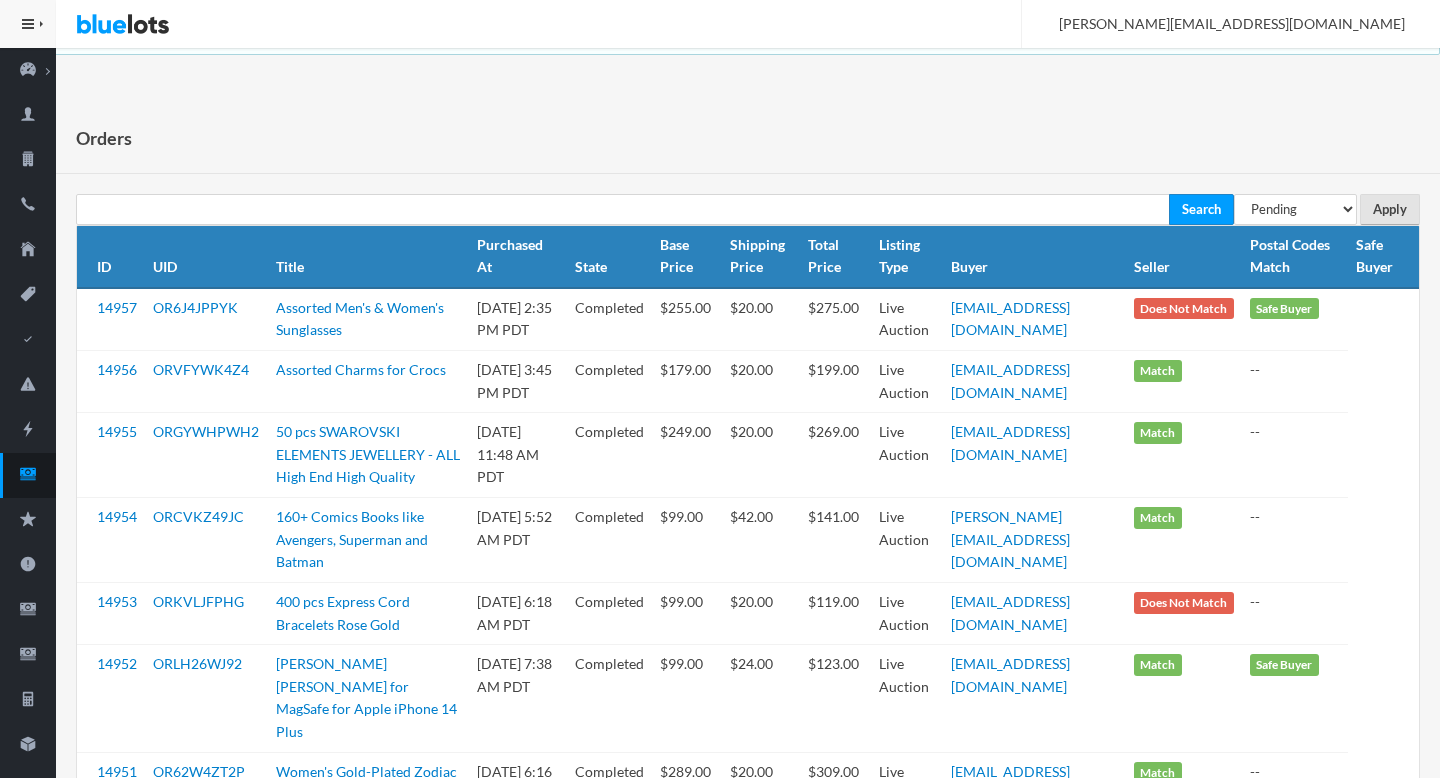 click on "Apply" at bounding box center (1390, 209) 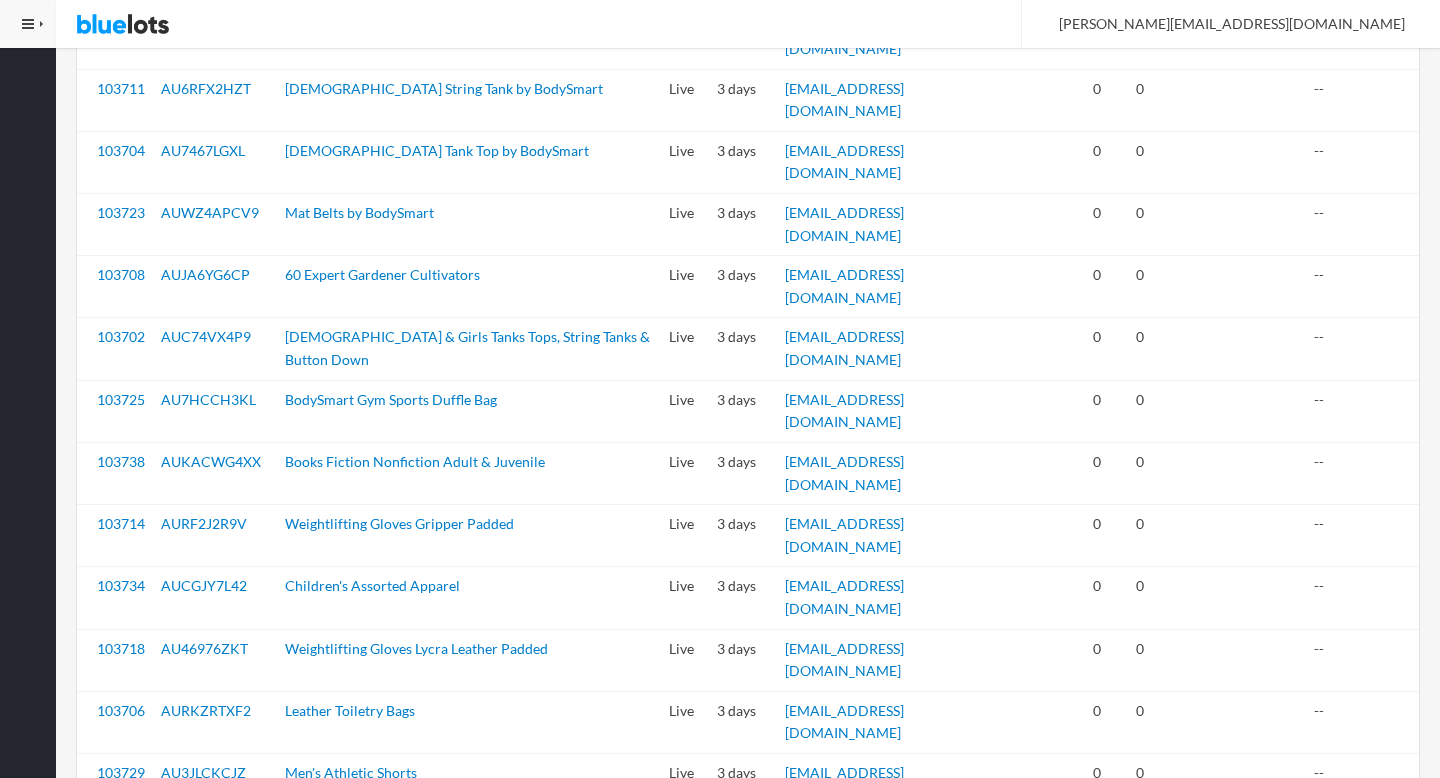 scroll, scrollTop: 2053, scrollLeft: 0, axis: vertical 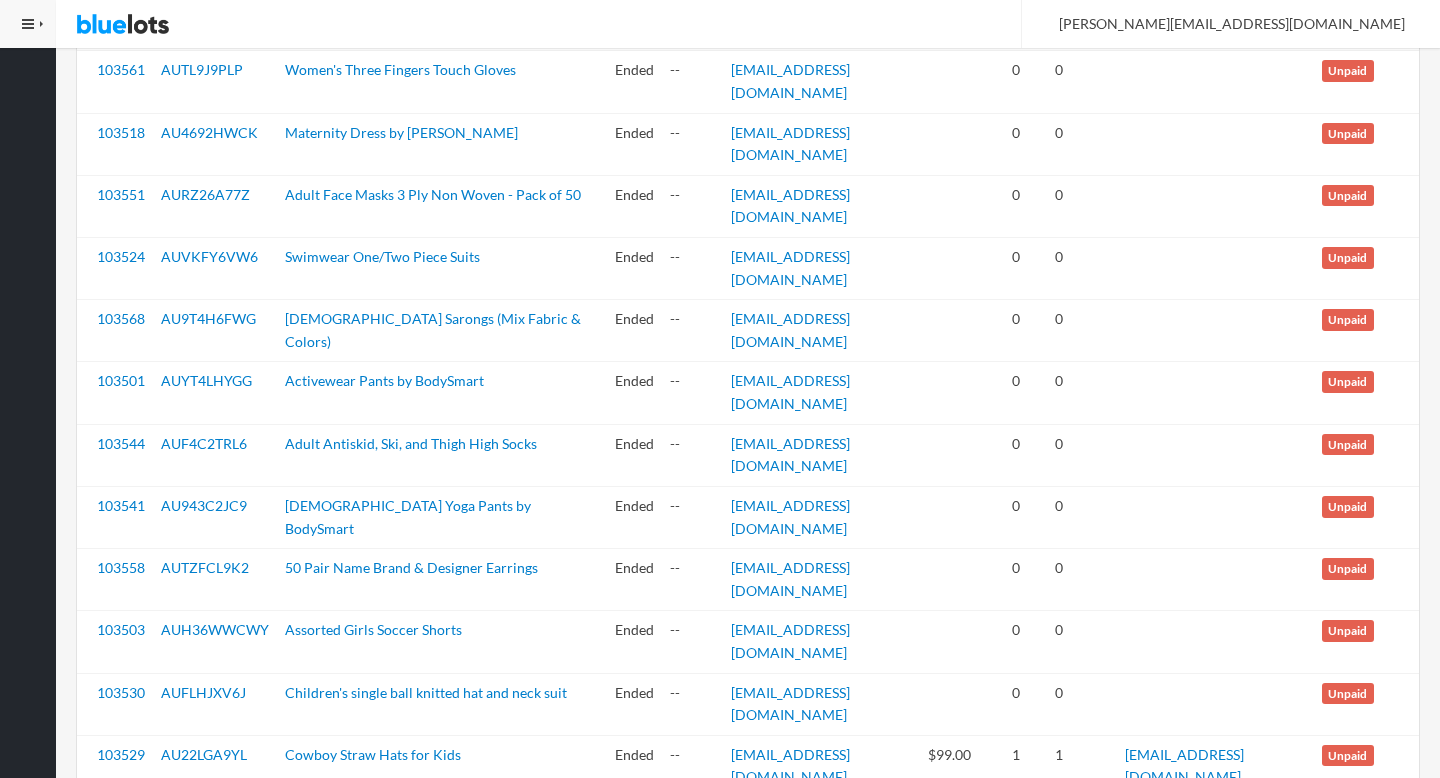click on "3" at bounding box center [335, 1728] 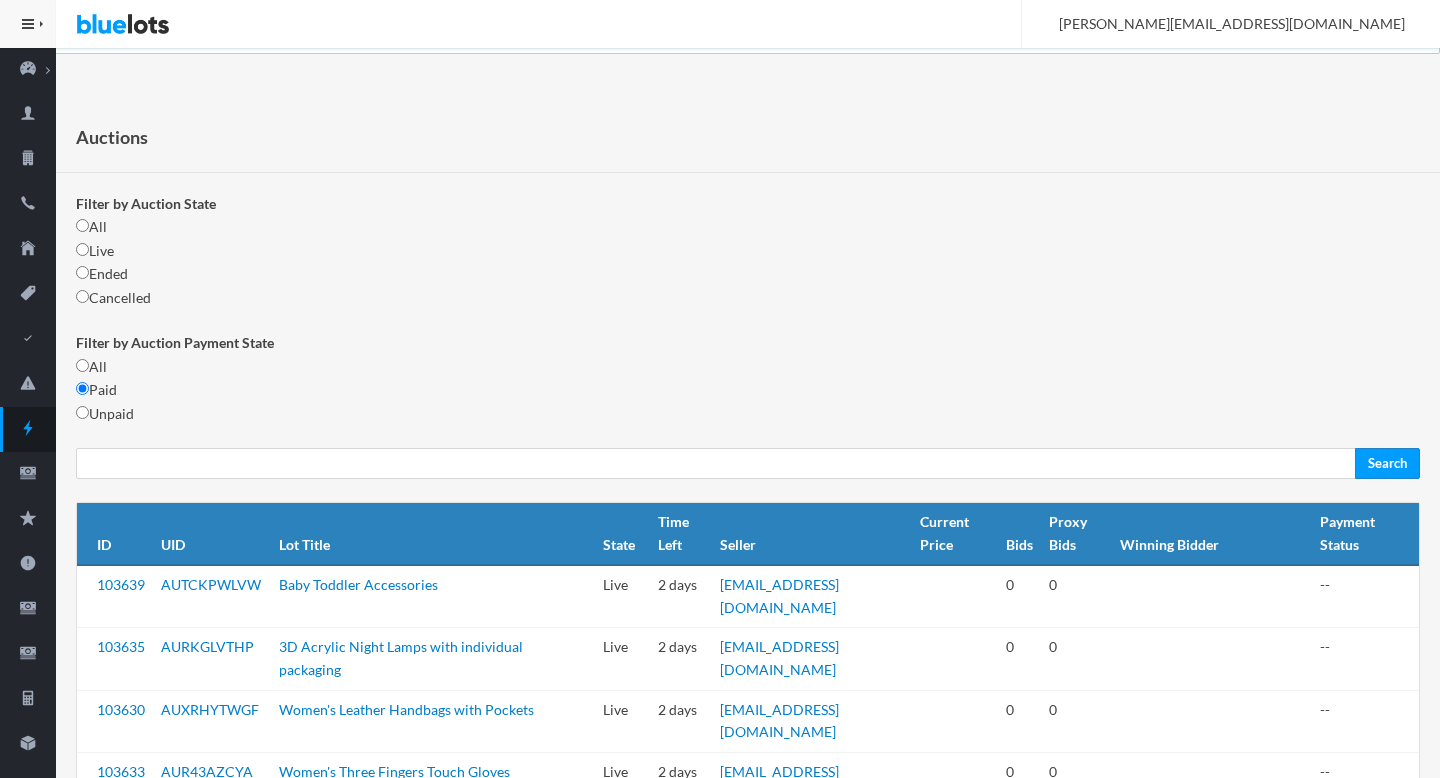 scroll, scrollTop: 748, scrollLeft: 0, axis: vertical 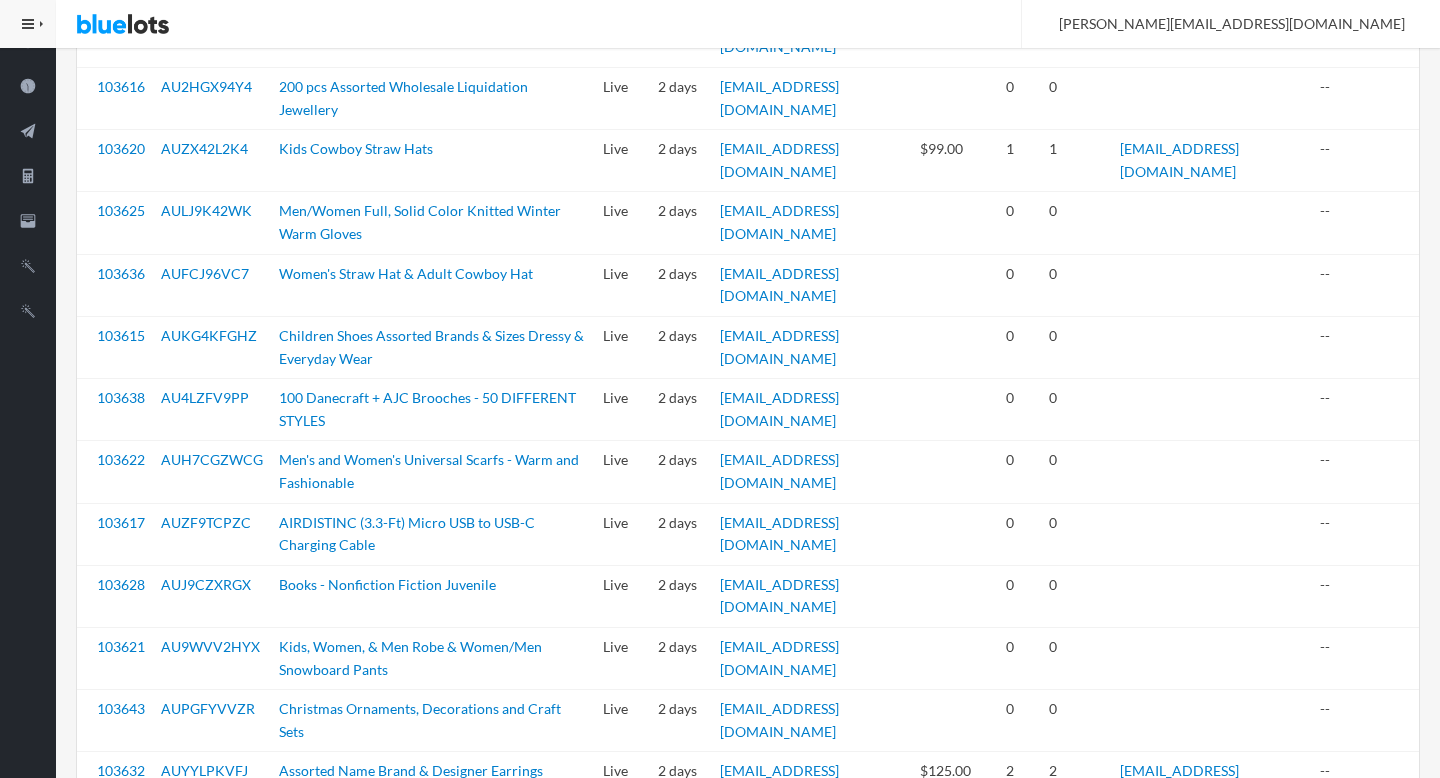 click on "AU9WVV2HYX" at bounding box center (212, 658) 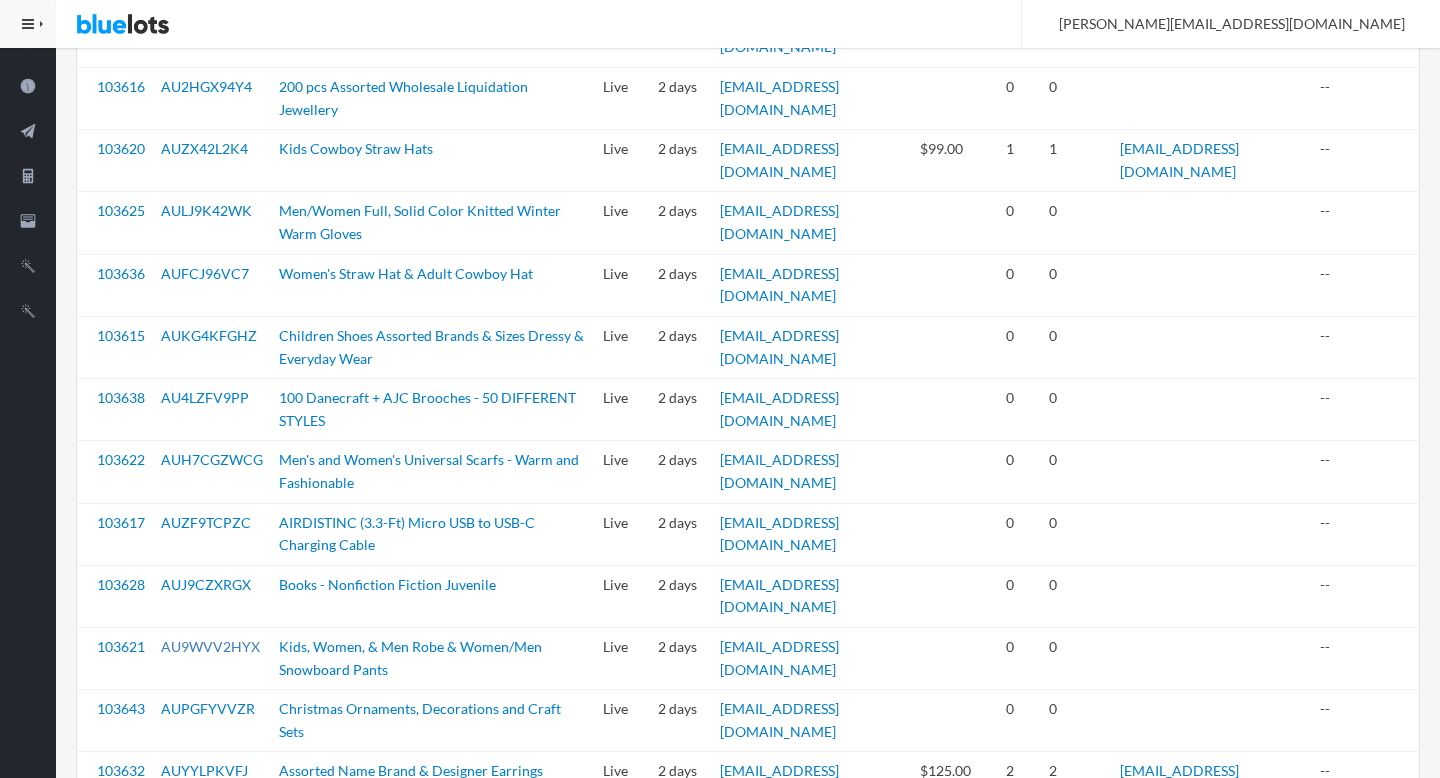 click on "AU9WVV2HYX" at bounding box center [210, 646] 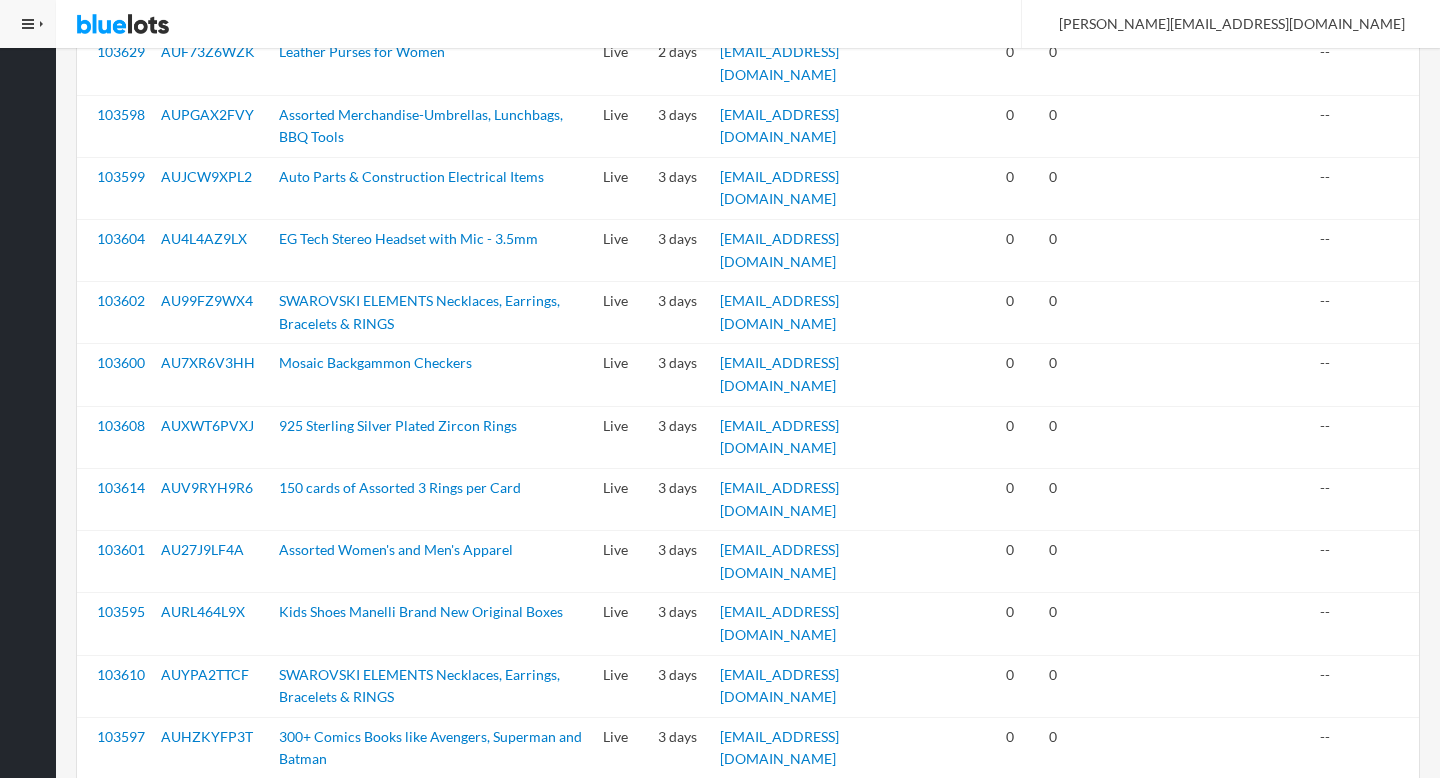 scroll, scrollTop: 2460, scrollLeft: 0, axis: vertical 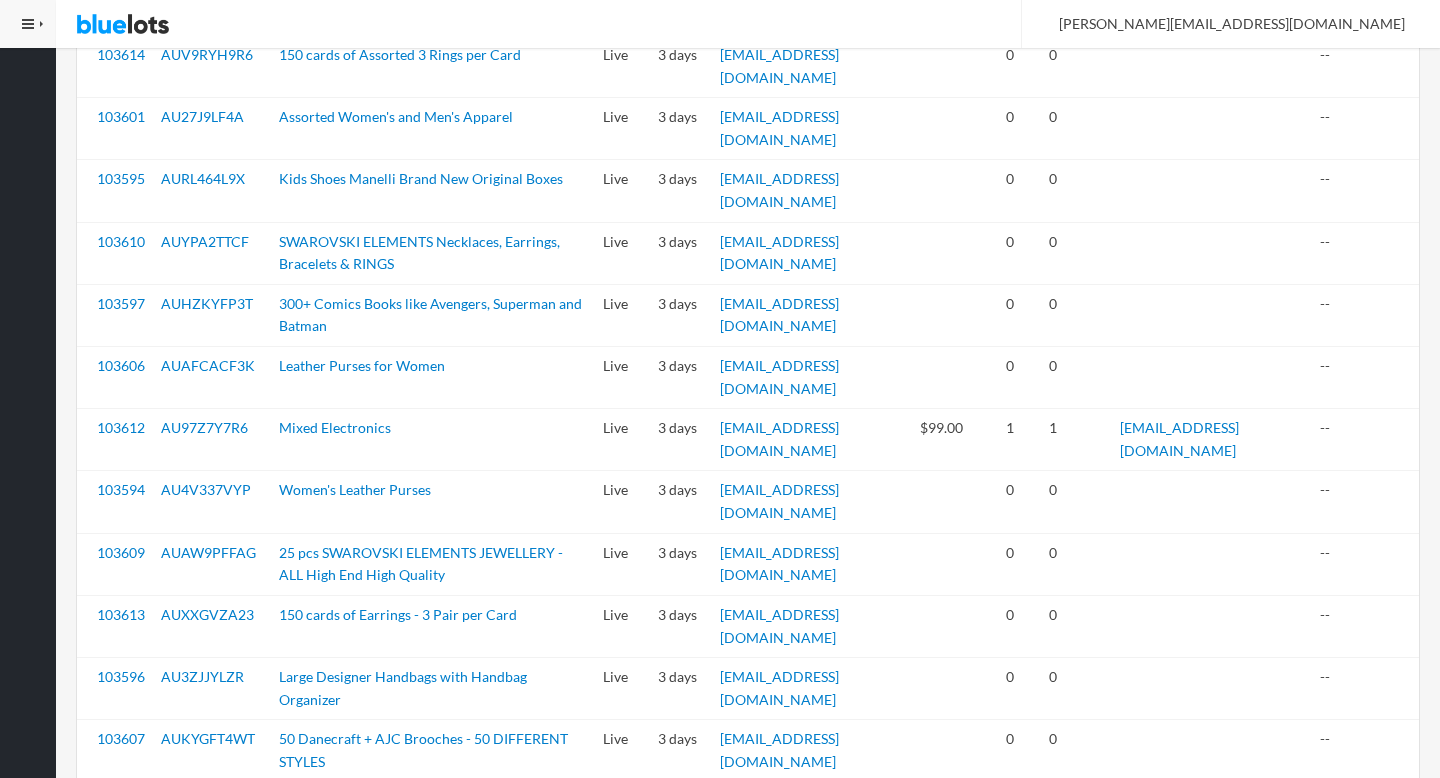 click on "2" at bounding box center [297, 1277] 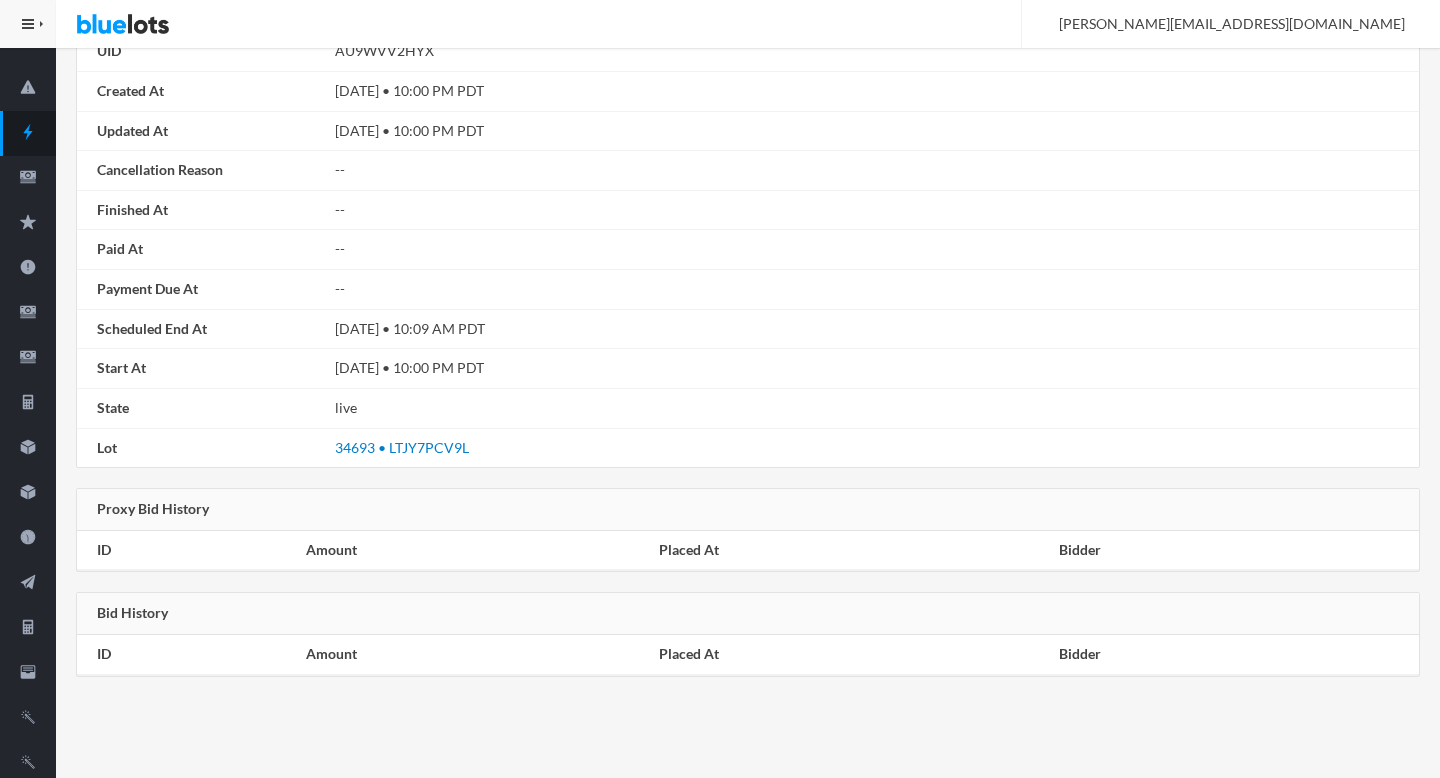 scroll, scrollTop: 305, scrollLeft: 0, axis: vertical 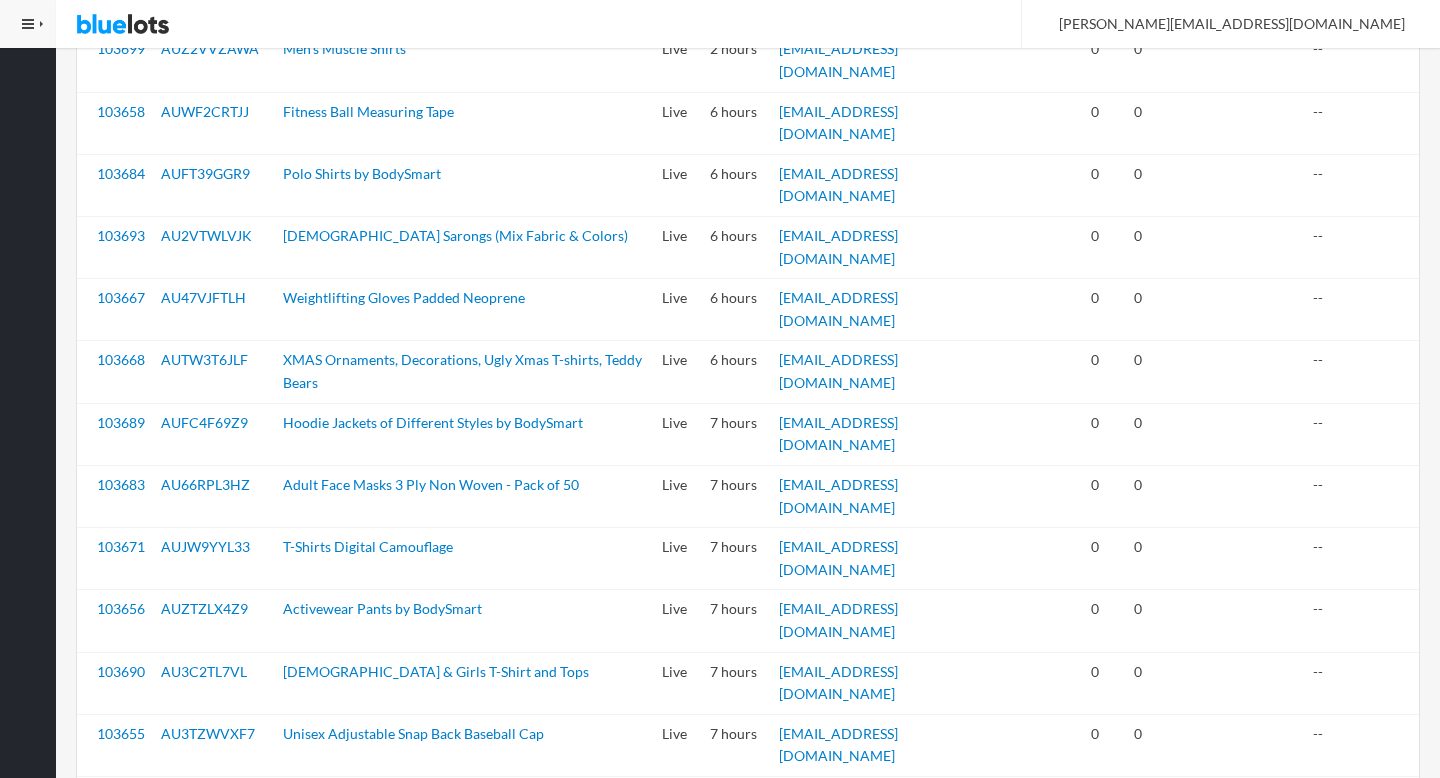 click on "Straw Fedora and Wool Felt Hats" at bounding box center [385, 1604] 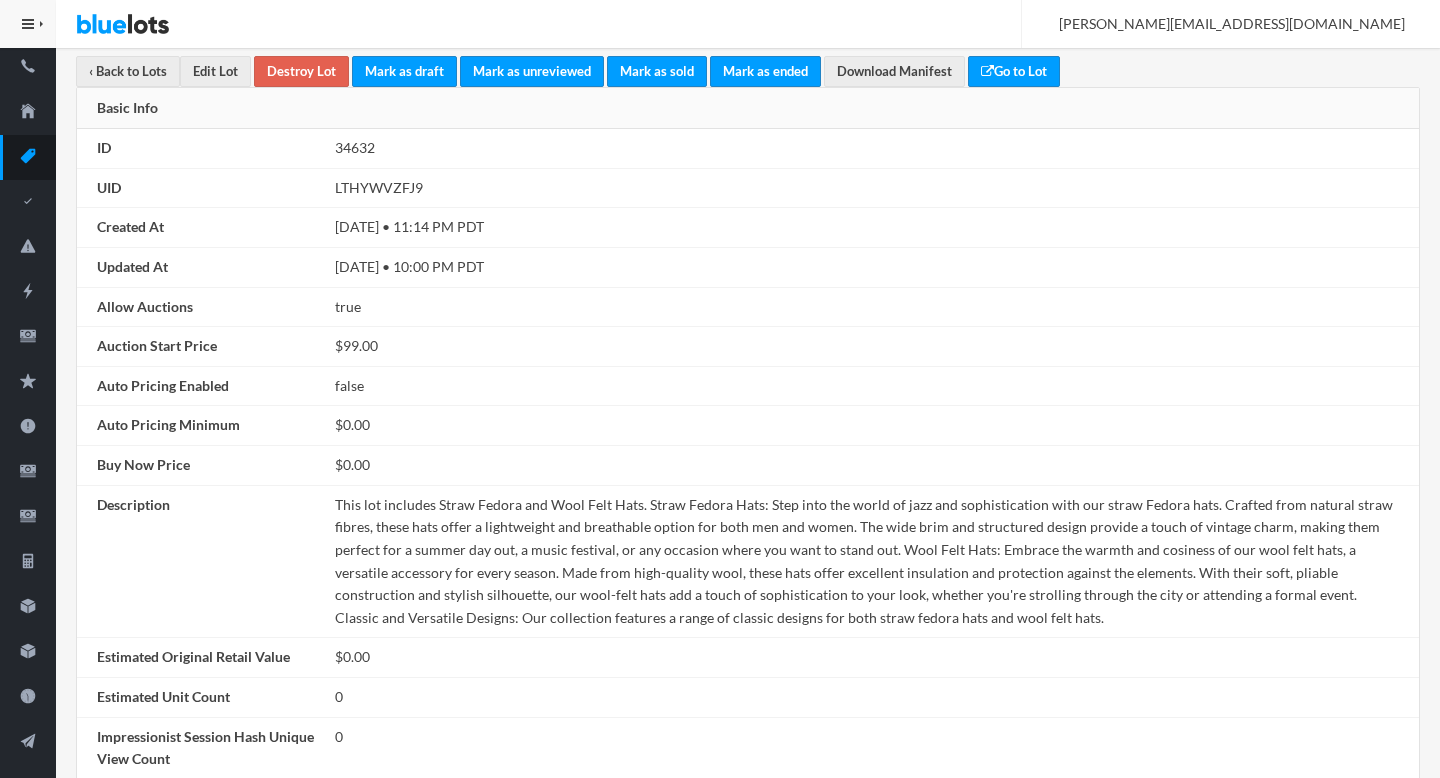 scroll, scrollTop: 137, scrollLeft: 0, axis: vertical 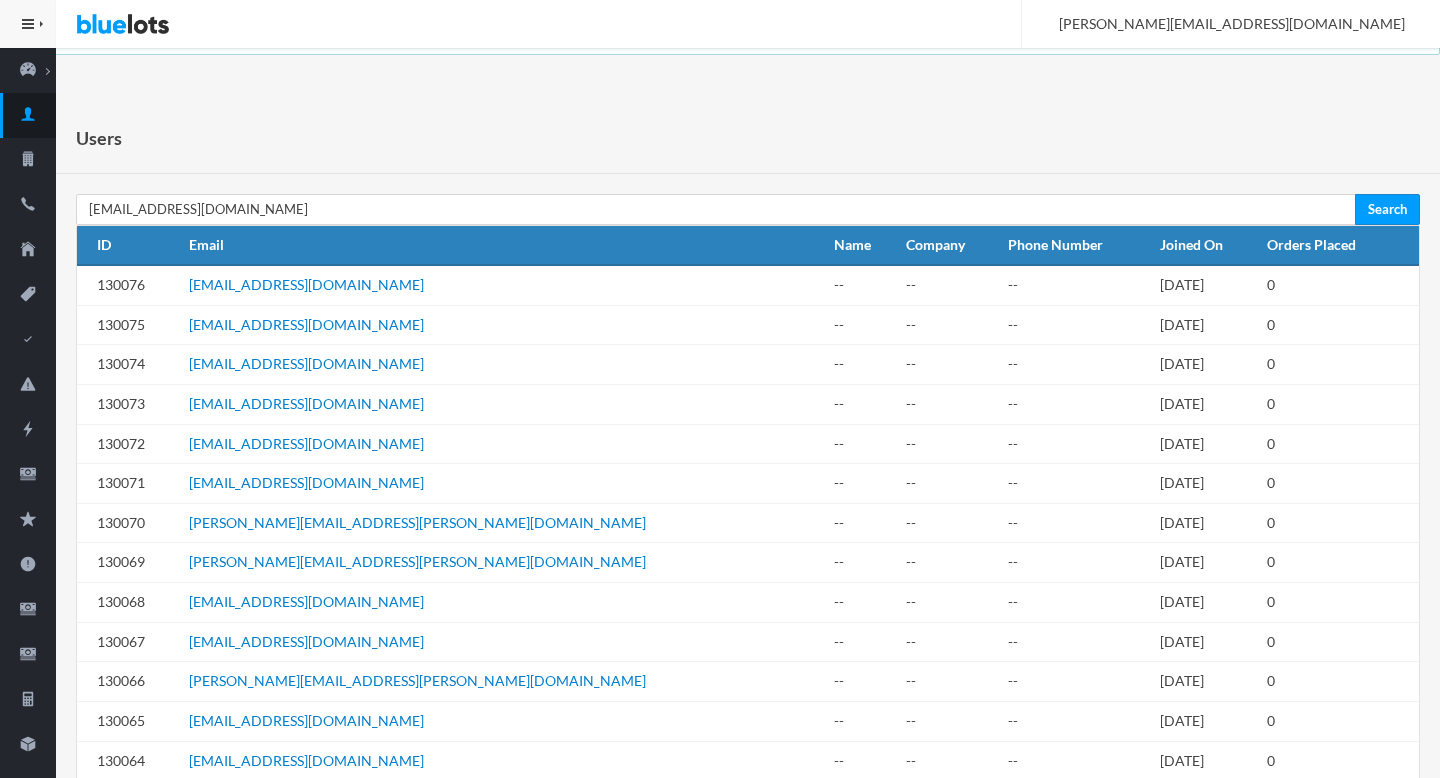 type on "[EMAIL_ADDRESS][DOMAIN_NAME]" 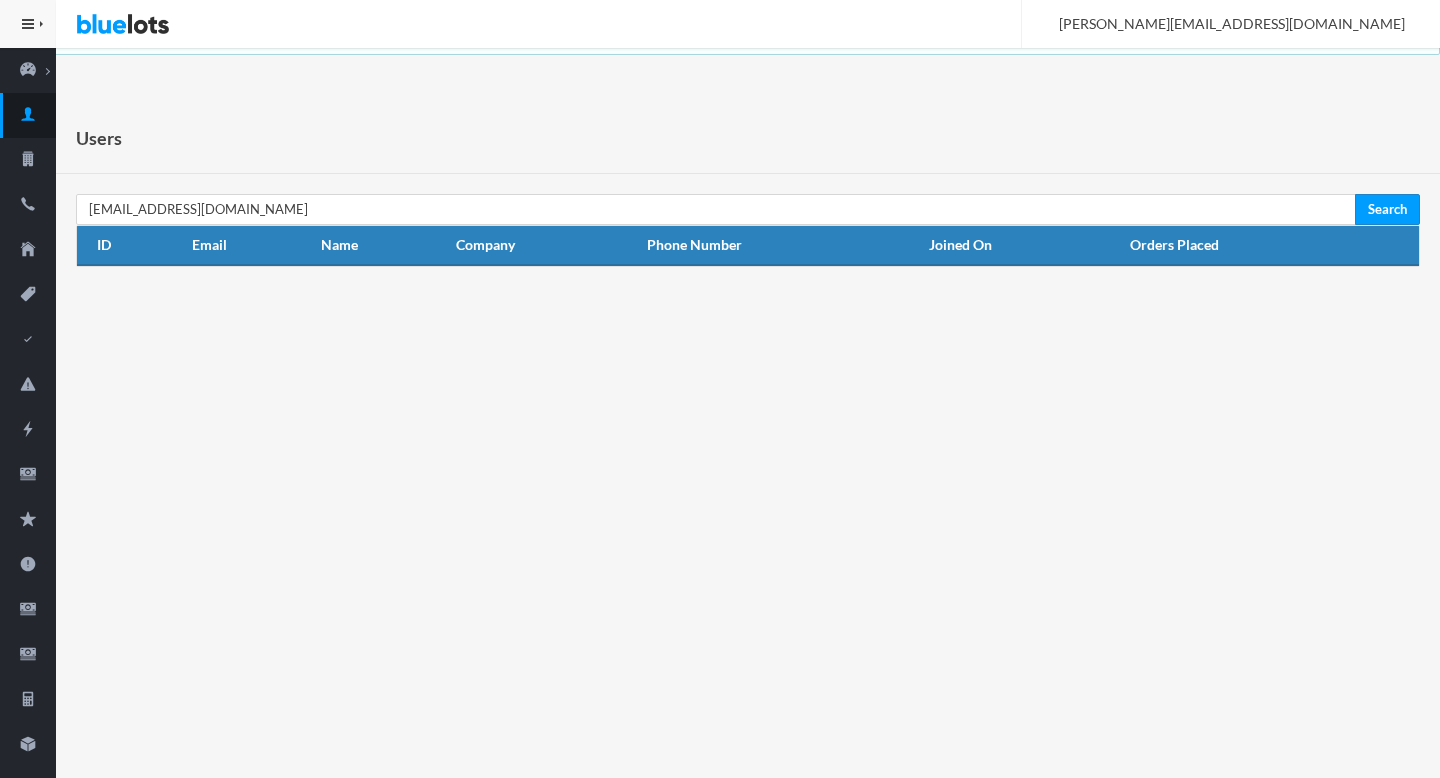 scroll, scrollTop: 0, scrollLeft: 0, axis: both 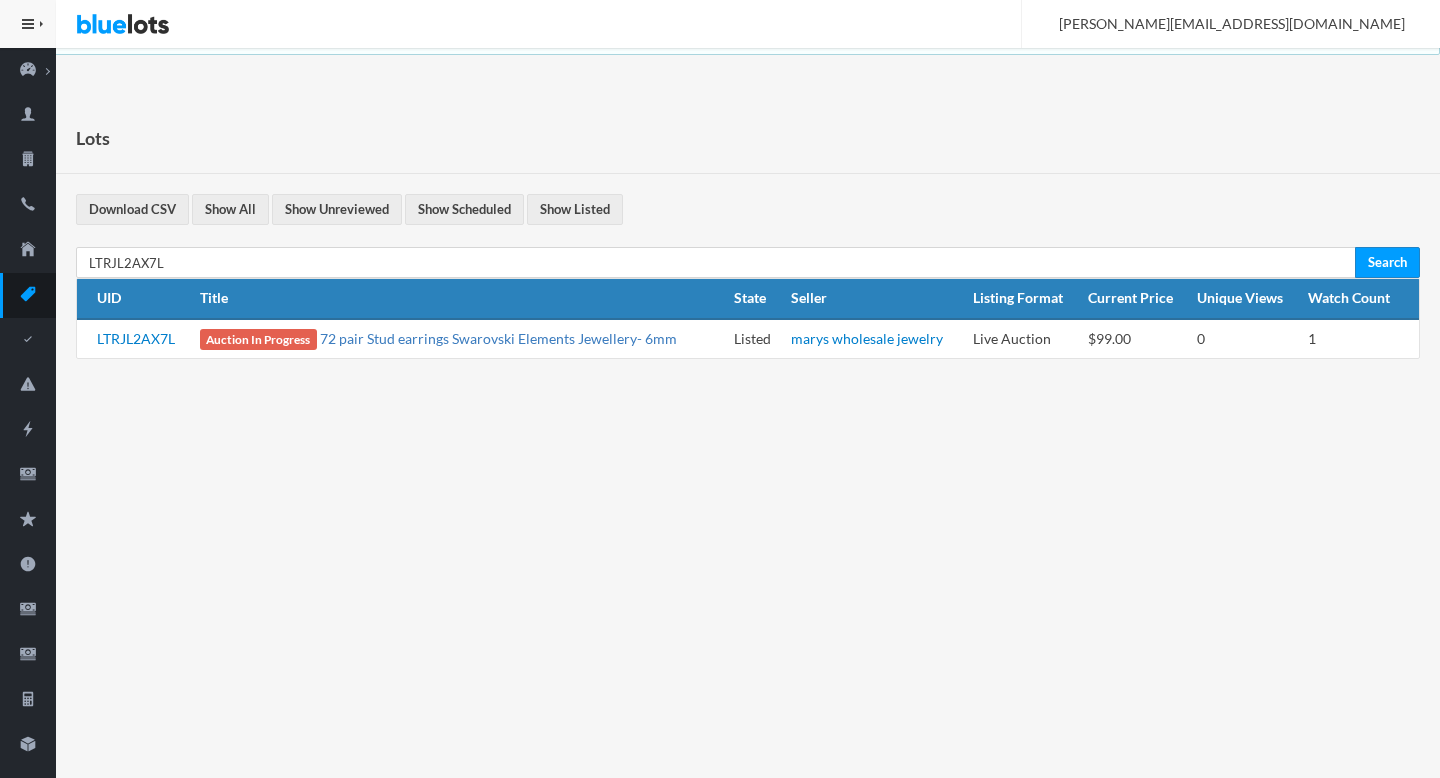 click on "72 pair Stud earrings Swarovski Elements Jewellery- 6mm" at bounding box center (498, 338) 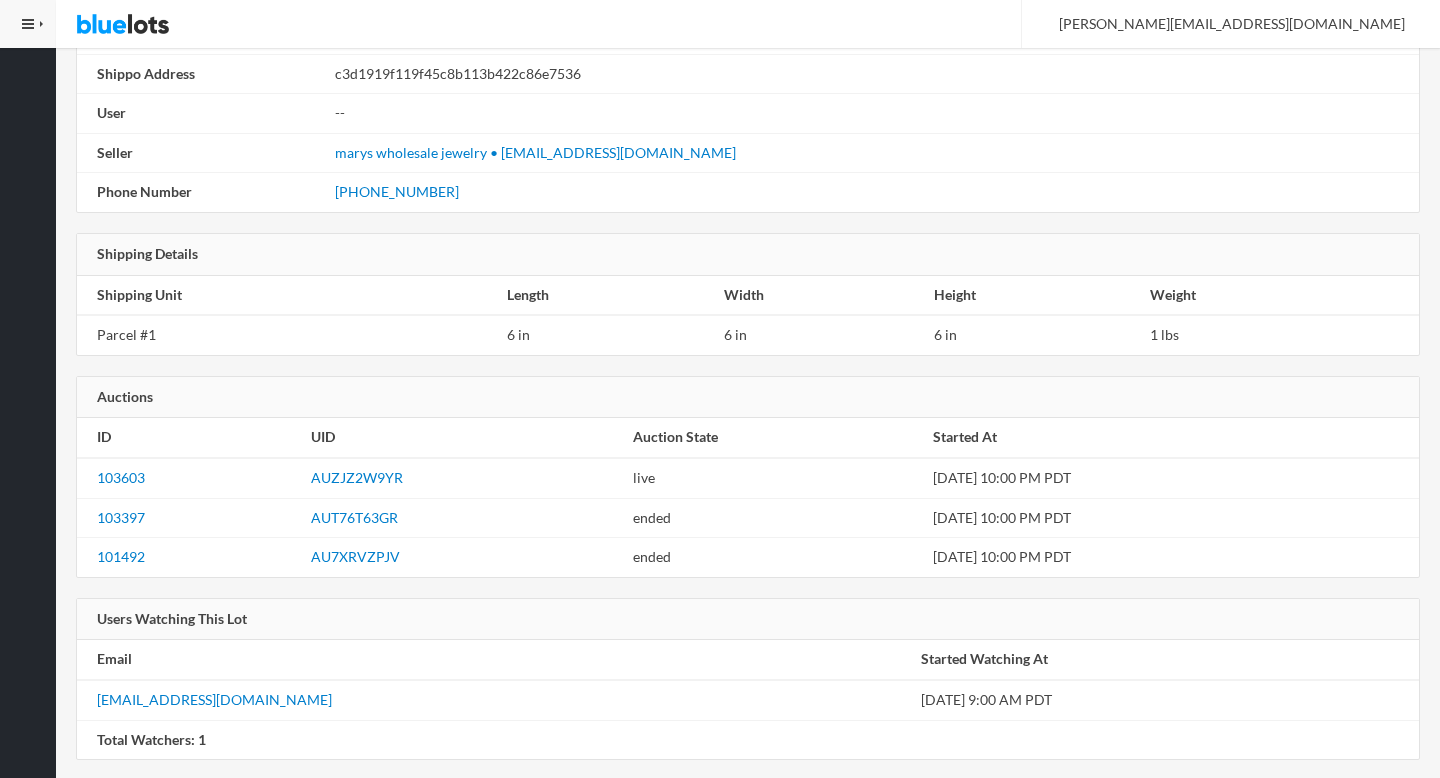 scroll, scrollTop: 2277, scrollLeft: 0, axis: vertical 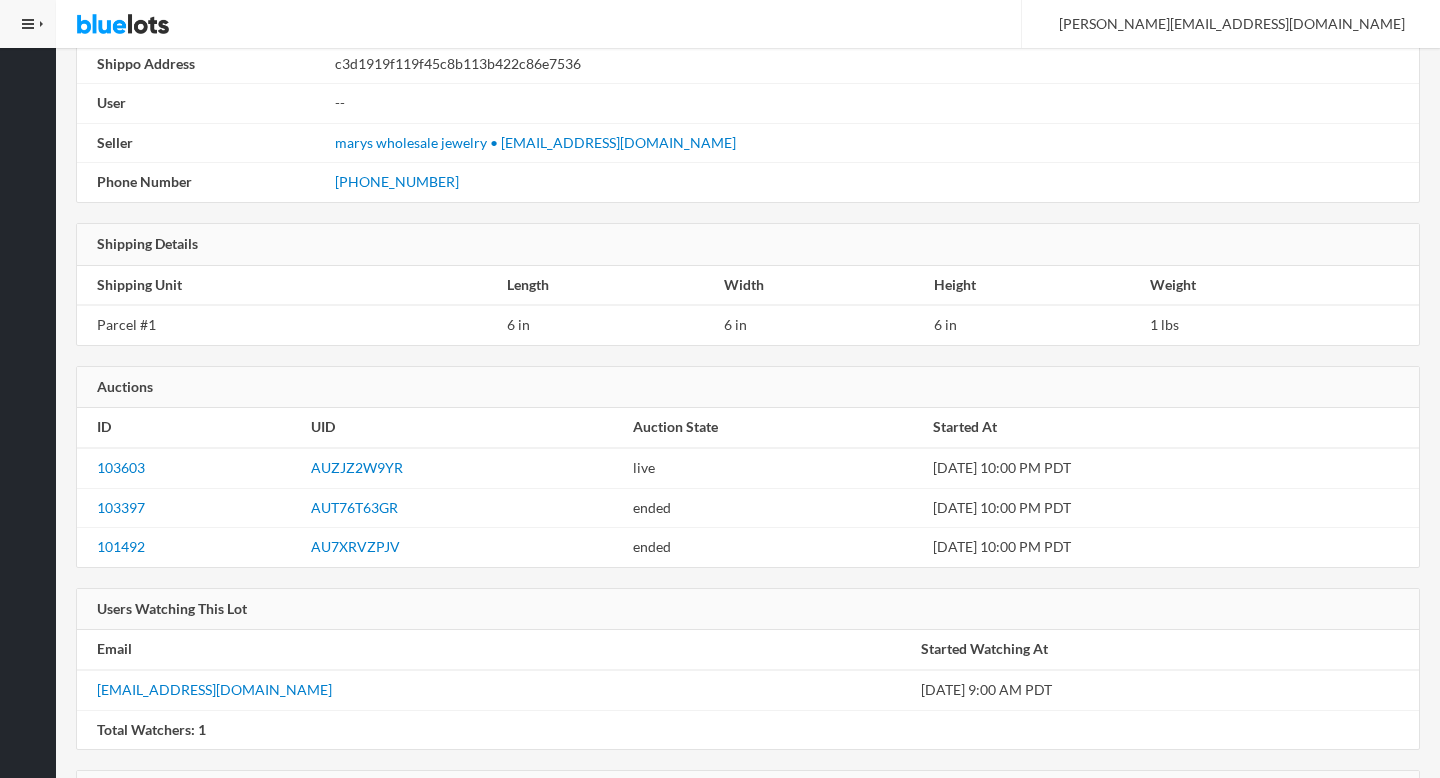 click on "AUZJZ2W9YR" at bounding box center (463, 468) 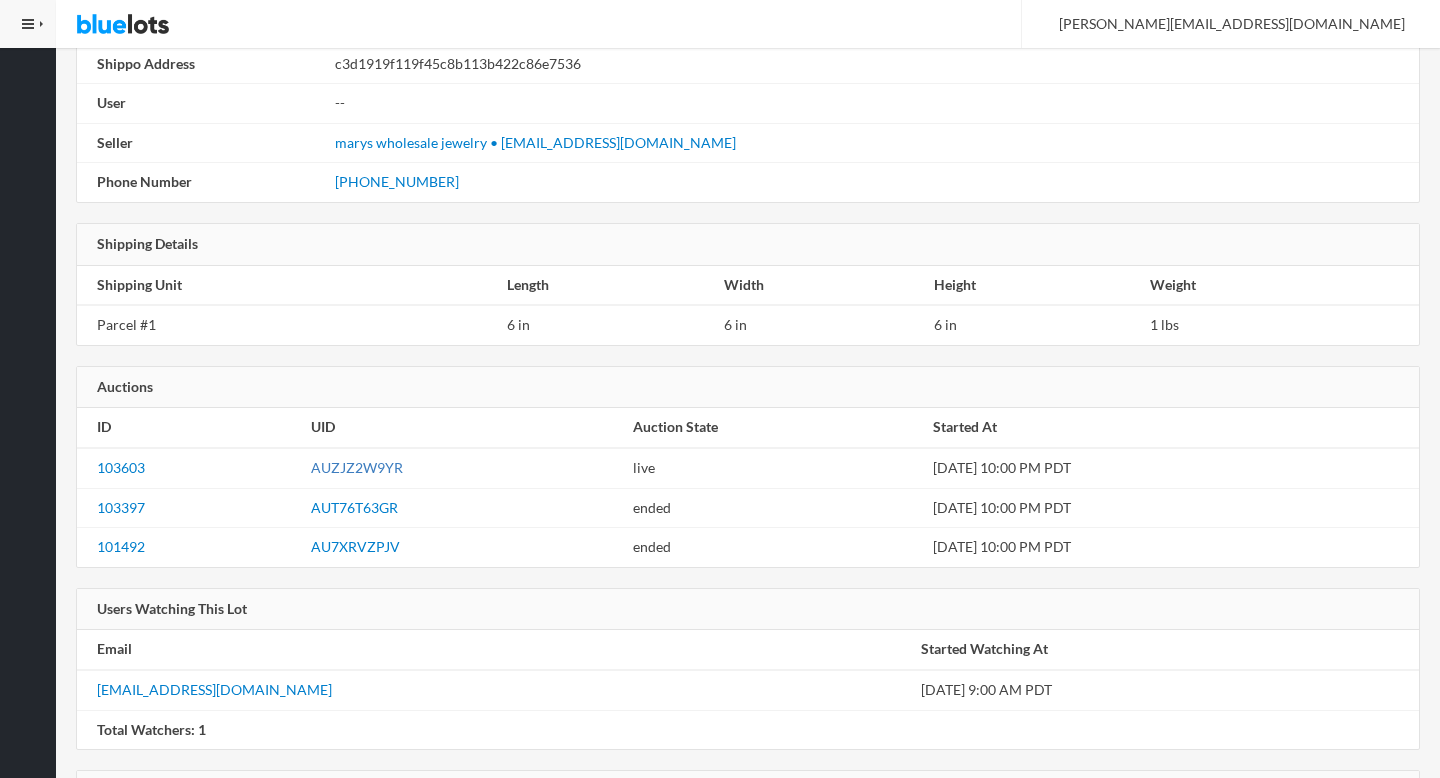 click on "AUZJZ2W9YR" at bounding box center (357, 467) 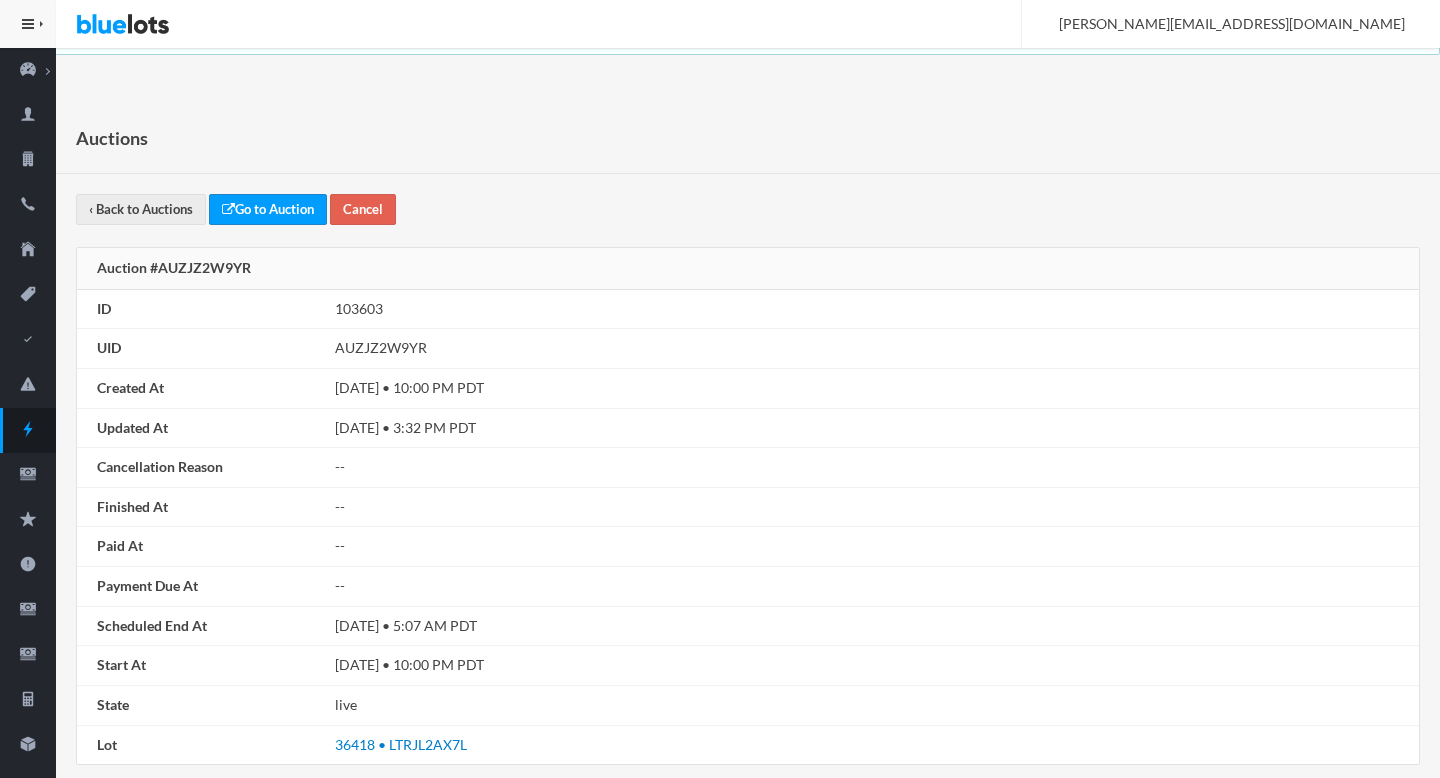 scroll, scrollTop: 313, scrollLeft: 0, axis: vertical 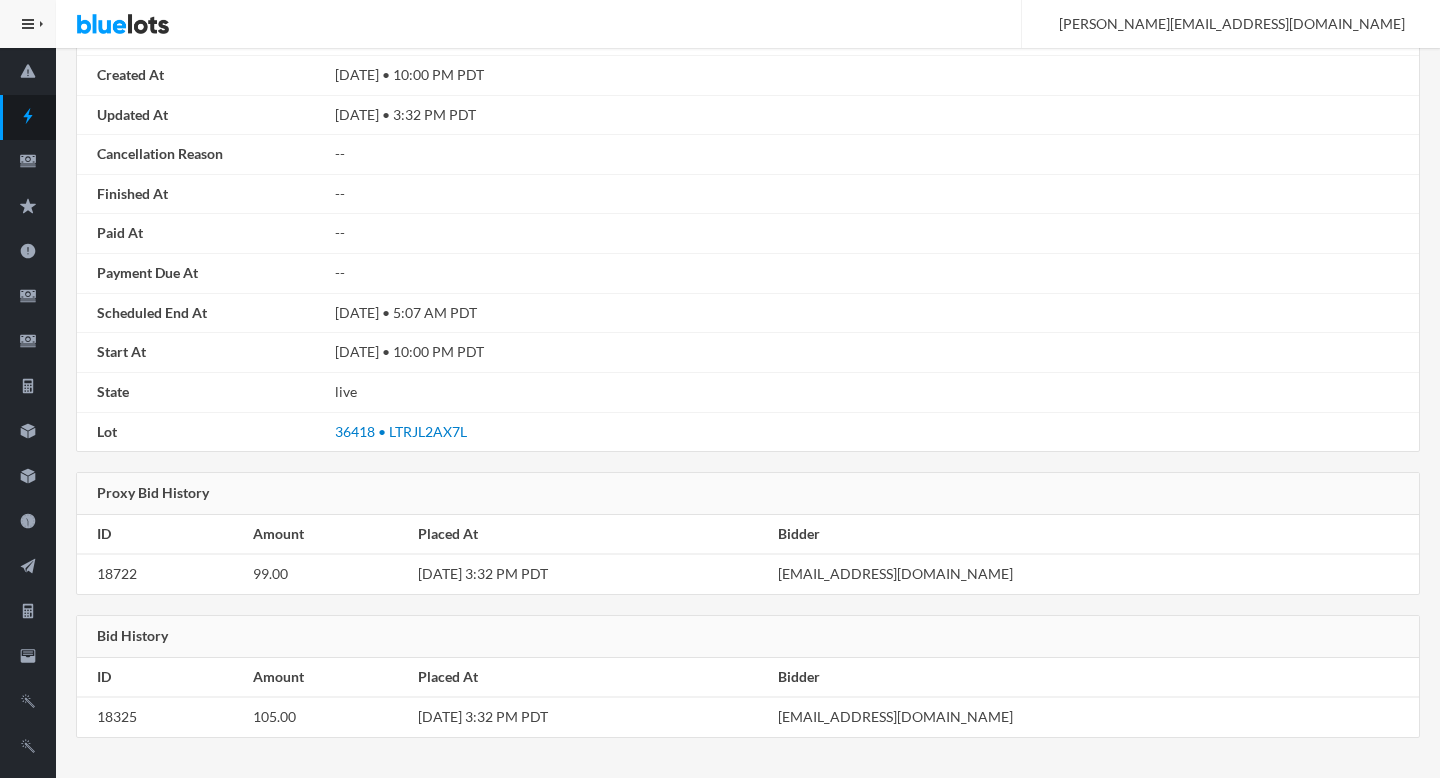 click on "psonger01@yahoo.com" at bounding box center [1094, 574] 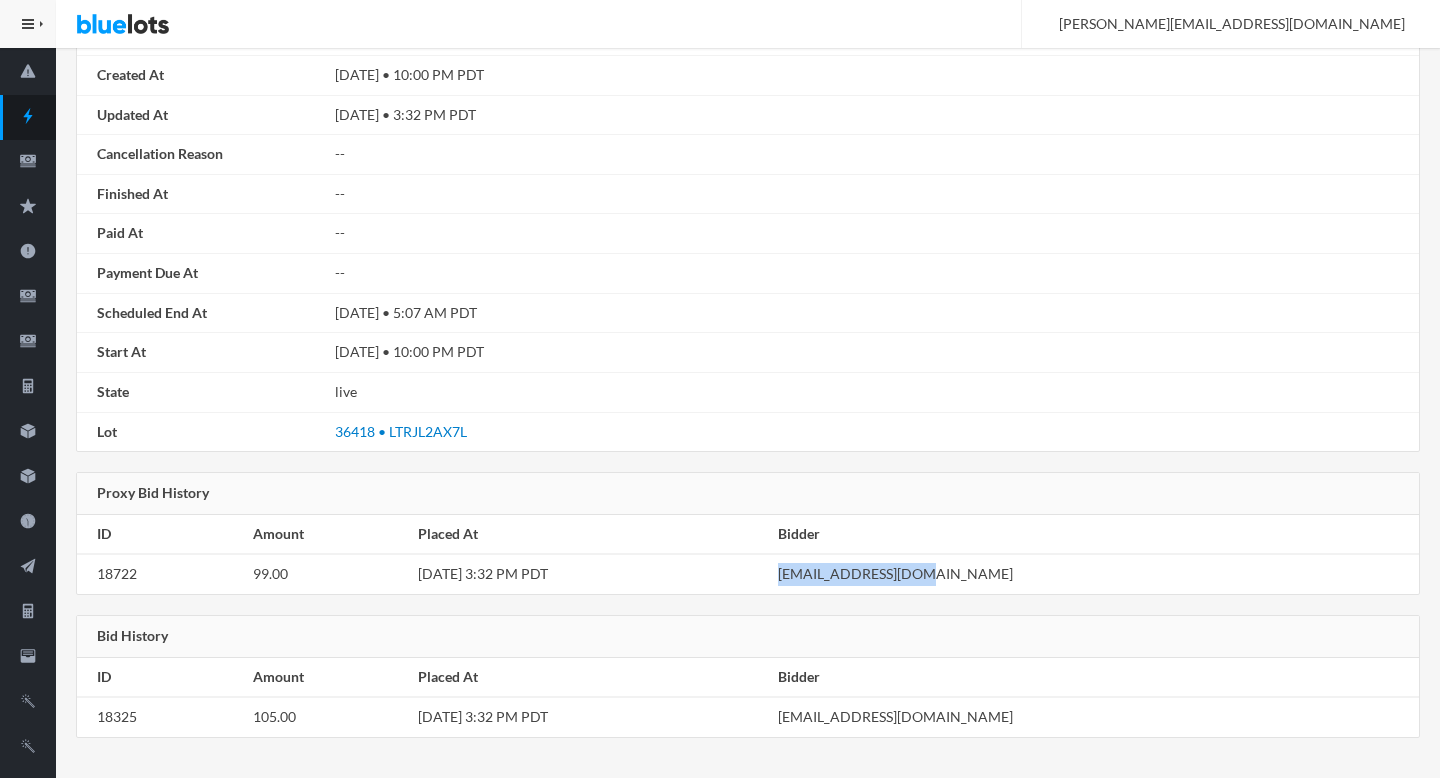 drag, startPoint x: 1091, startPoint y: 576, endPoint x: 967, endPoint y: 580, distance: 124.0645 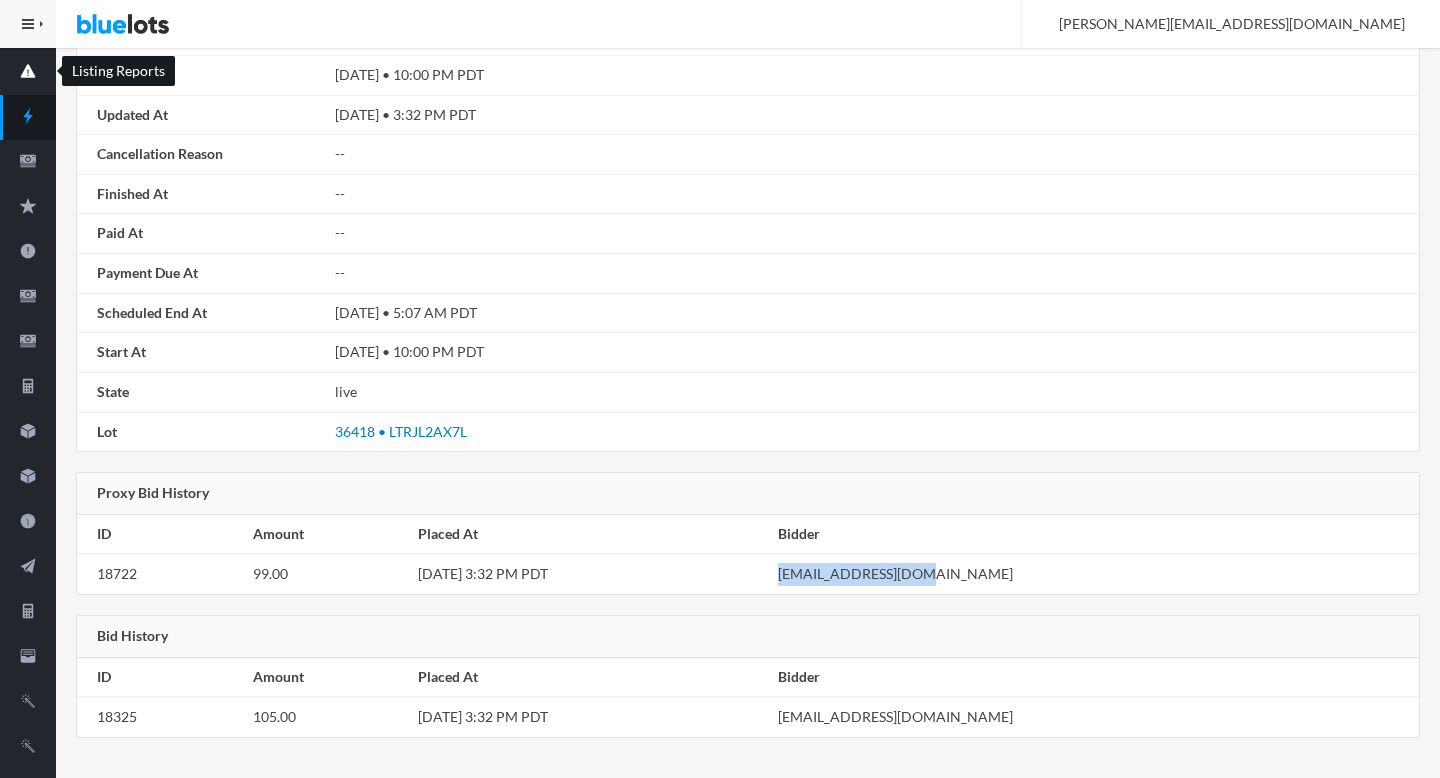 scroll, scrollTop: 0, scrollLeft: 0, axis: both 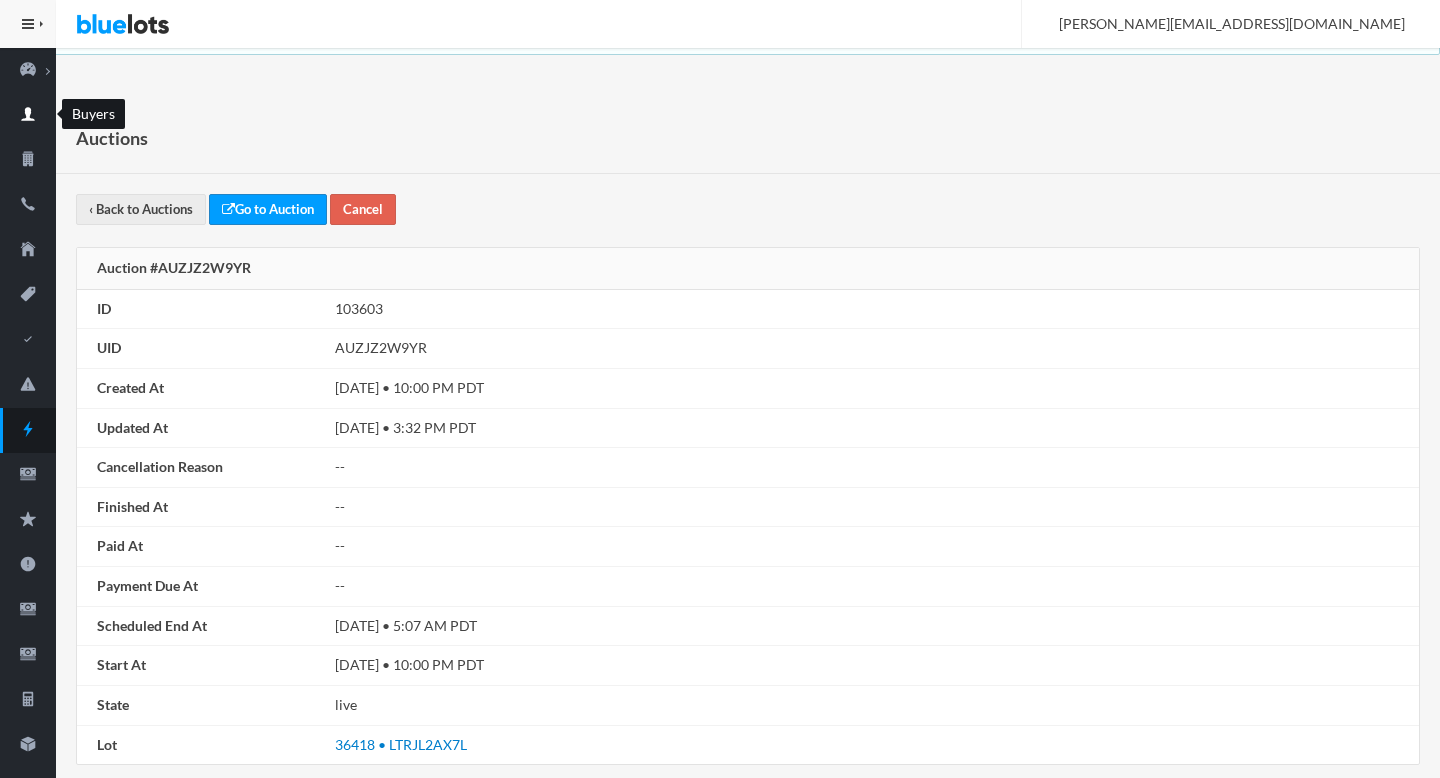 click 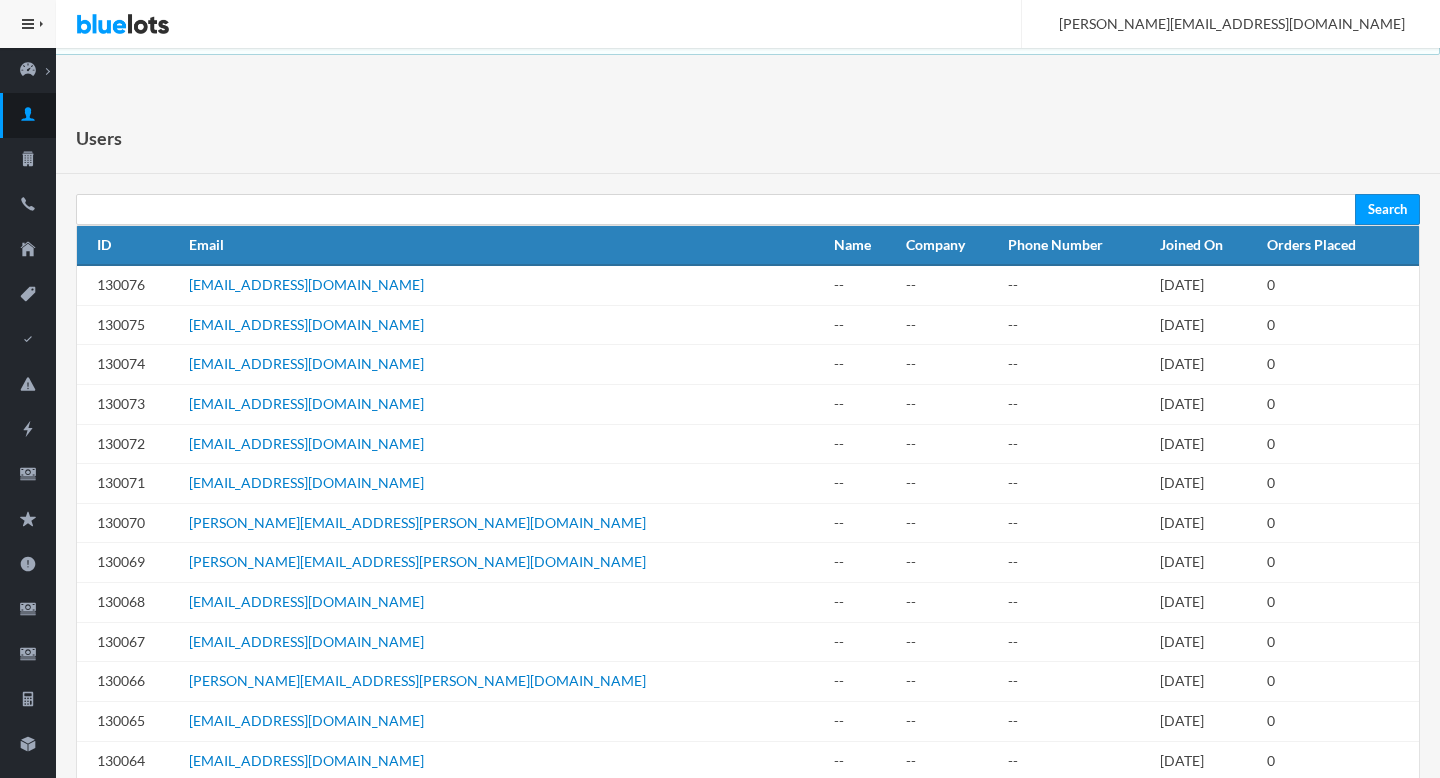 scroll, scrollTop: 0, scrollLeft: 0, axis: both 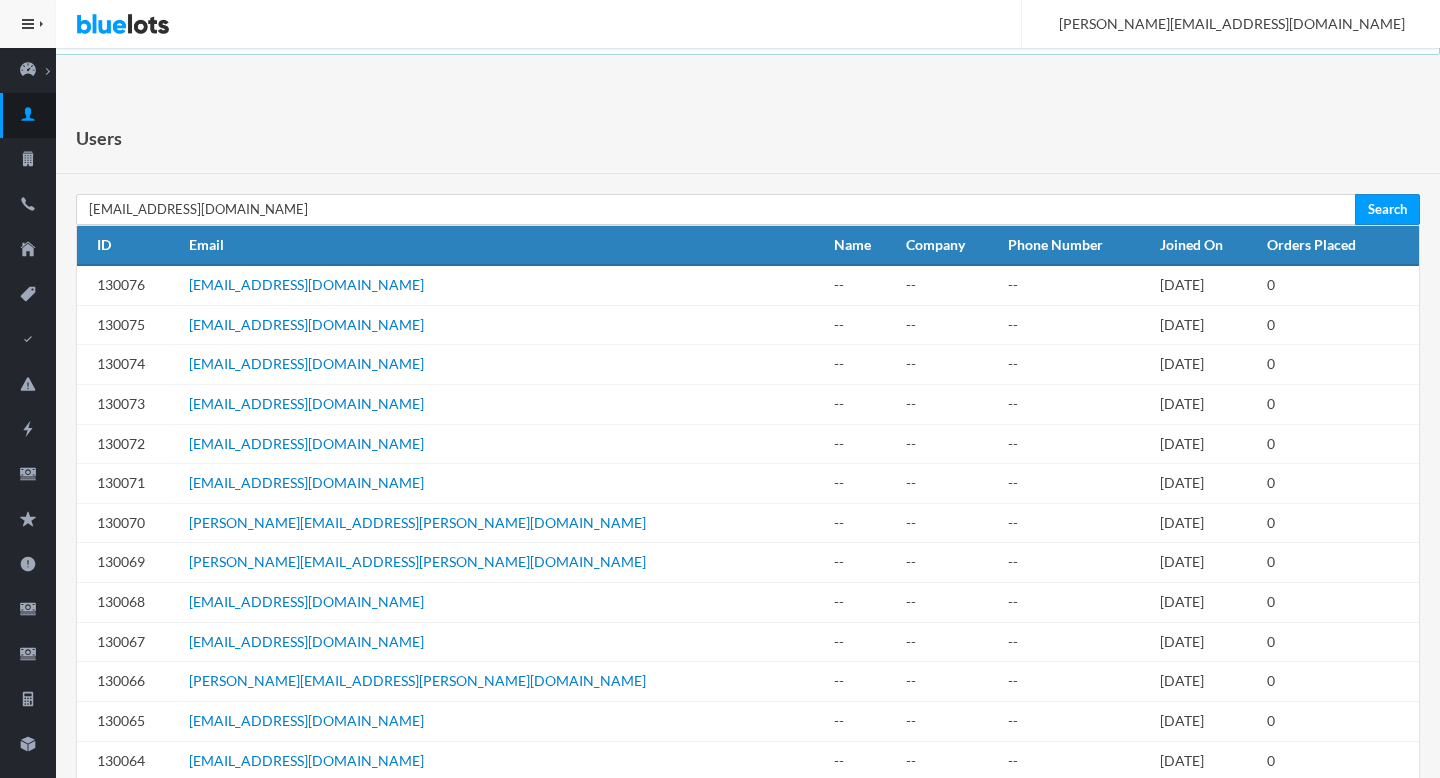 type on "[EMAIL_ADDRESS][DOMAIN_NAME]" 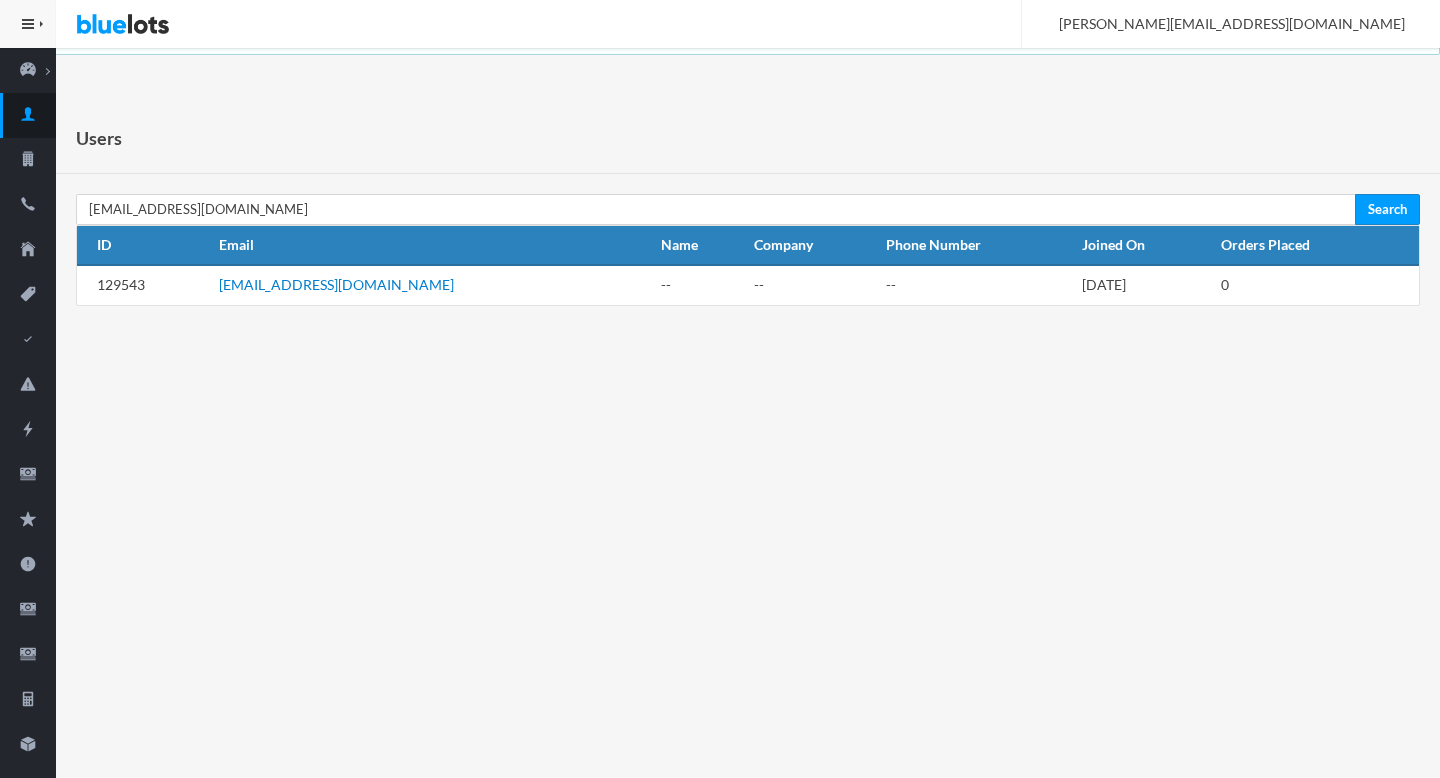 scroll, scrollTop: 0, scrollLeft: 0, axis: both 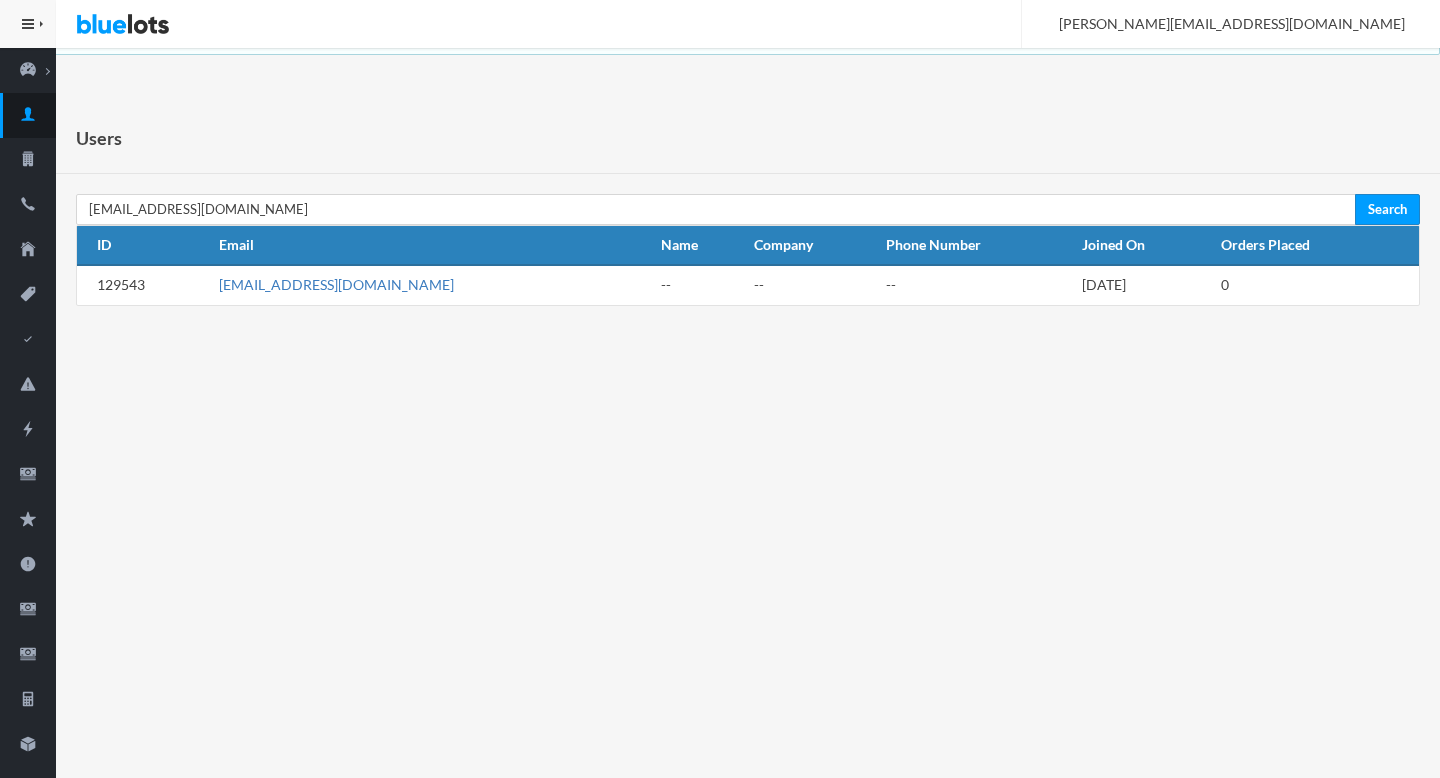 click on "psonger01@yahoo.com" at bounding box center [336, 284] 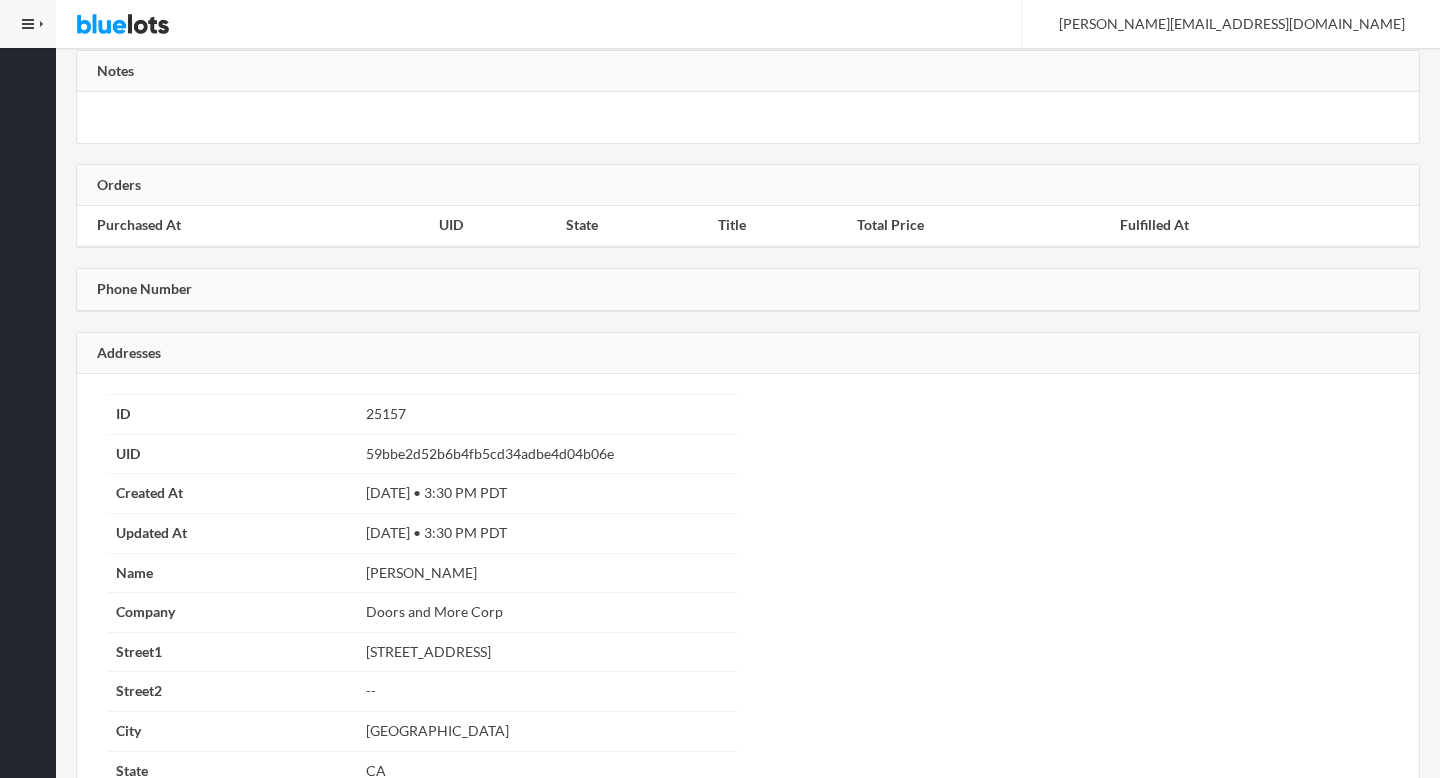 scroll, scrollTop: 1473, scrollLeft: 0, axis: vertical 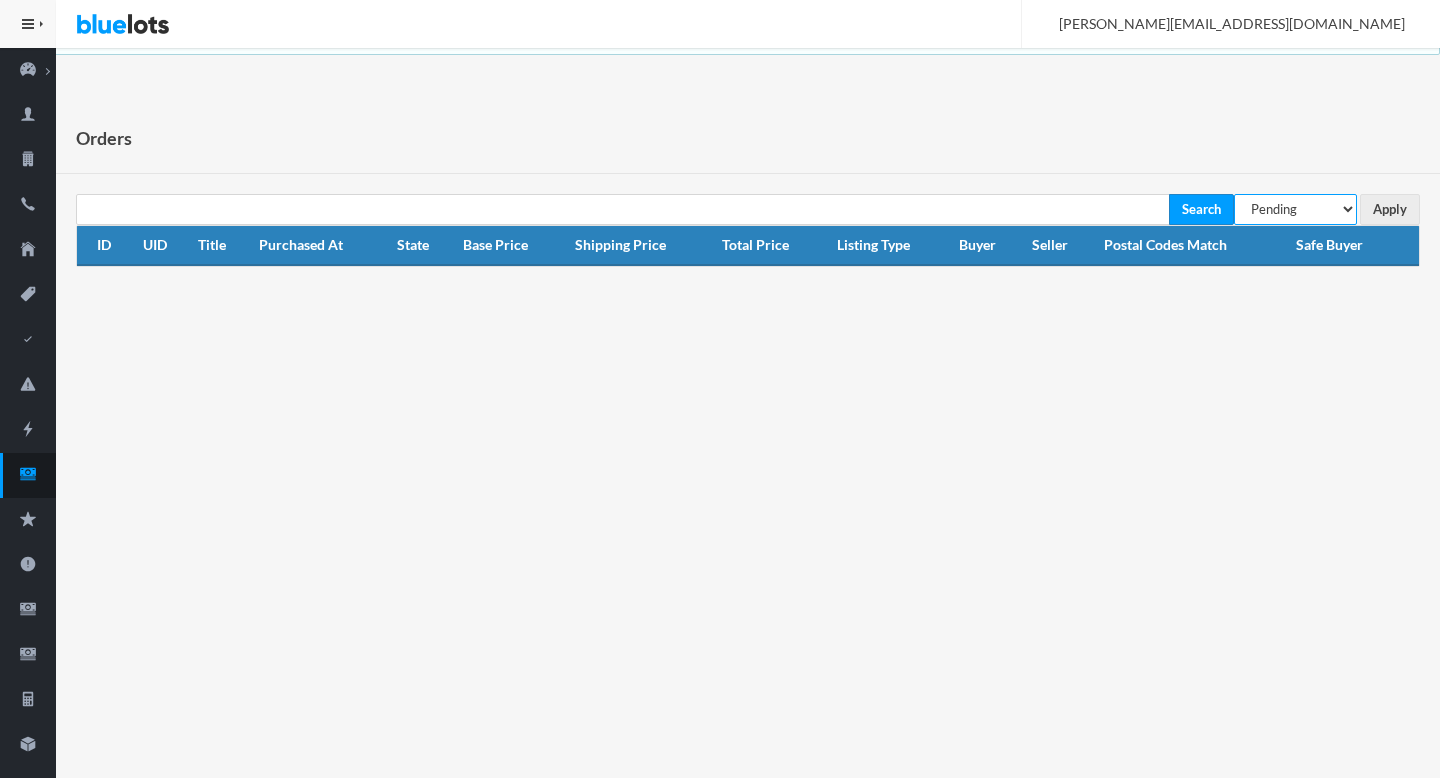 click on "All Orders Pending
Completed
Under review
Cancelled" at bounding box center (1295, 209) 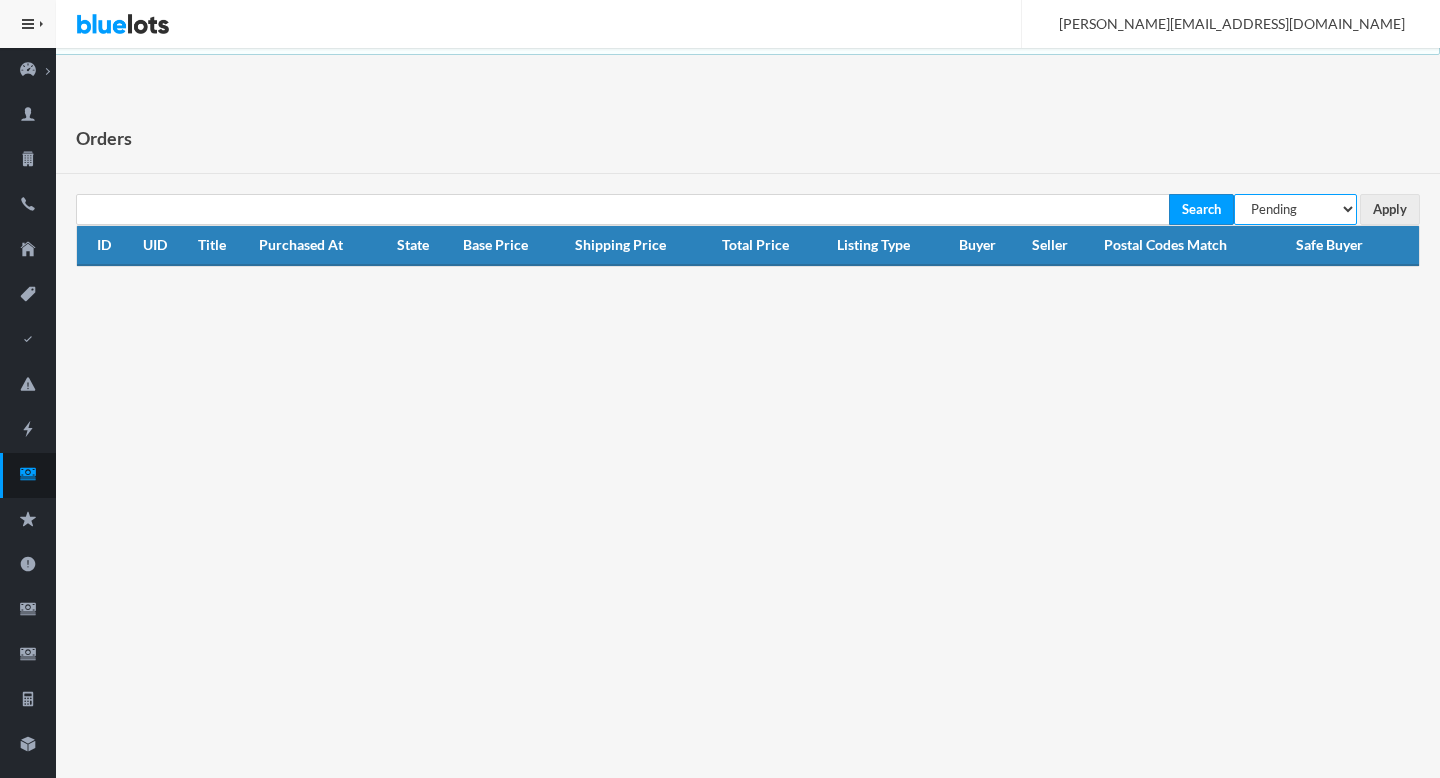 select on "under_review" 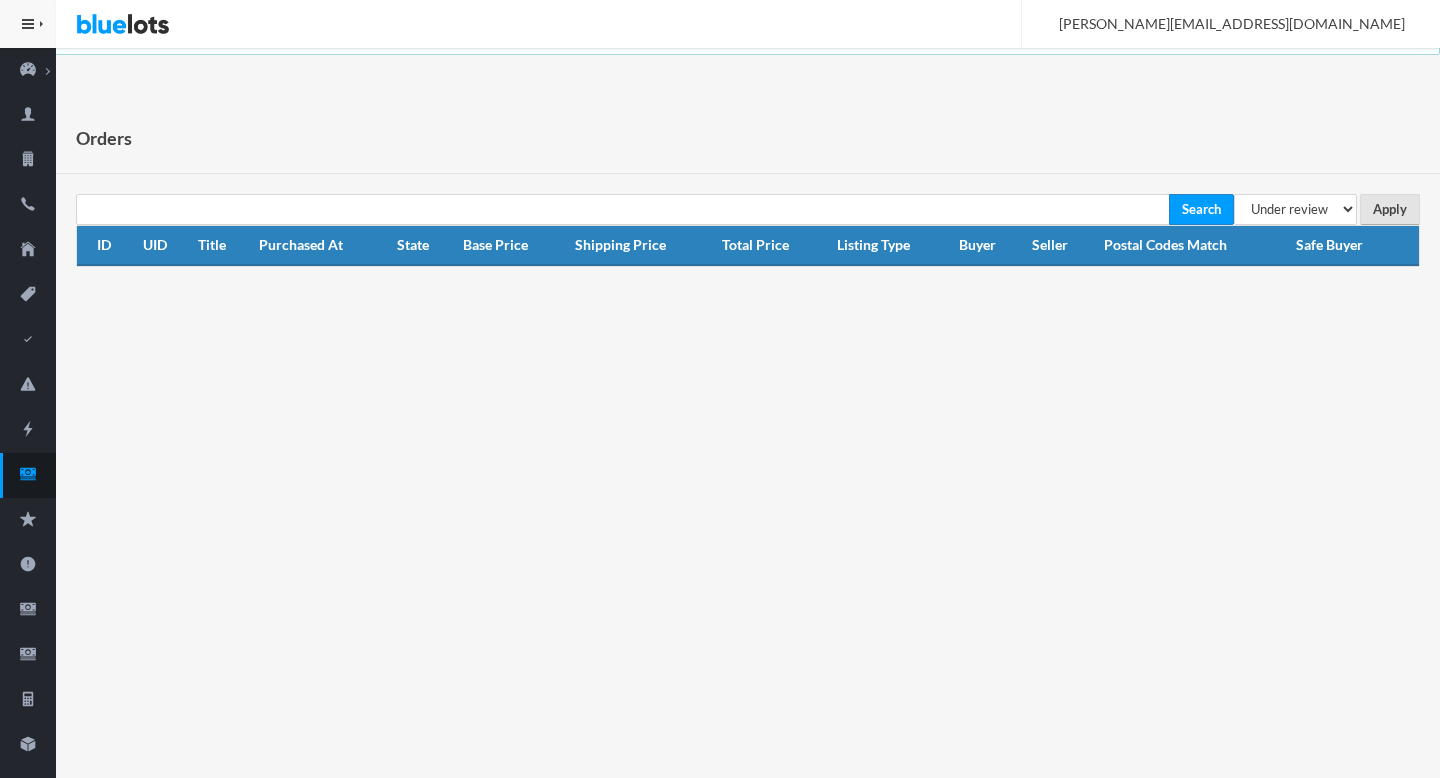 click on "Apply" at bounding box center (1390, 209) 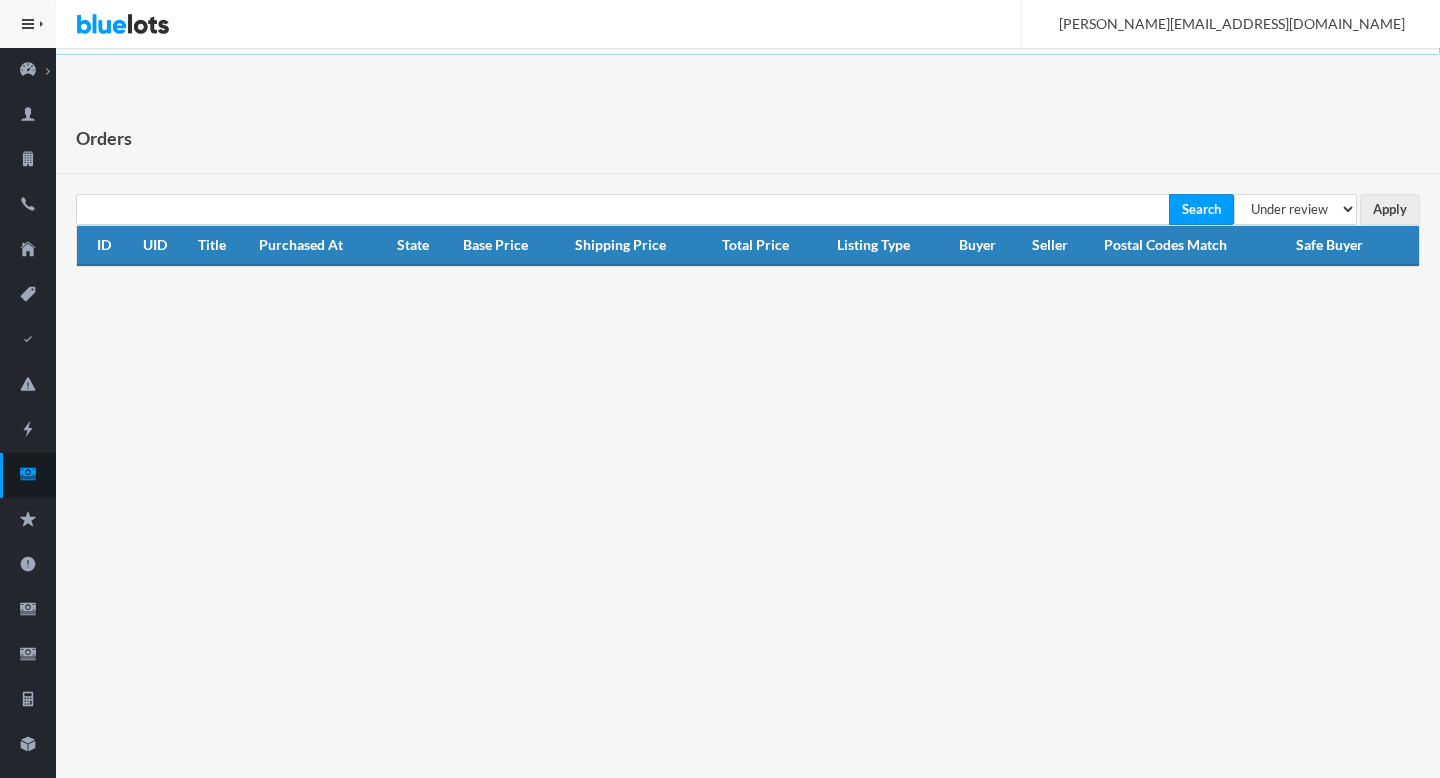 scroll, scrollTop: 0, scrollLeft: 0, axis: both 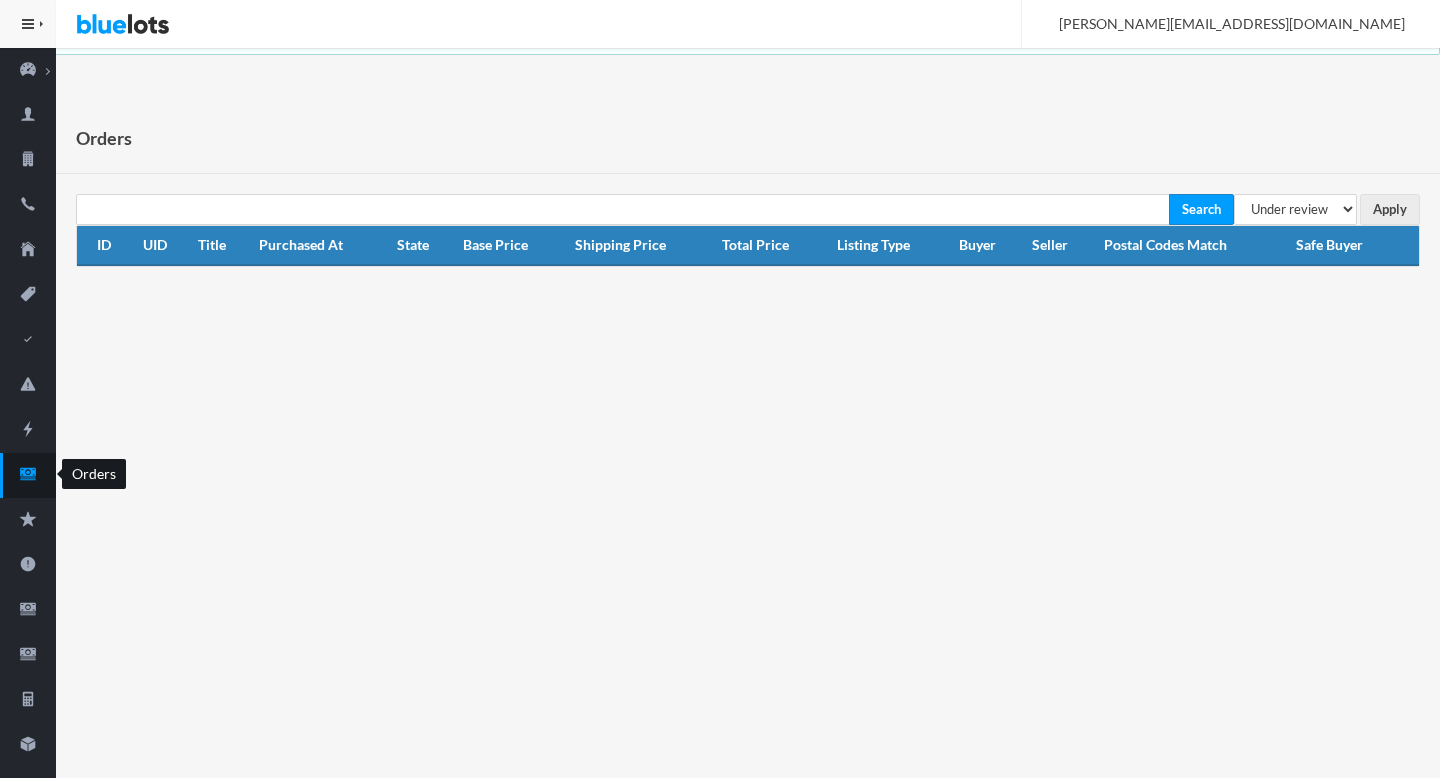 click 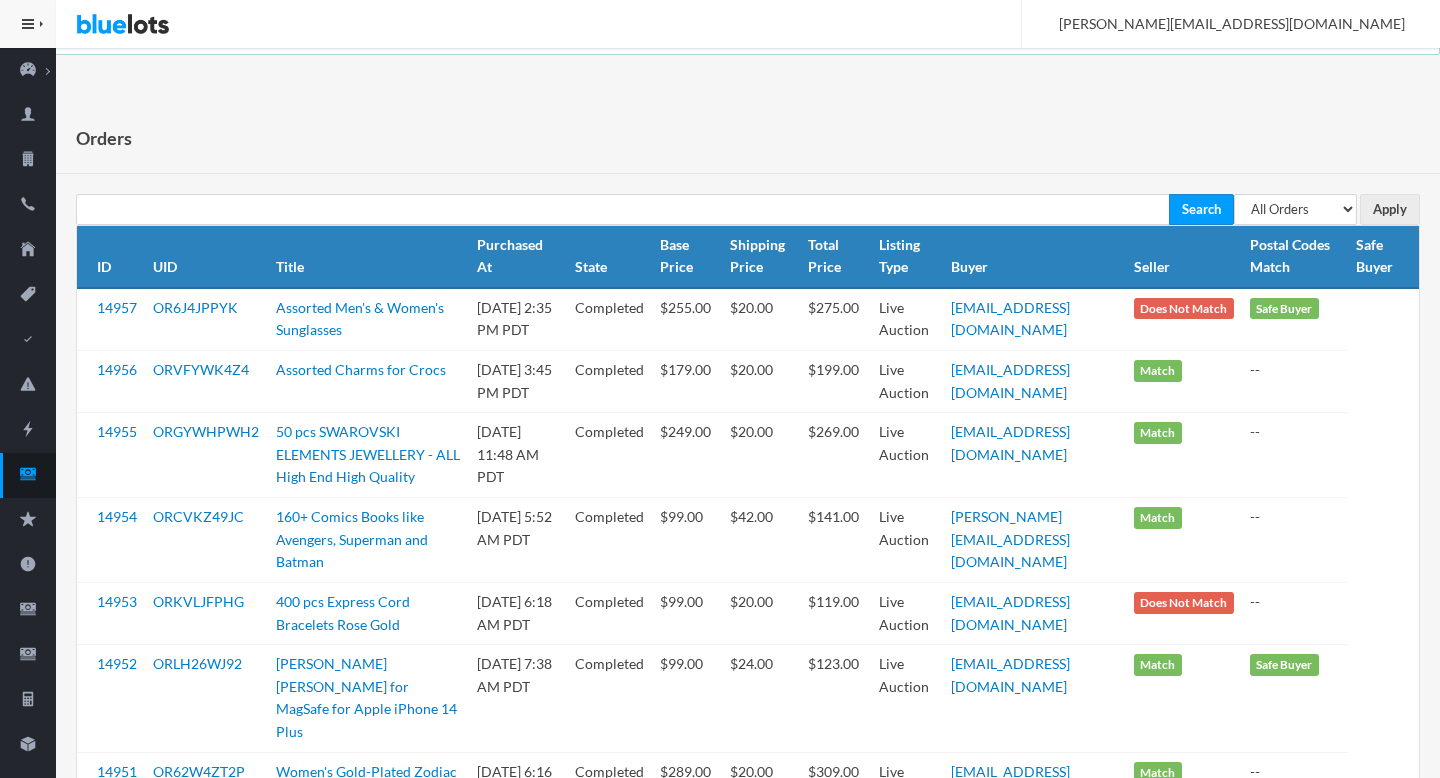 scroll, scrollTop: 0, scrollLeft: 0, axis: both 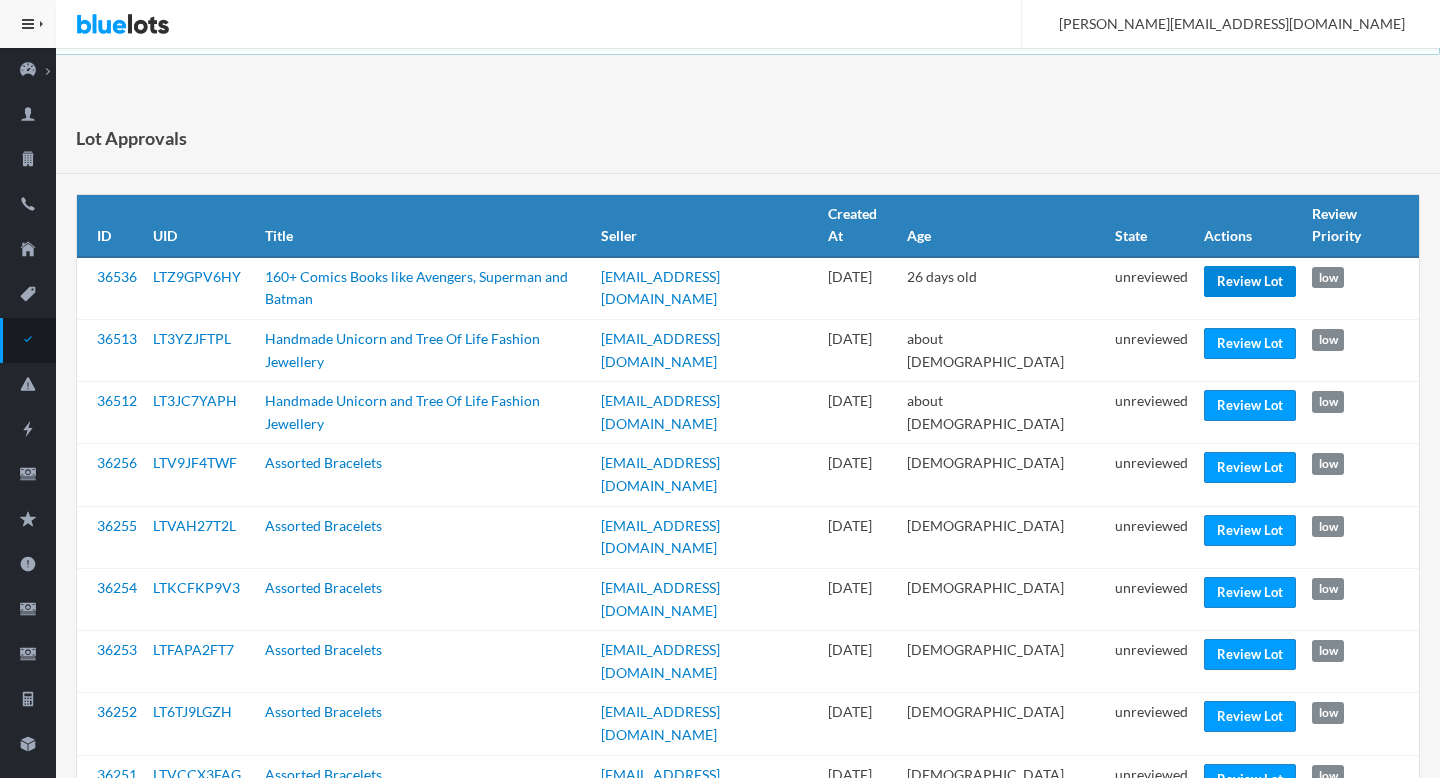 click on "Review Lot" at bounding box center [1250, 281] 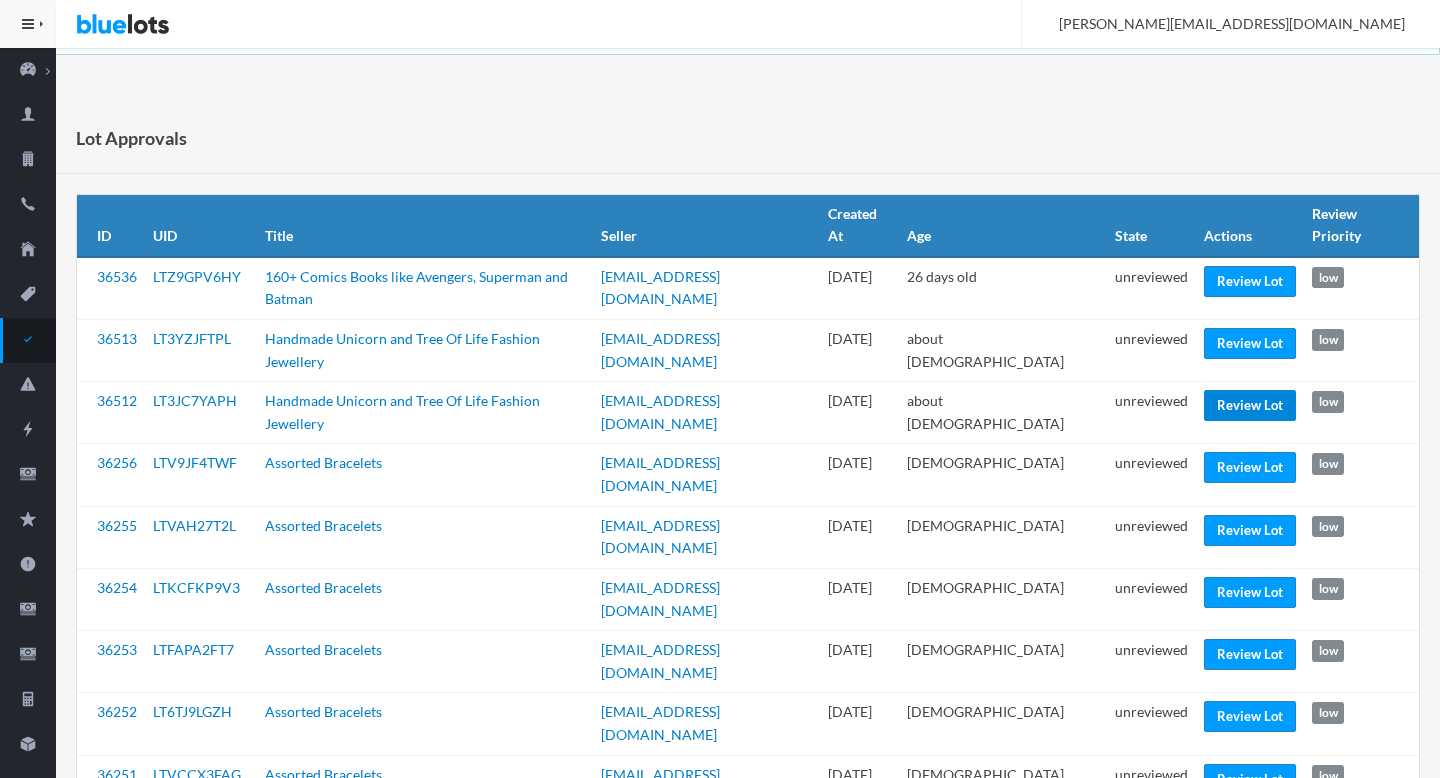 click on "Review Lot" at bounding box center [1250, 405] 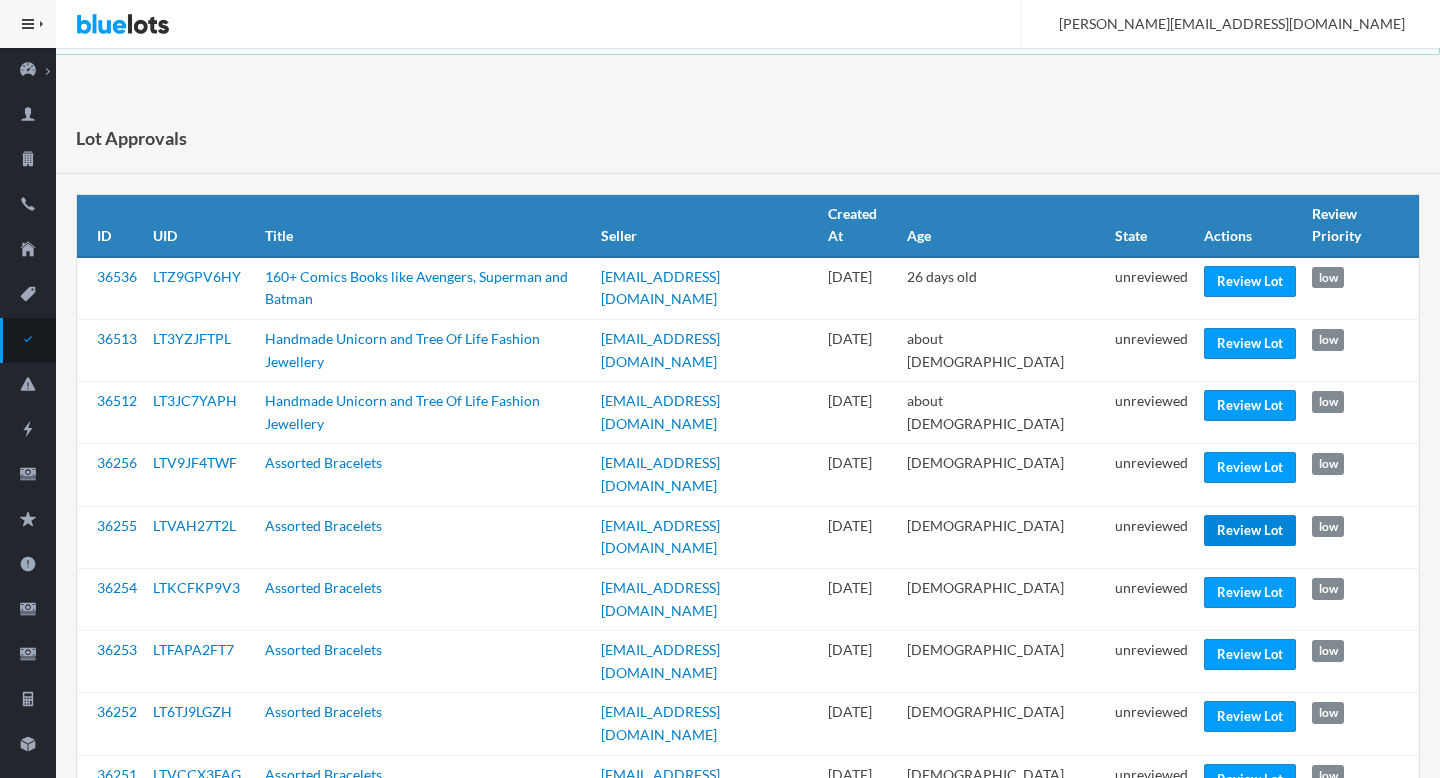 click on "Review Lot" at bounding box center [1250, 530] 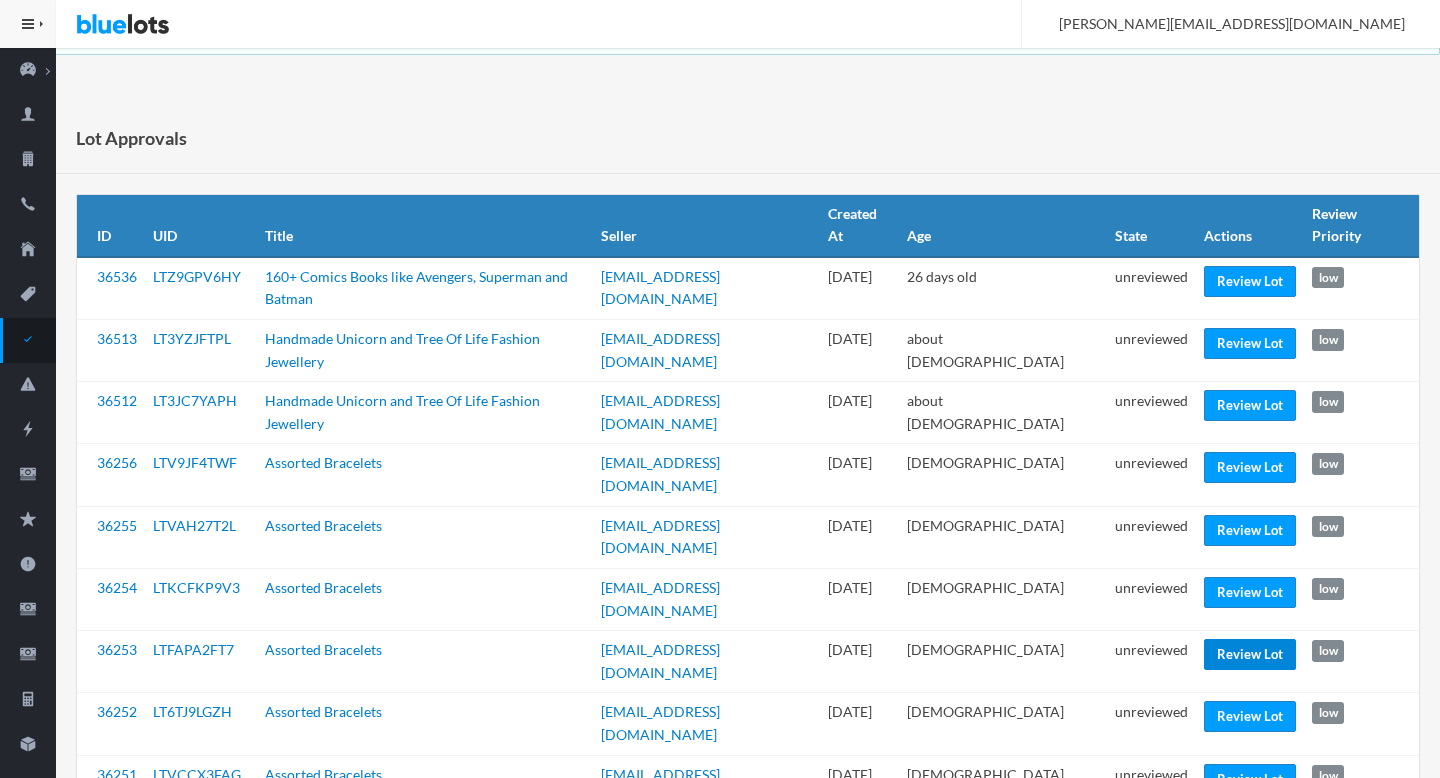 click on "Review Lot" at bounding box center [1250, 654] 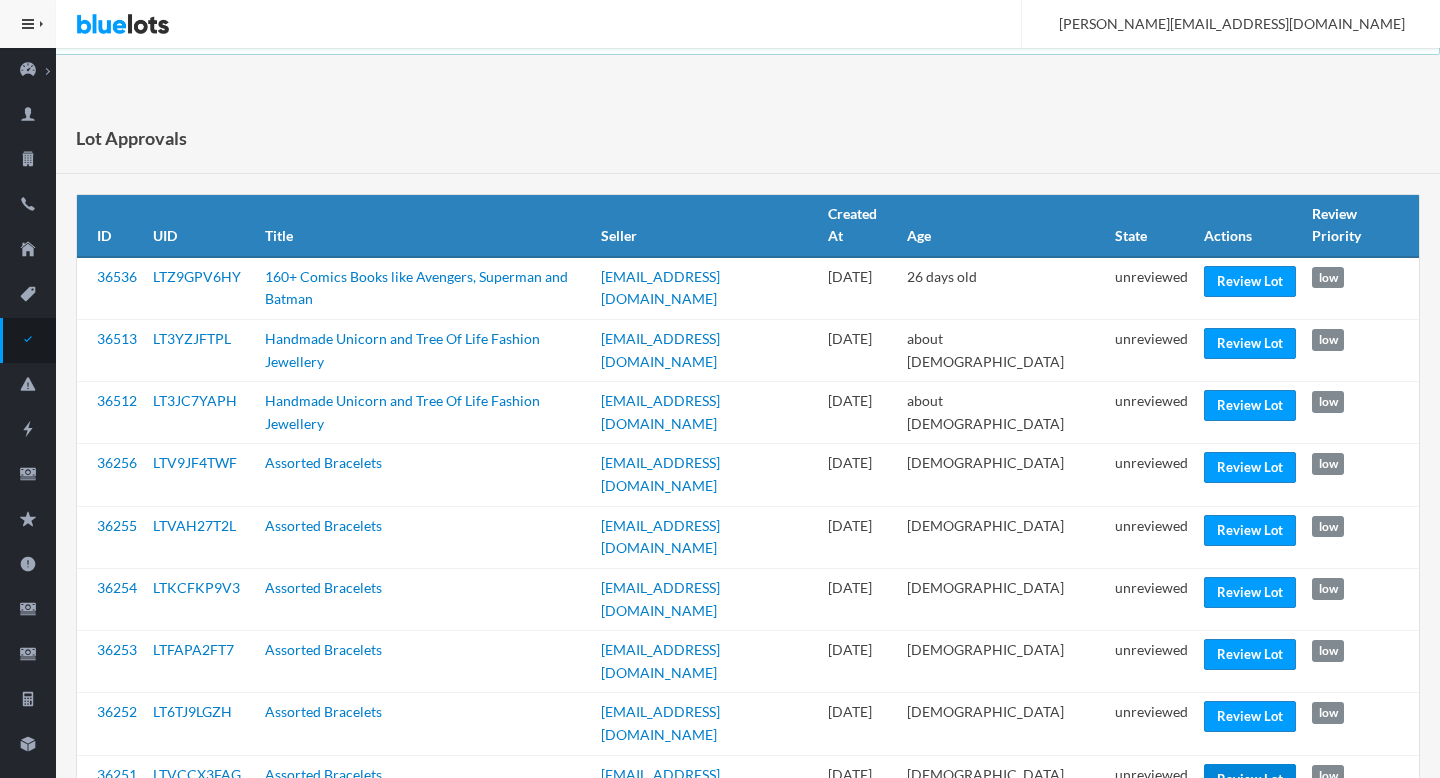 click on "Review Lot" at bounding box center [1250, 779] 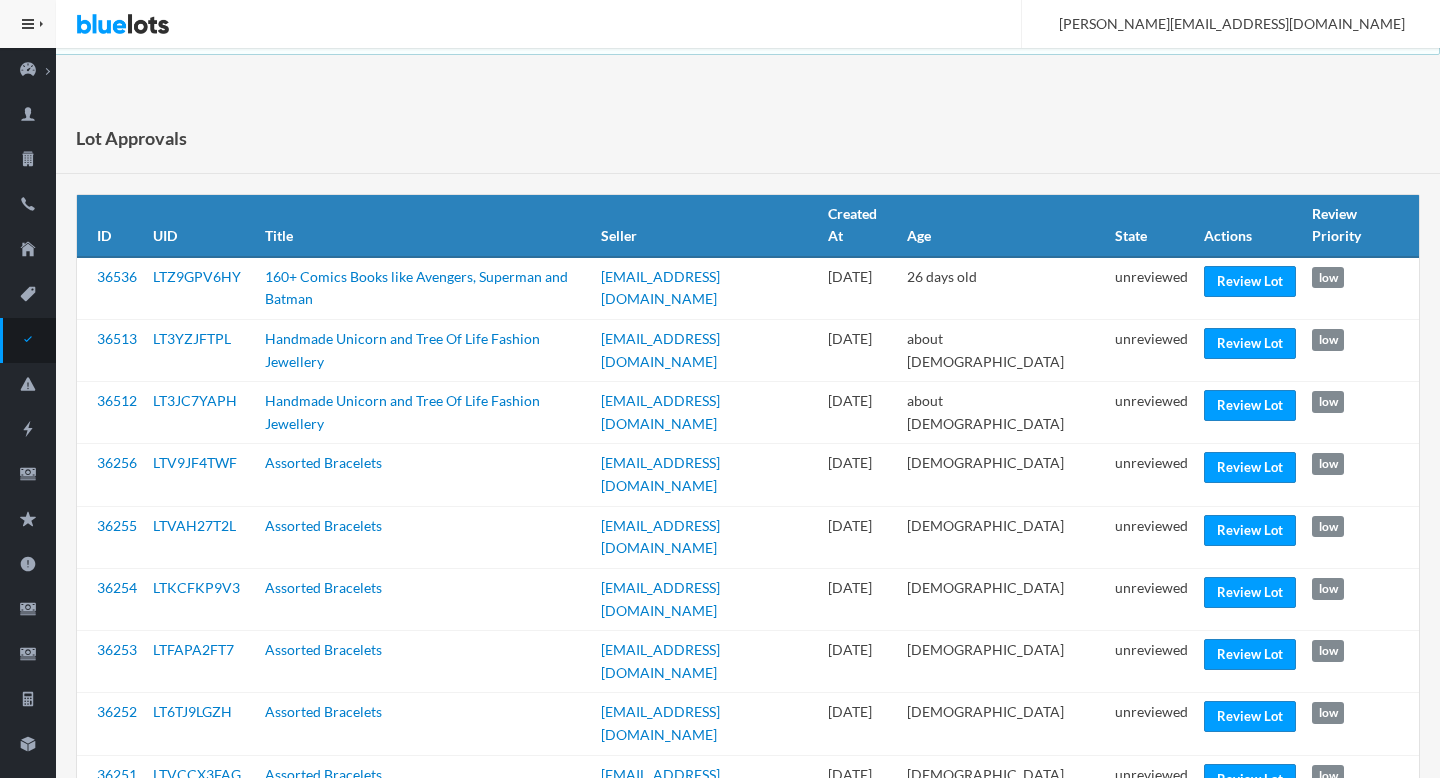 click on "unreviewed" at bounding box center [1151, 848] 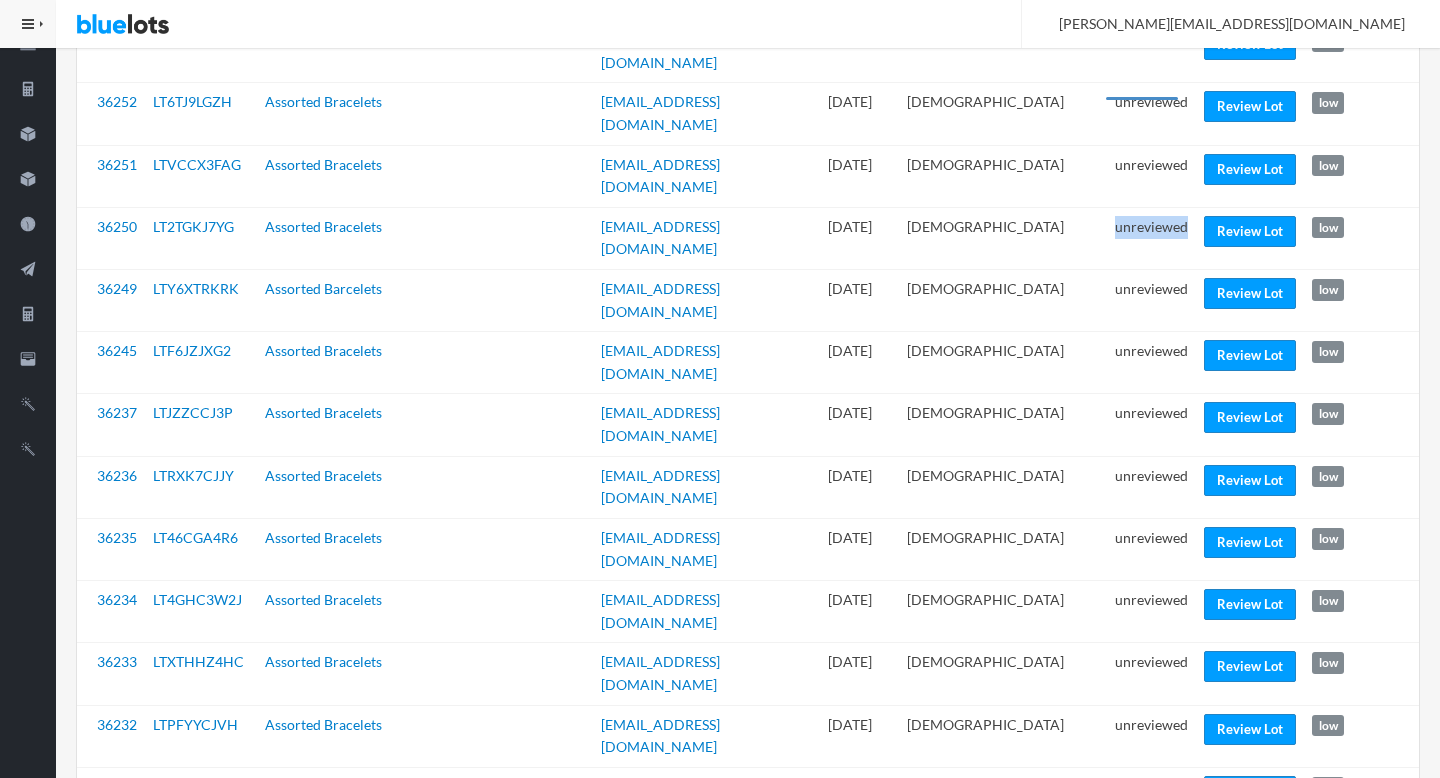 scroll, scrollTop: 613, scrollLeft: 0, axis: vertical 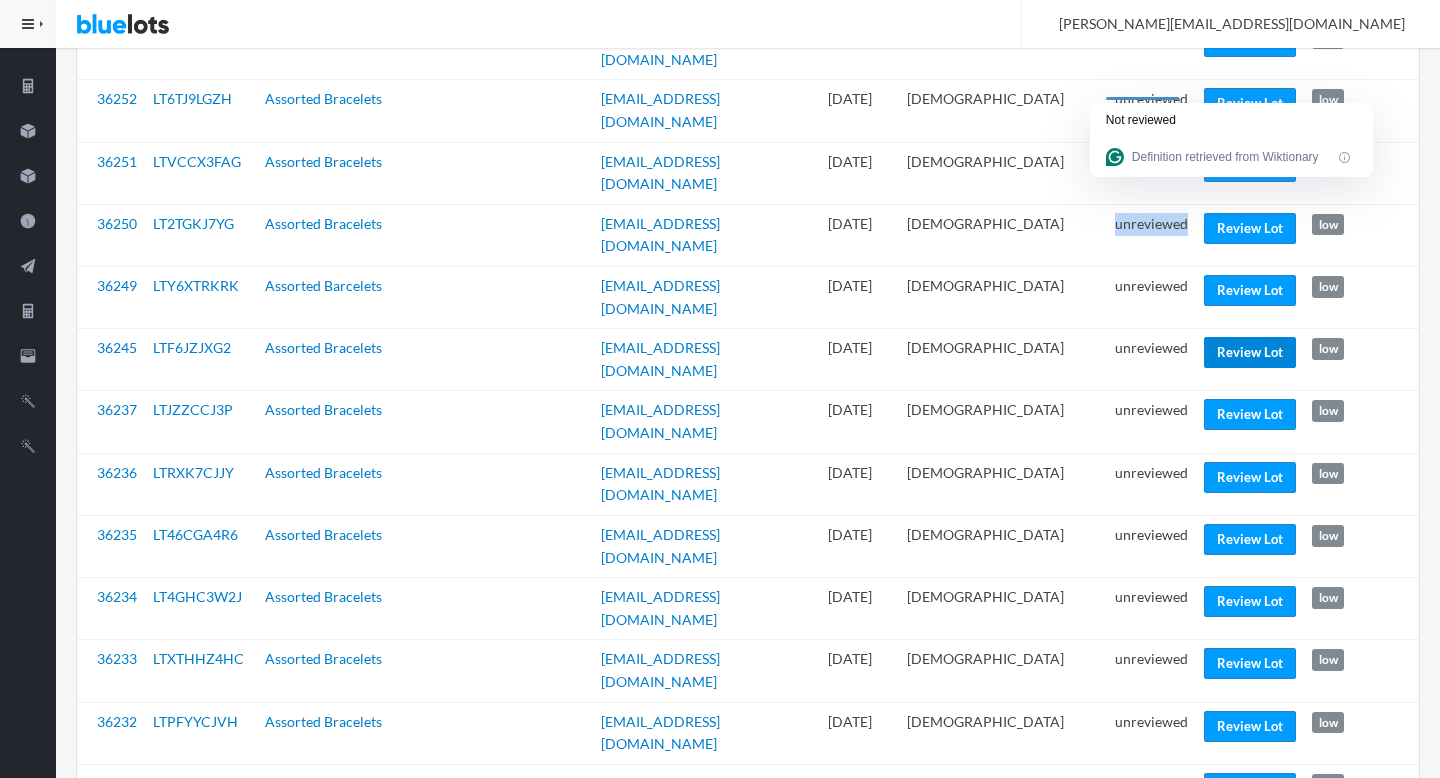 click on "Review Lot" at bounding box center (1250, 352) 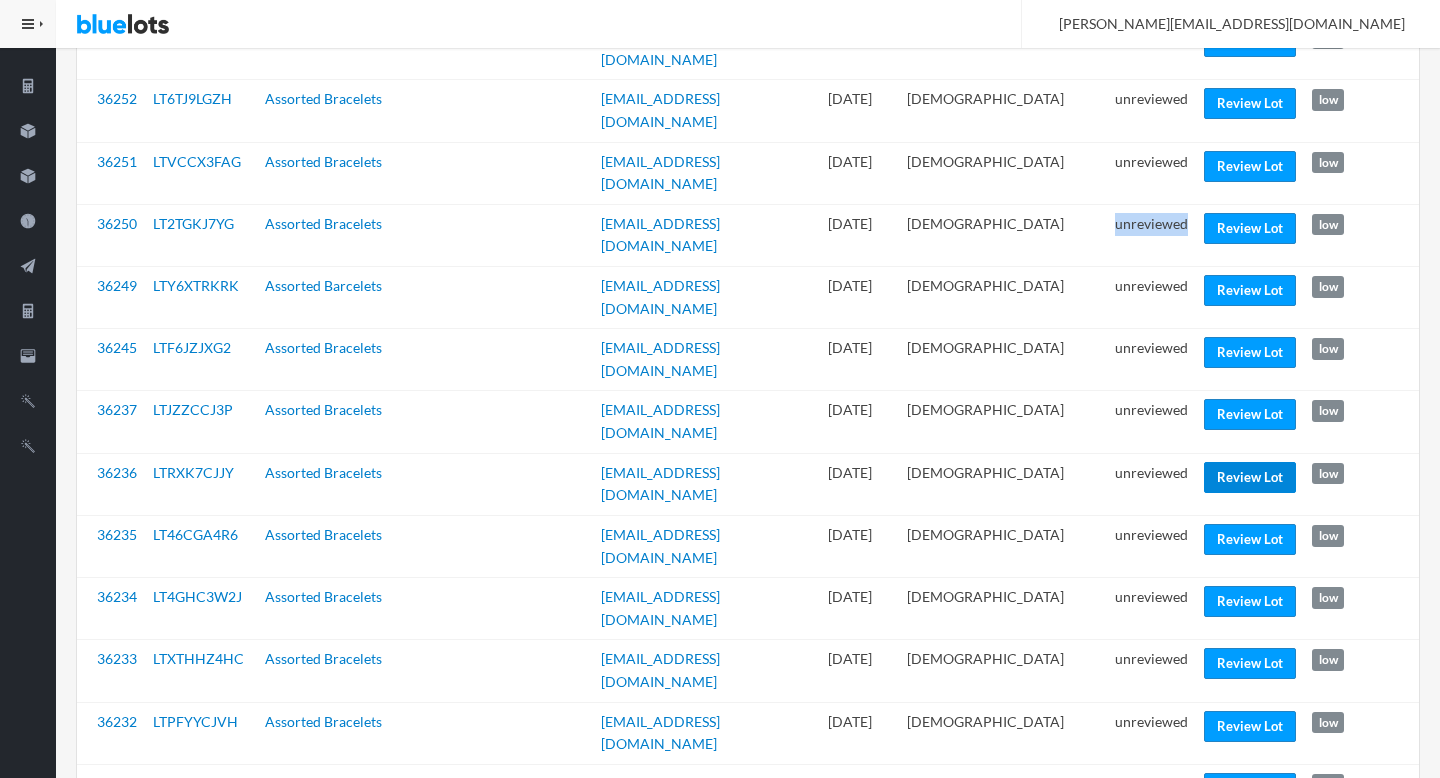 click on "Review Lot" at bounding box center [1250, 477] 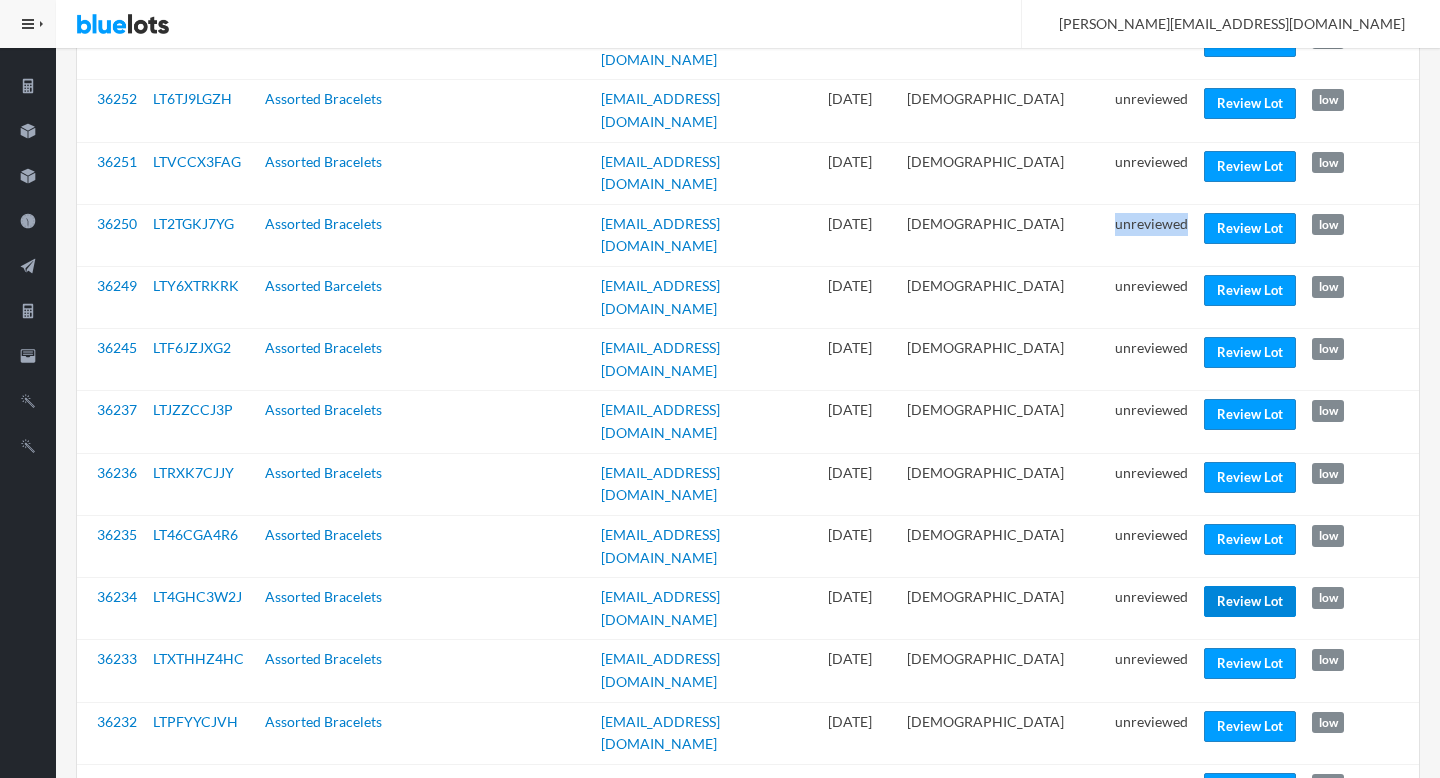 click on "Review Lot" at bounding box center [1250, 601] 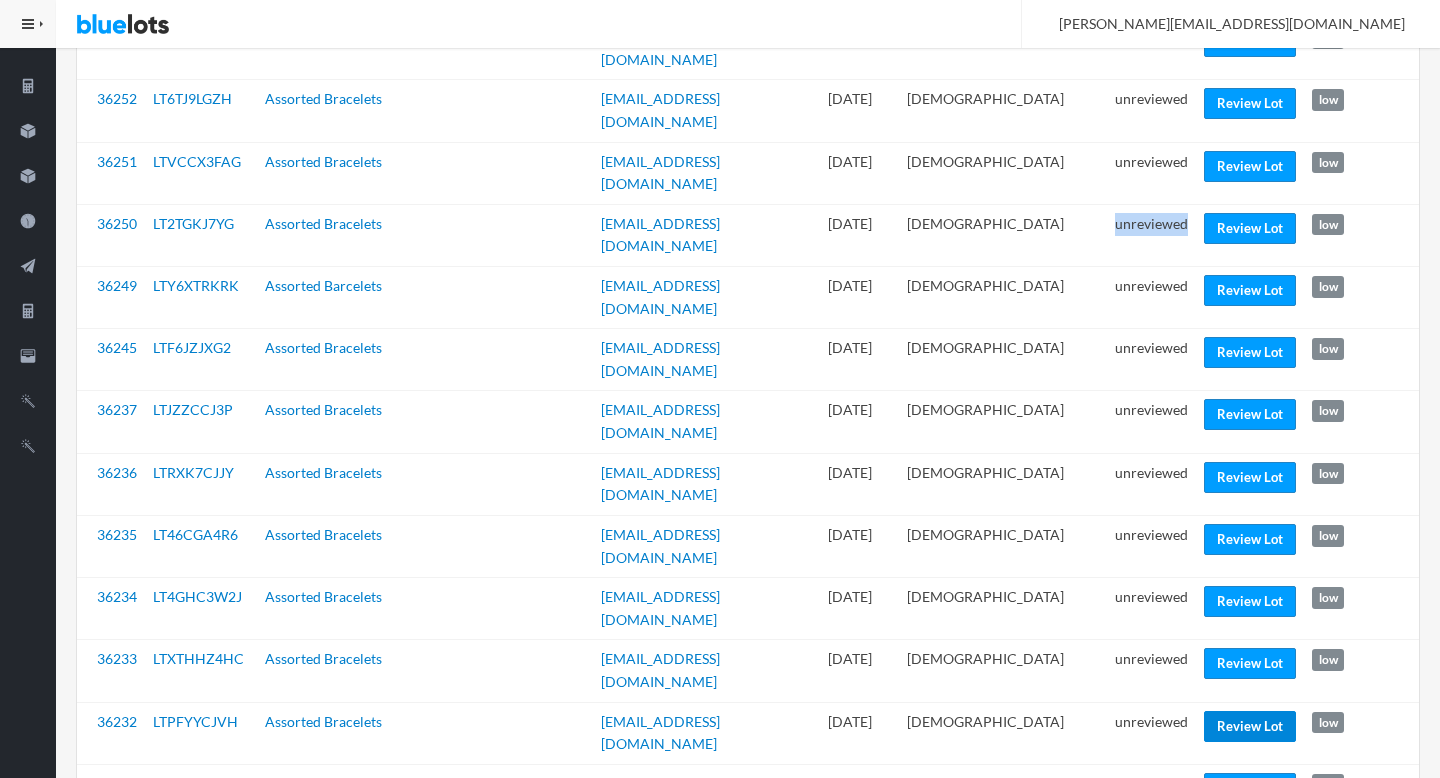 click on "Review Lot" at bounding box center [1250, 726] 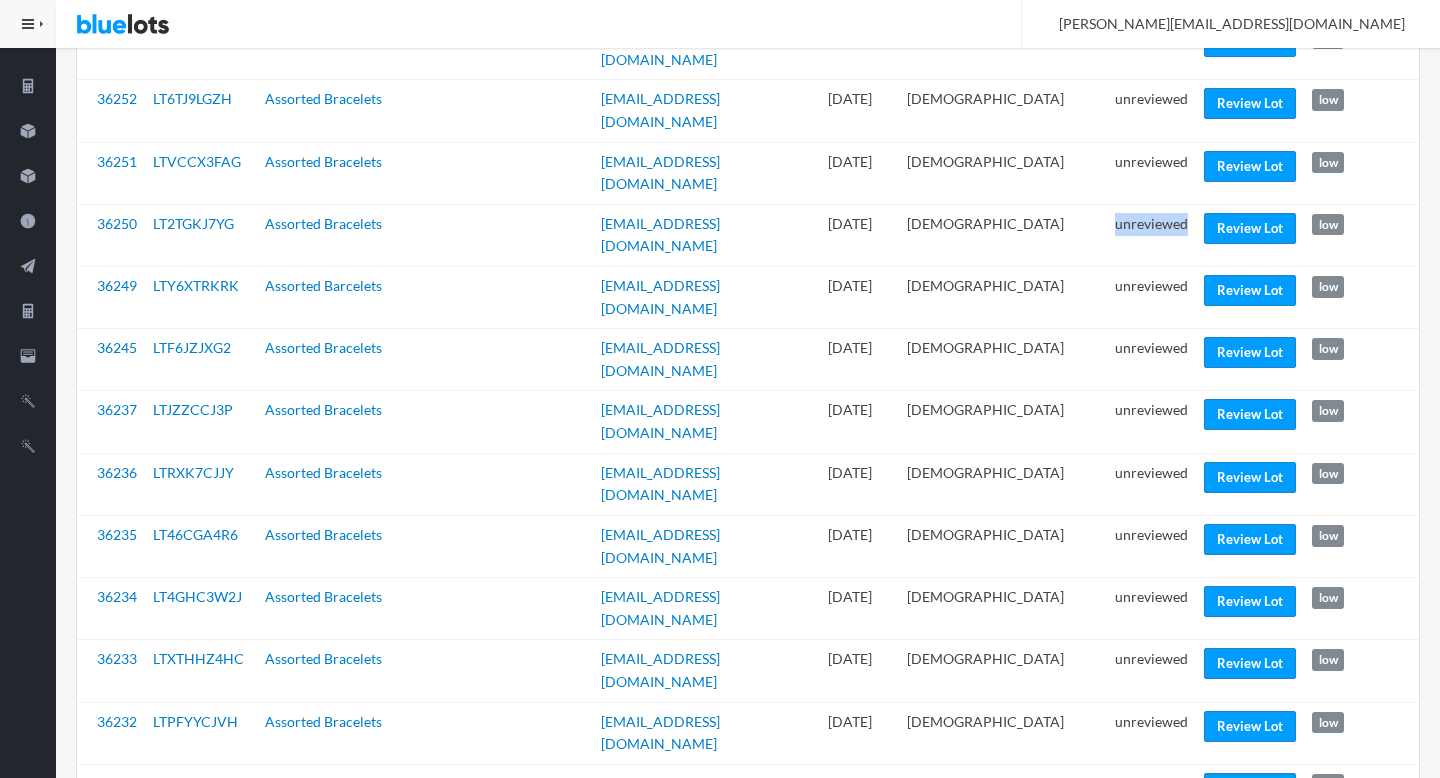 click on "Review Lot" at bounding box center [1250, 850] 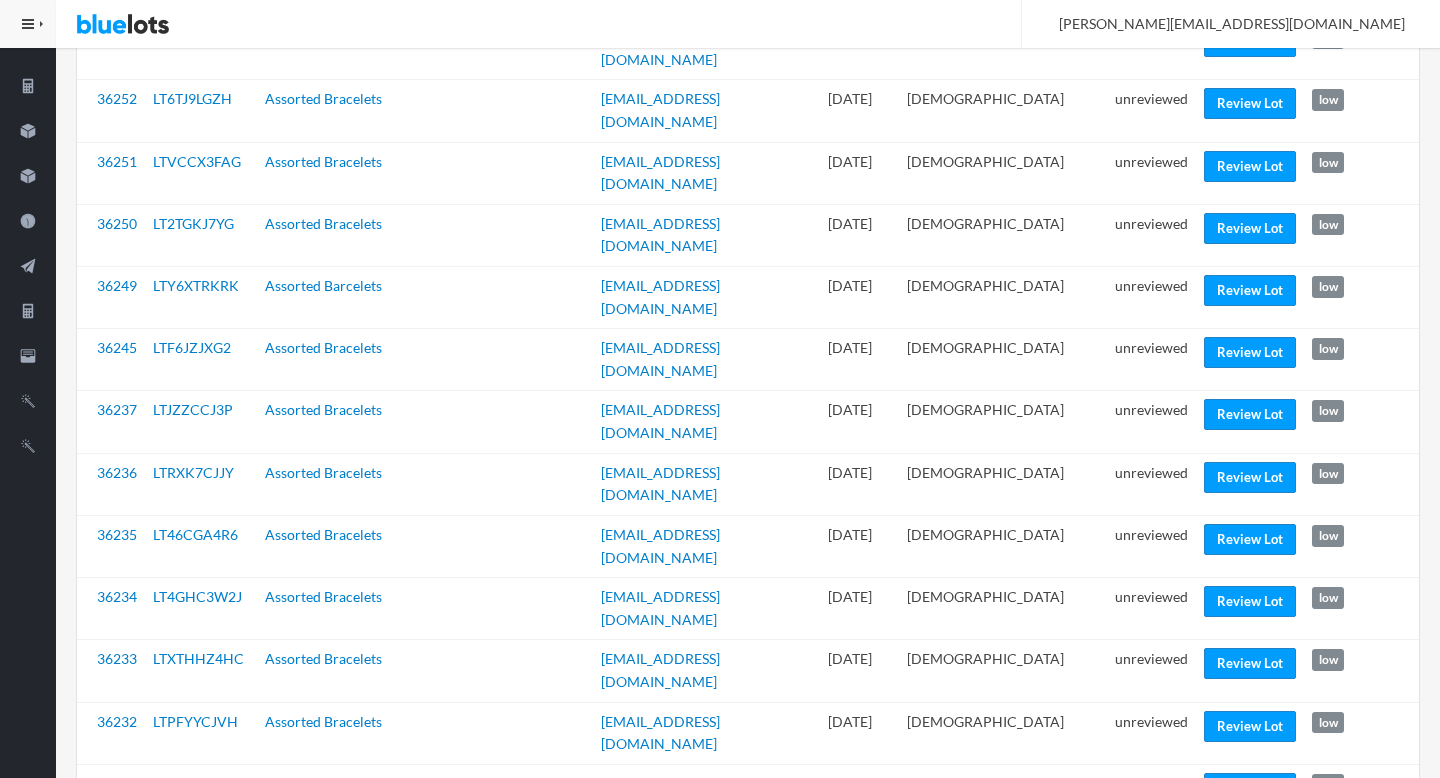 click on "unreviewed" at bounding box center (1151, 1044) 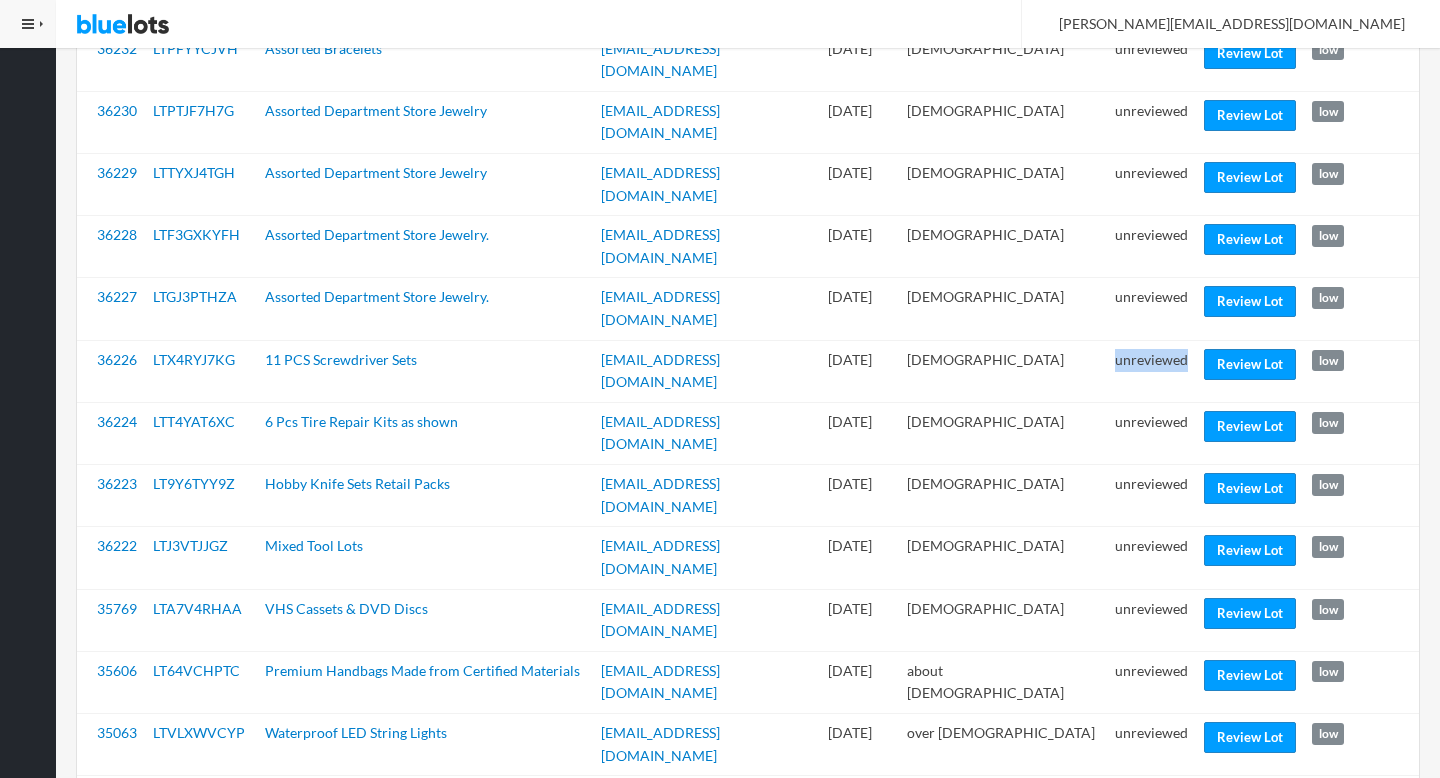 scroll, scrollTop: 1257, scrollLeft: 0, axis: vertical 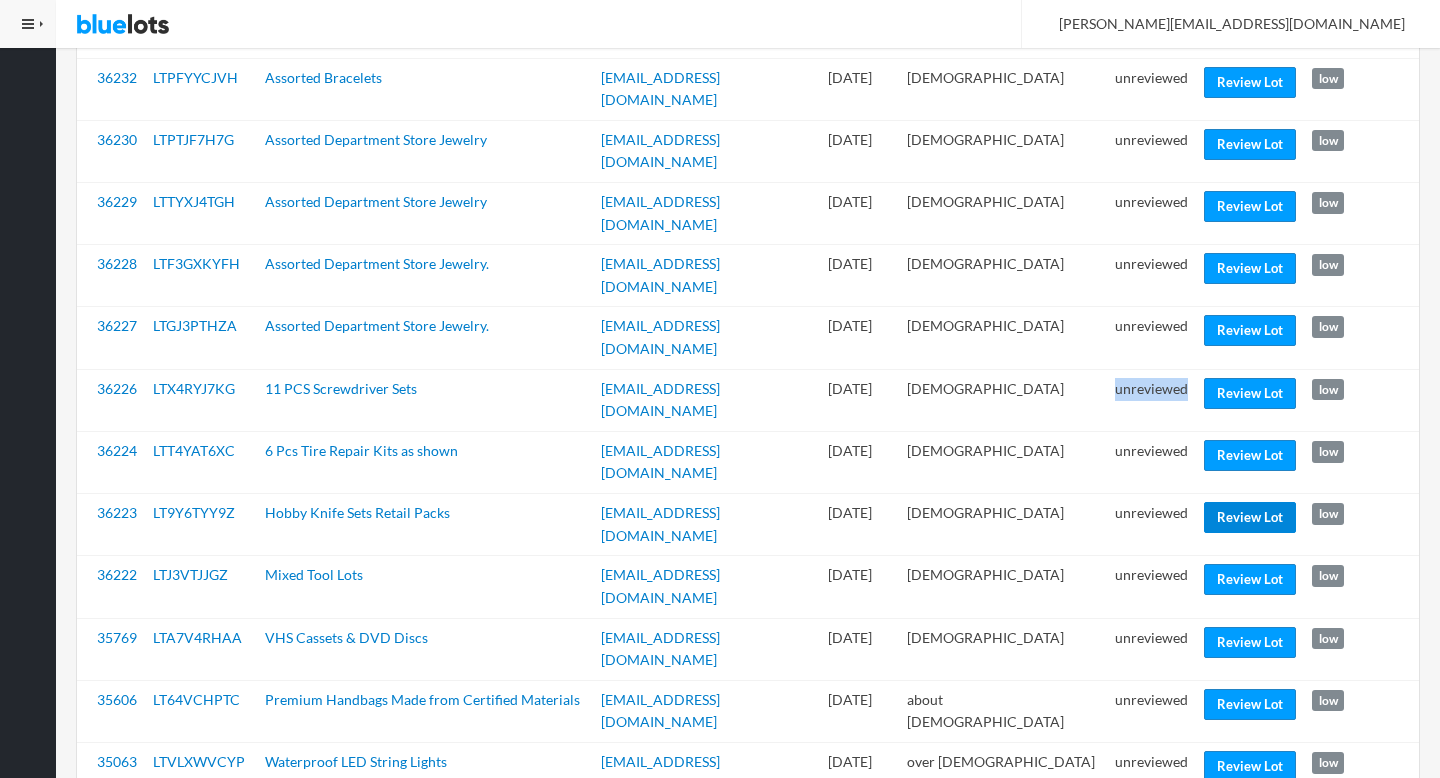 click on "Review Lot" at bounding box center (1250, 517) 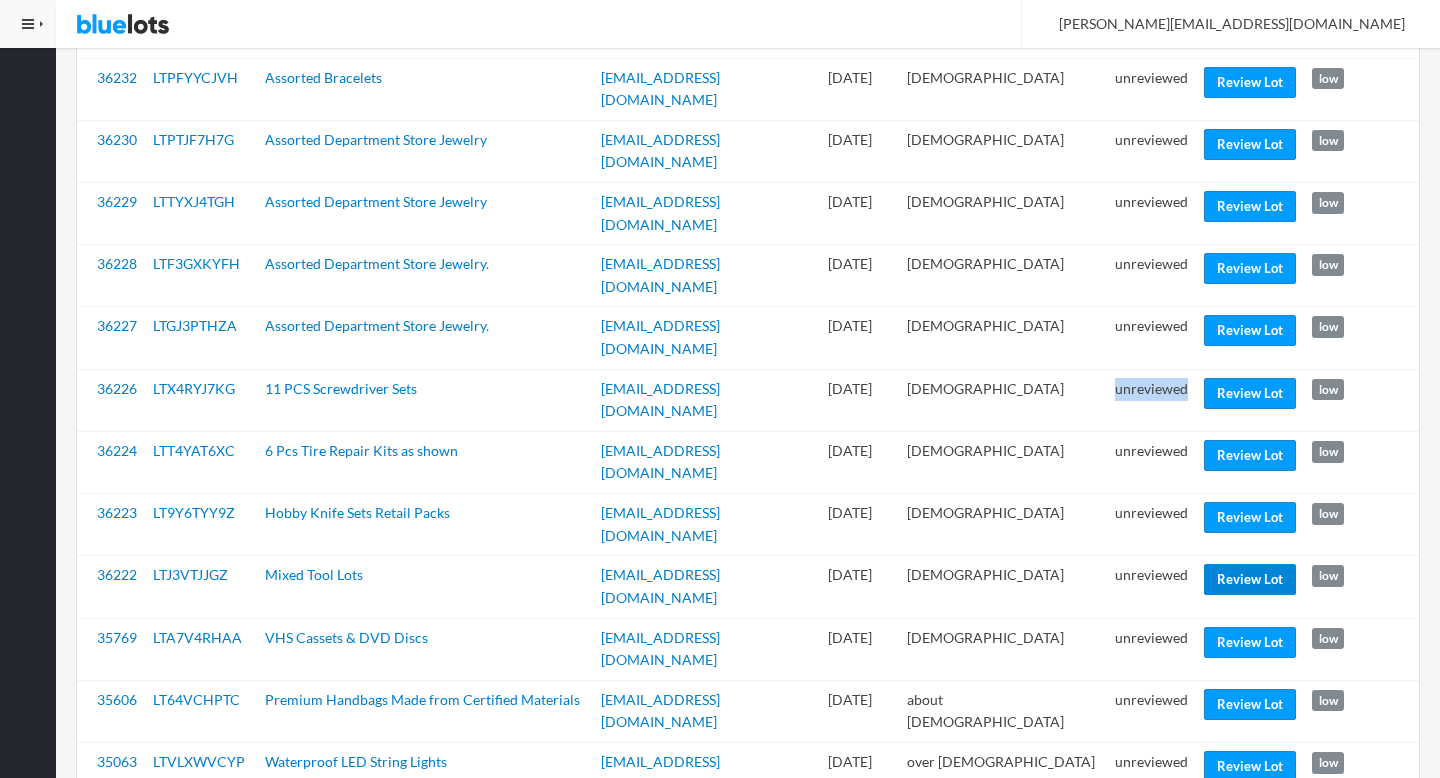 click on "Review Lot" at bounding box center (1250, 579) 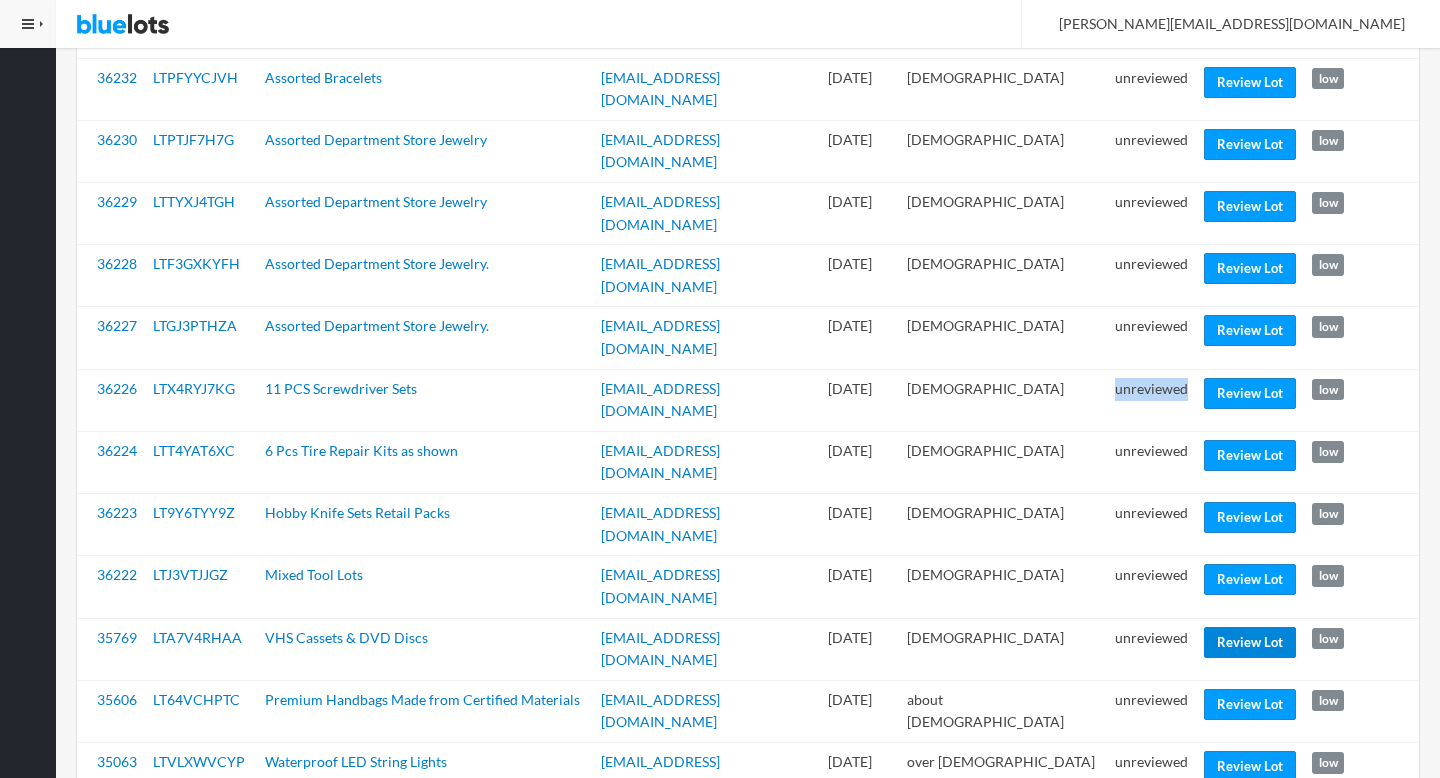 click on "Review Lot" at bounding box center [1250, 642] 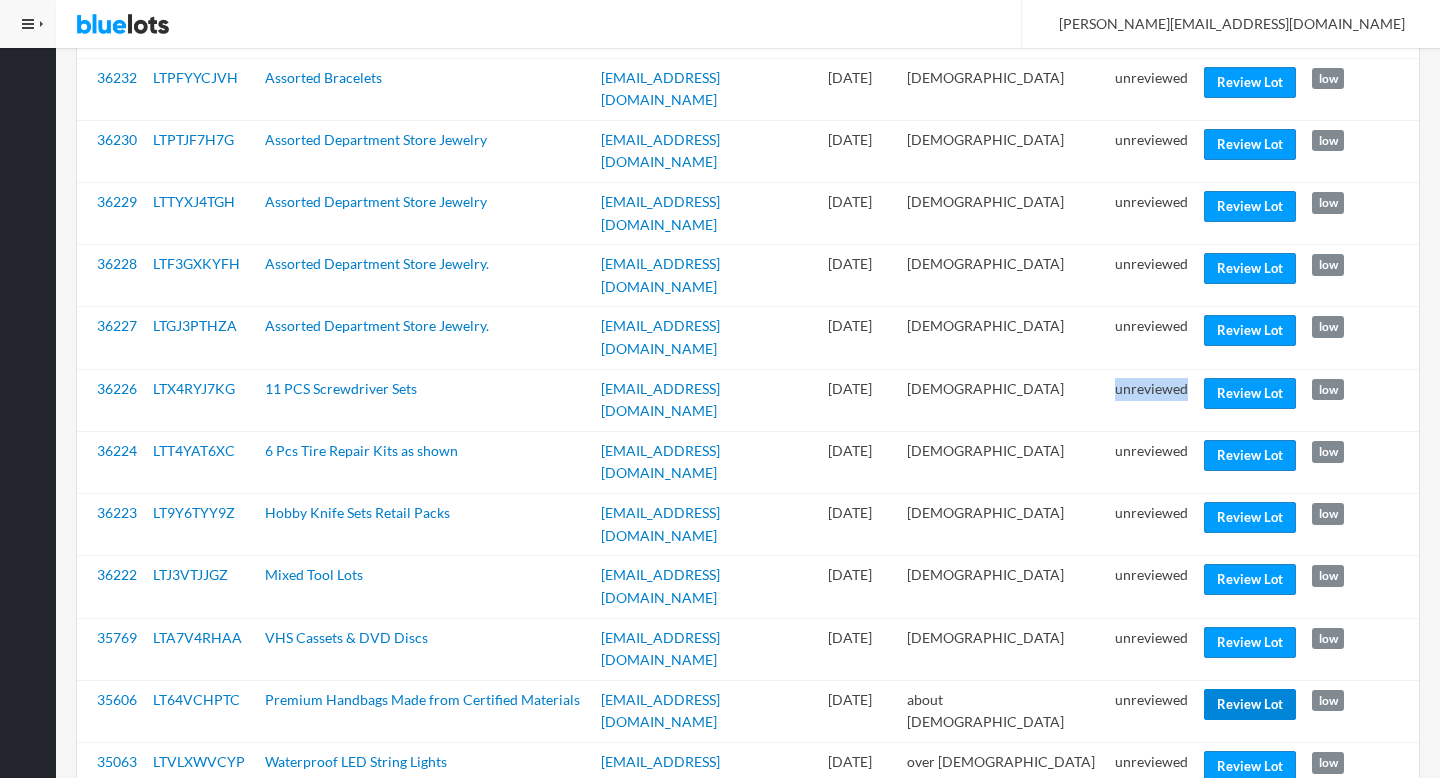 click on "Review Lot" at bounding box center (1250, 704) 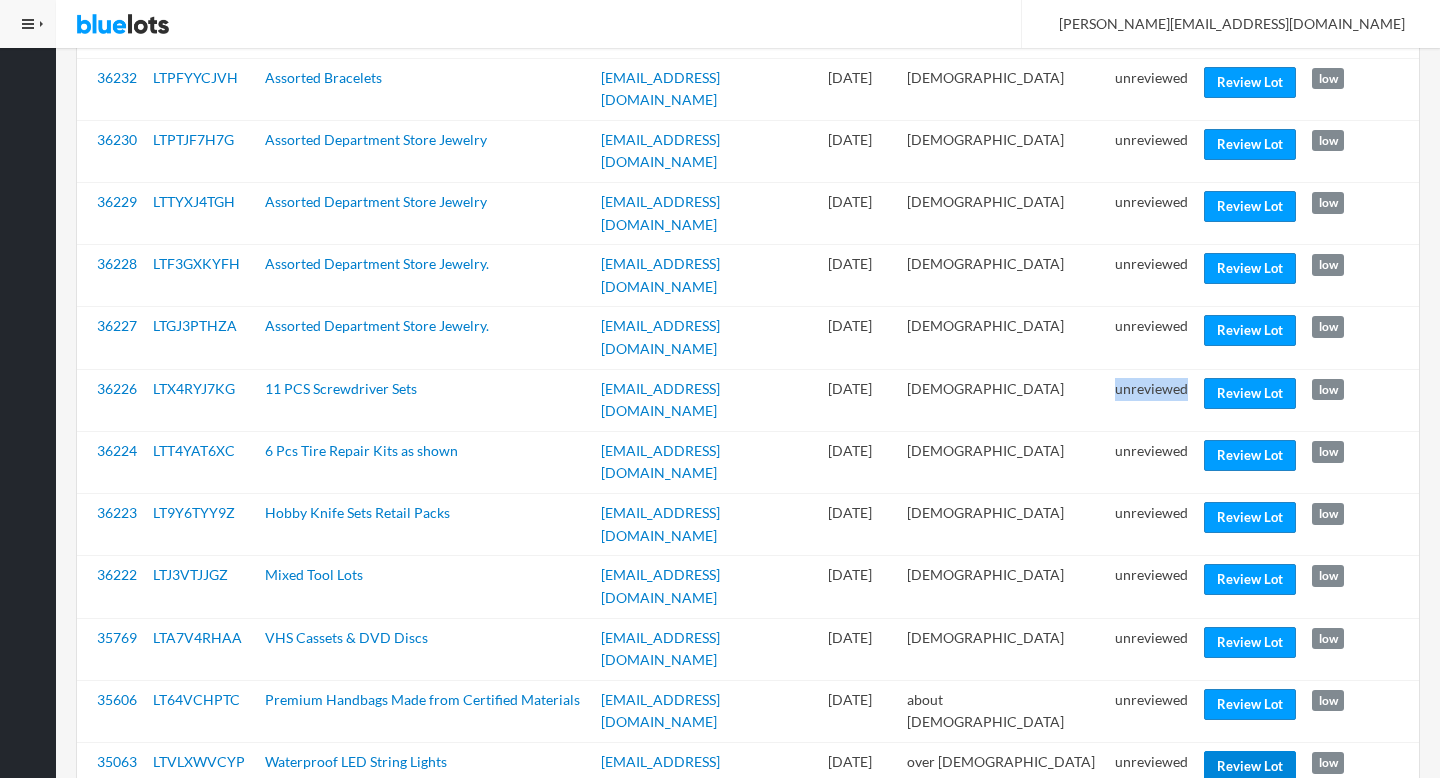 click on "Review Lot" at bounding box center (1250, 766) 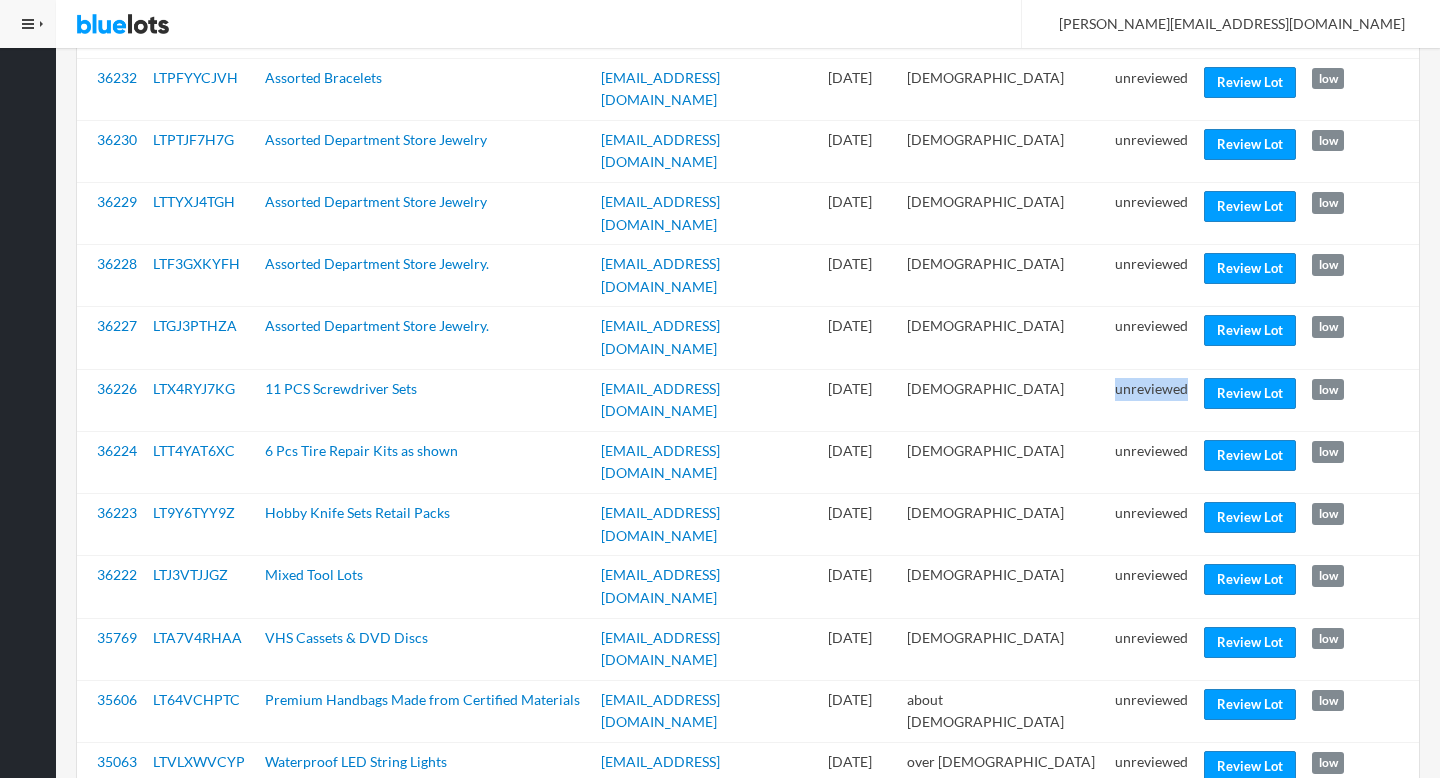 click on "Review Lot" at bounding box center (1250, 828) 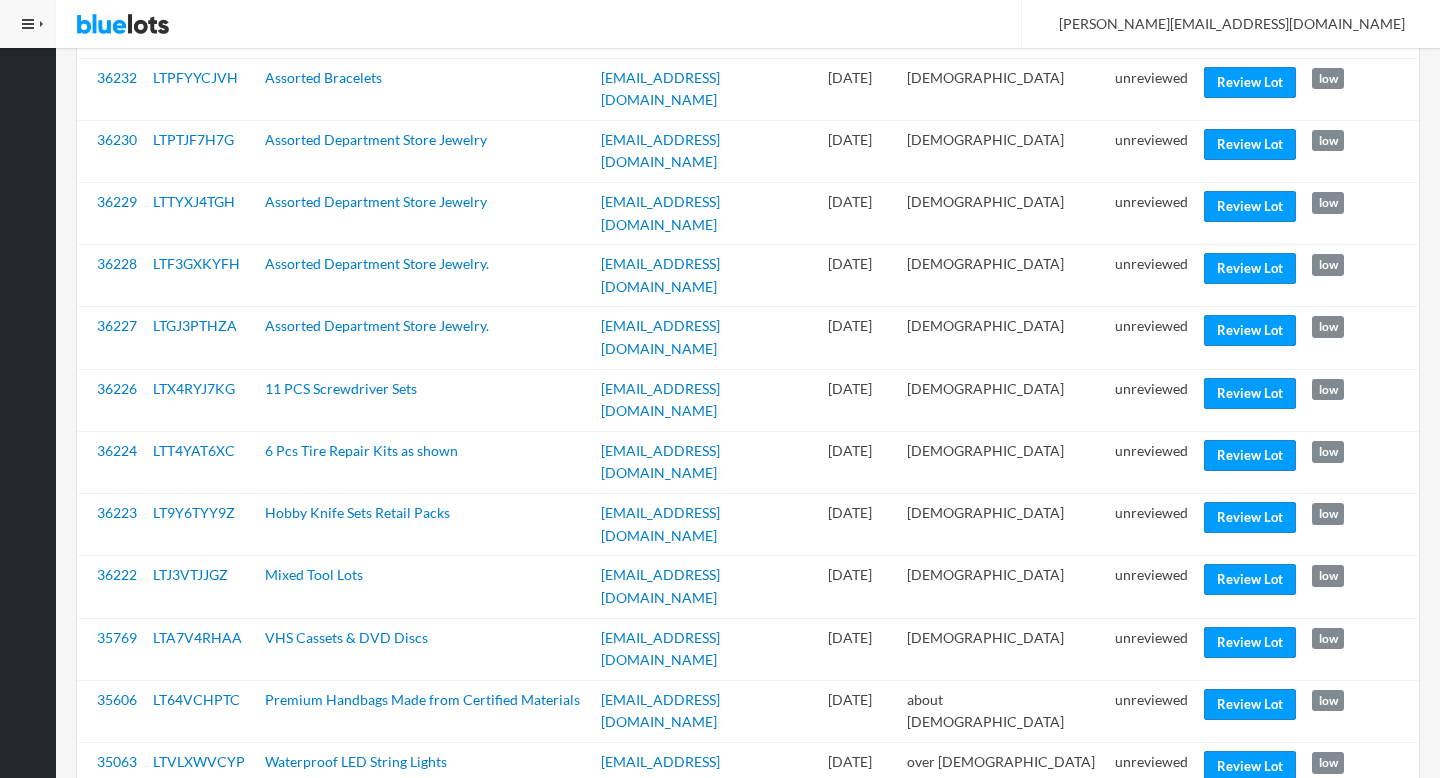 click on "unreviewed" at bounding box center (1151, 1271) 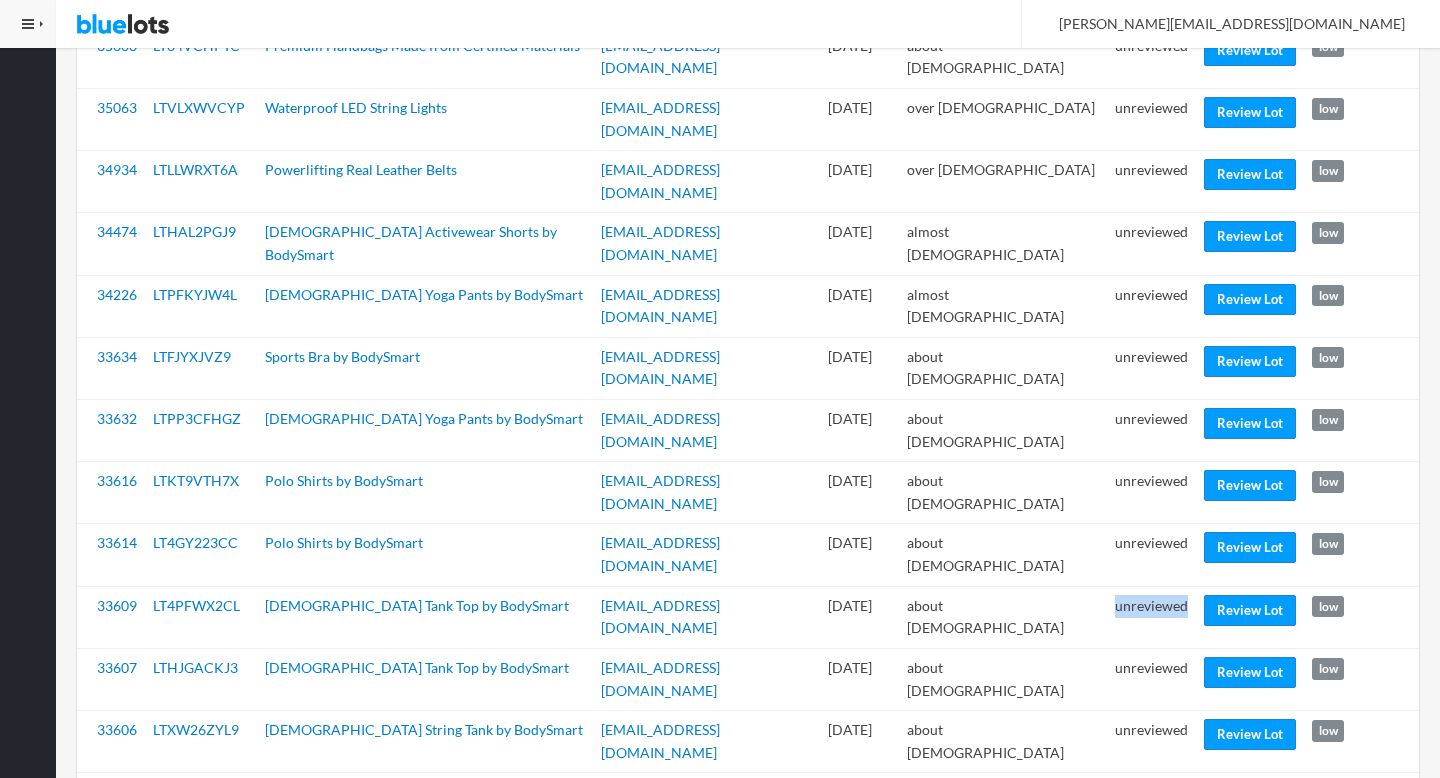 scroll, scrollTop: 1916, scrollLeft: 0, axis: vertical 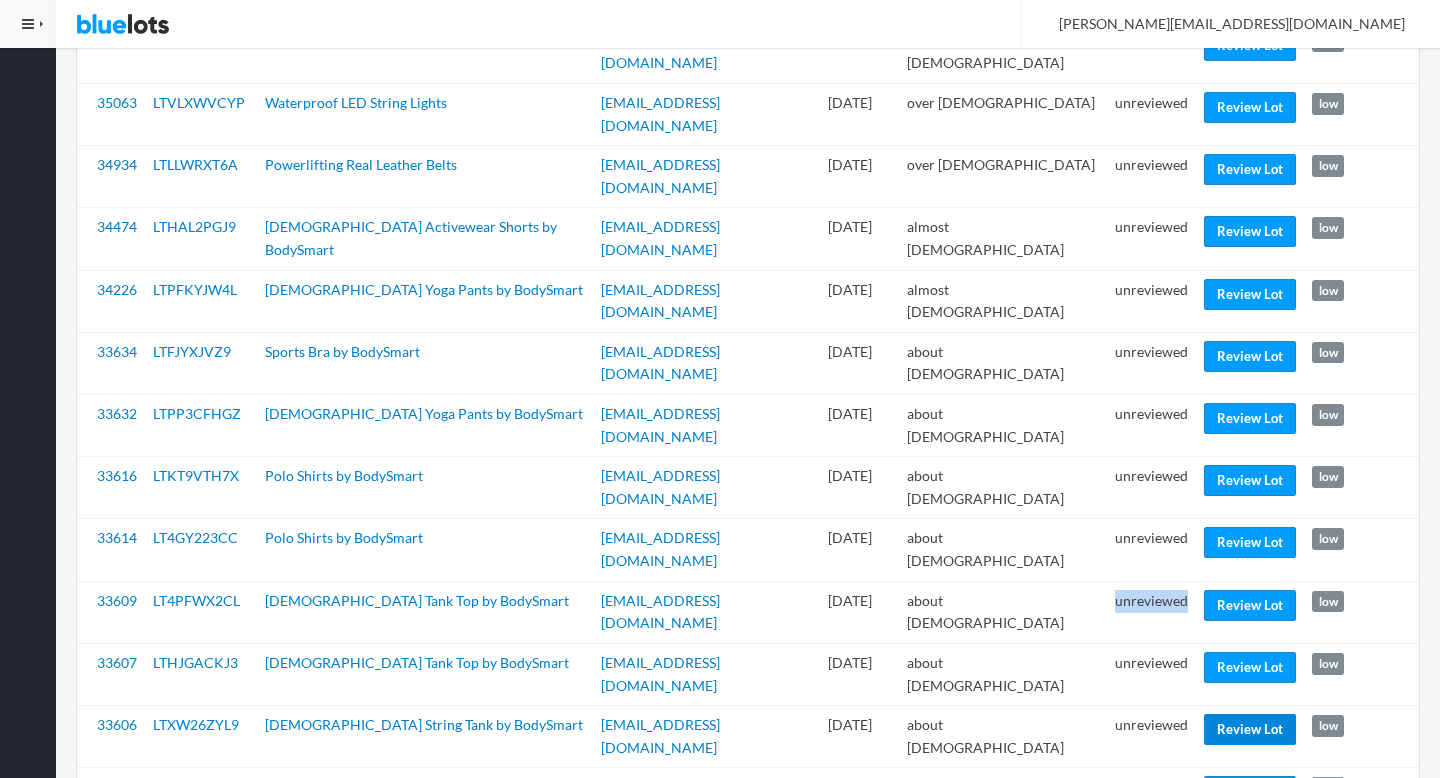 click on "Review Lot" at bounding box center (1250, 729) 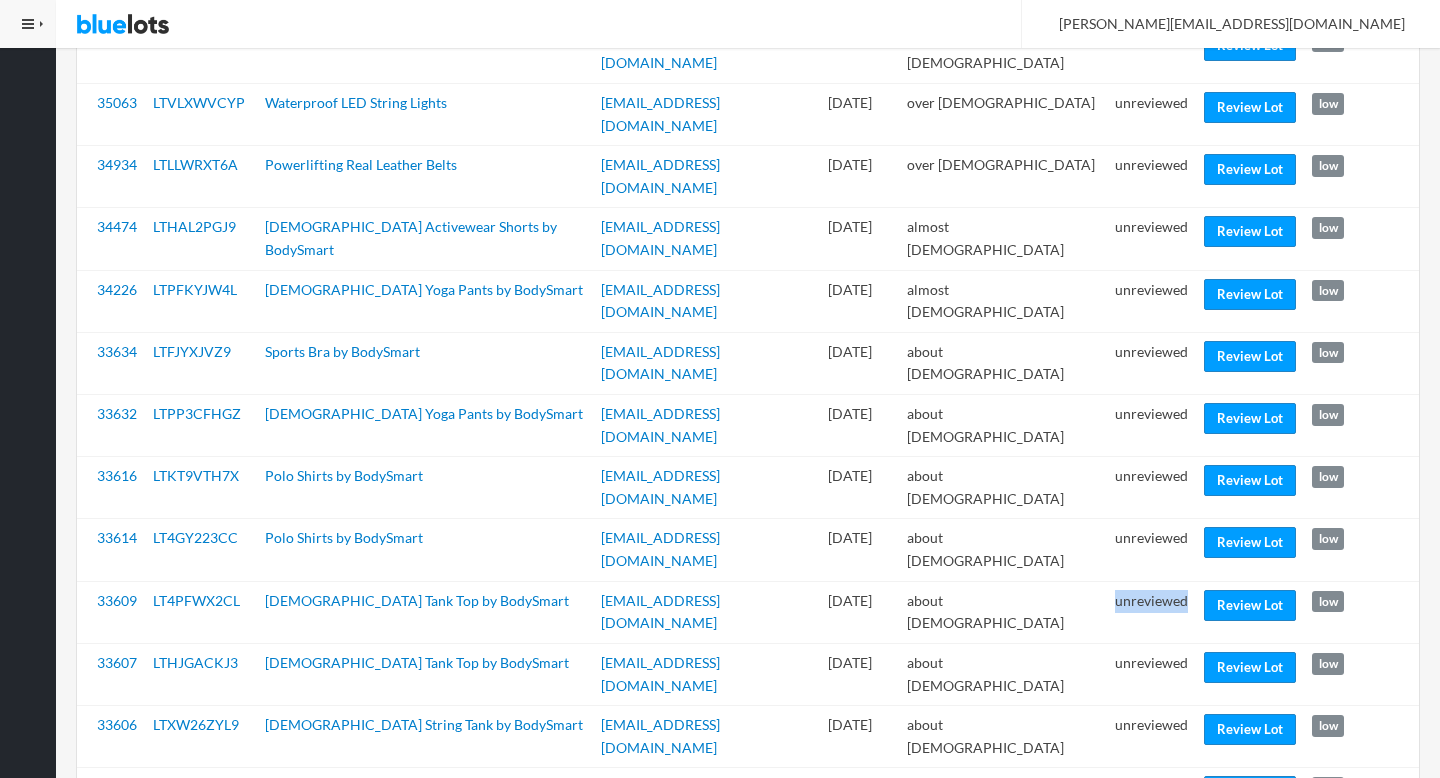 click on "Review Lot" at bounding box center (1250, 854) 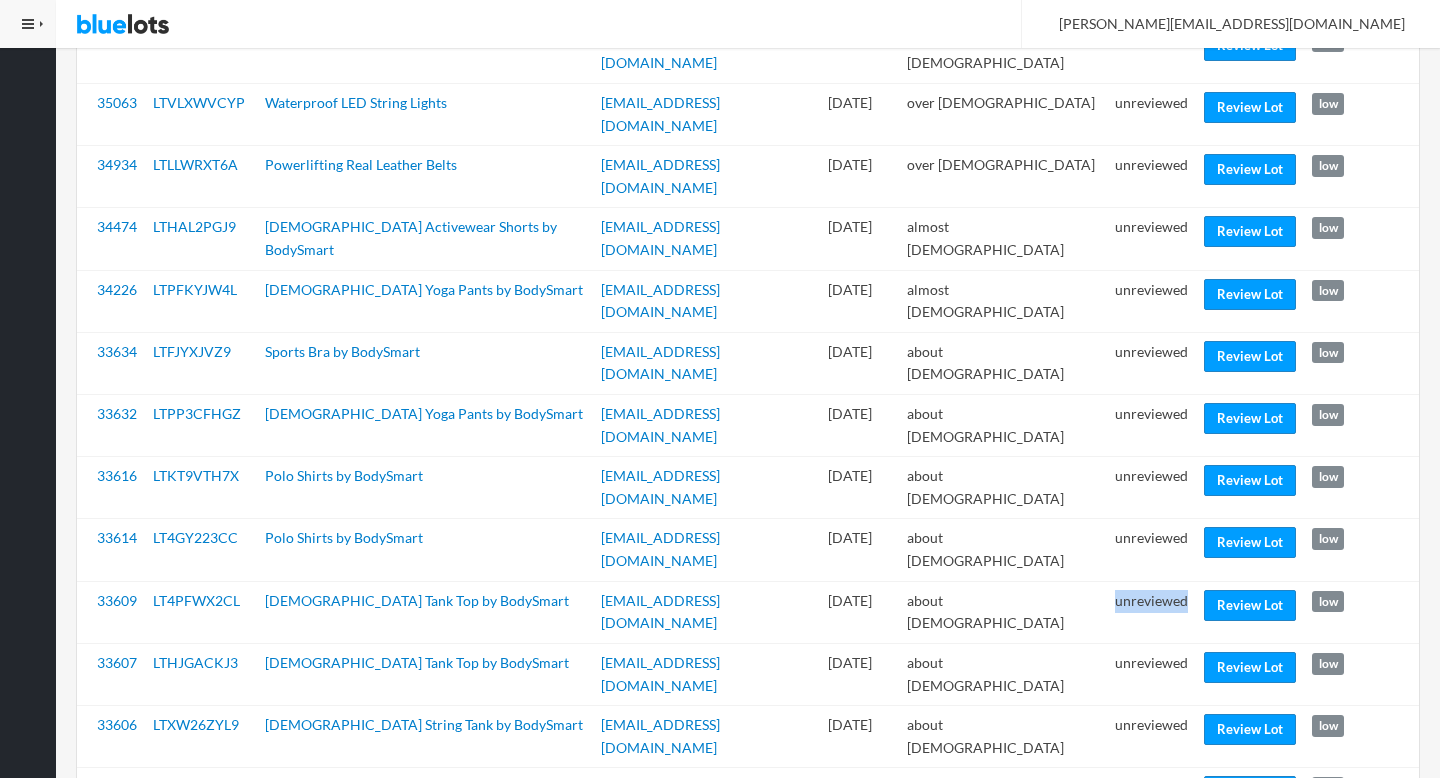 click on "Review Lot" at bounding box center [1250, 978] 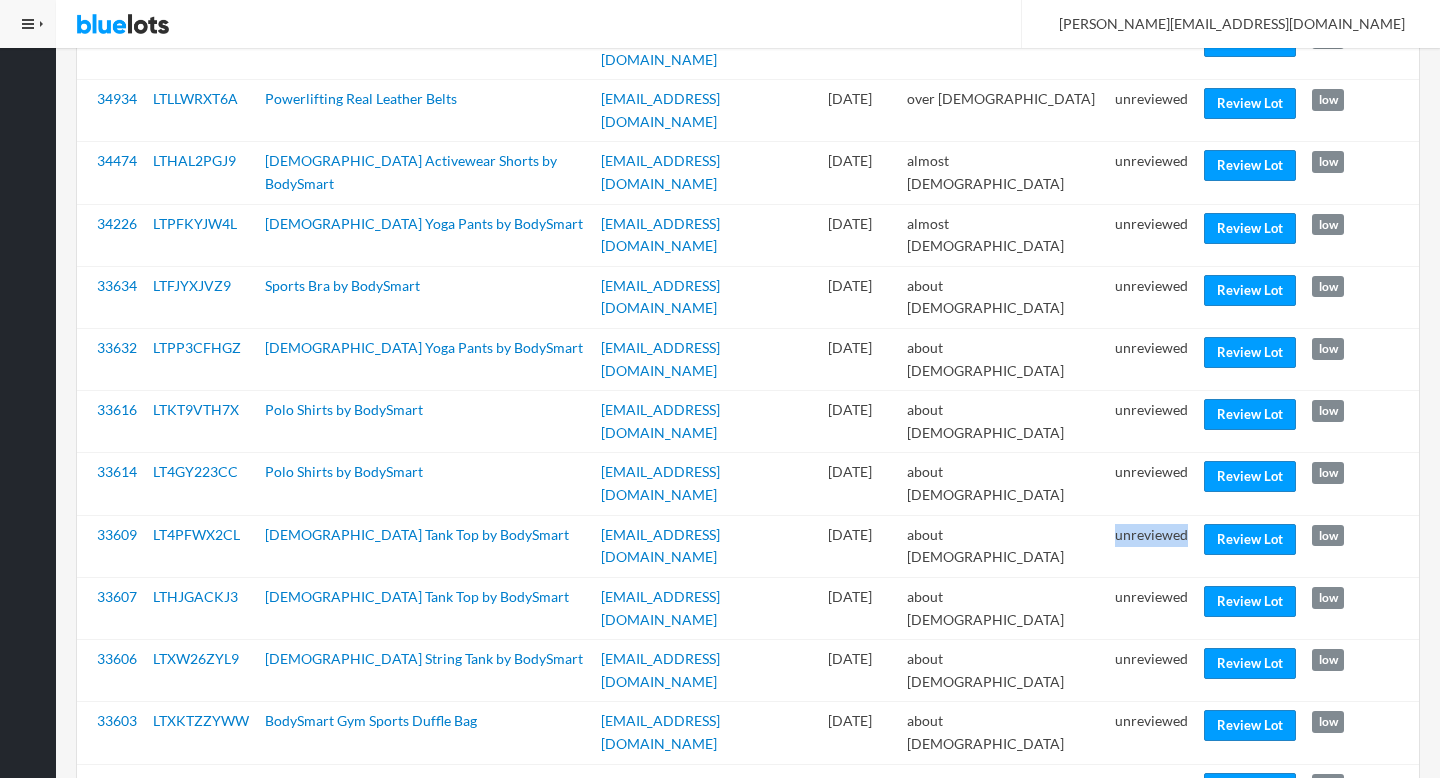 click on "2" at bounding box center [131, 1446] 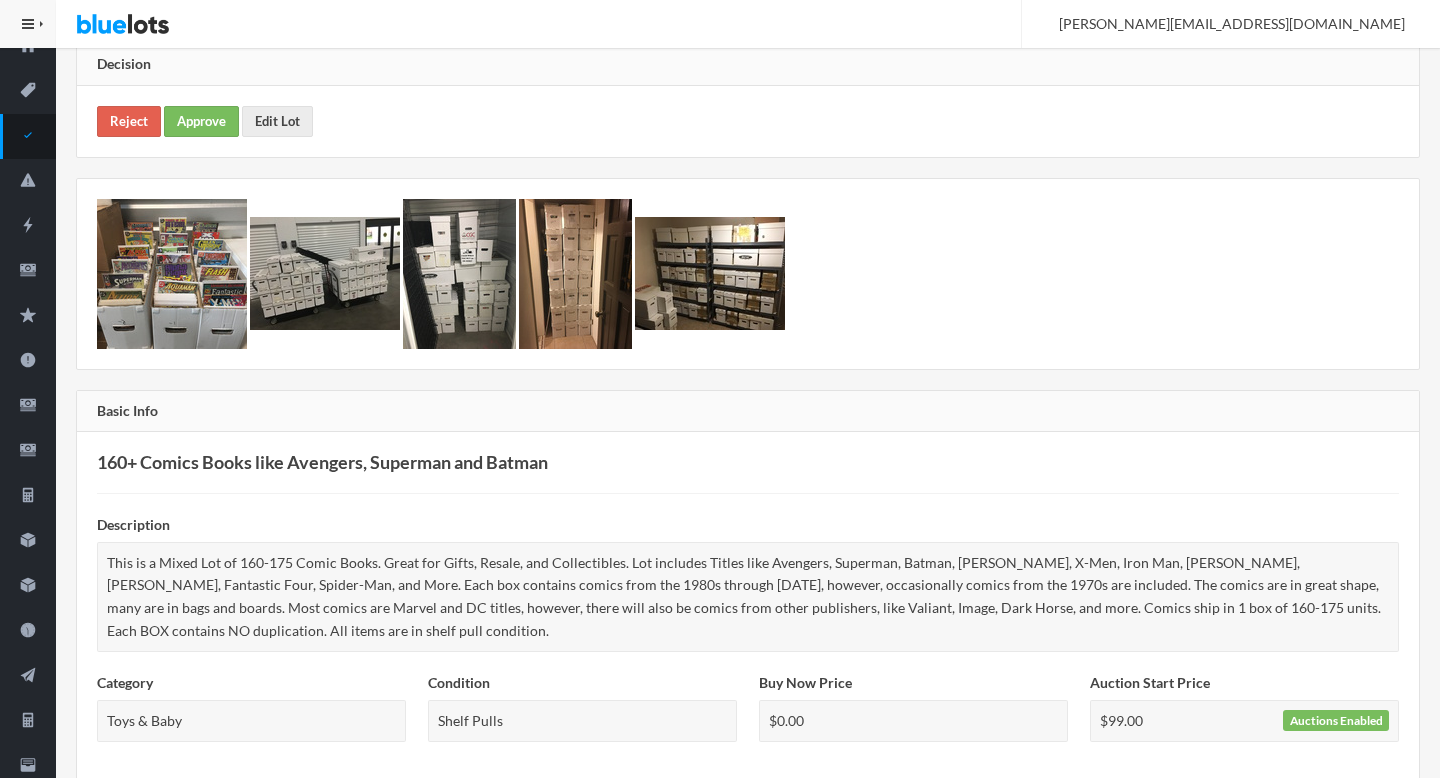 scroll, scrollTop: 0, scrollLeft: 0, axis: both 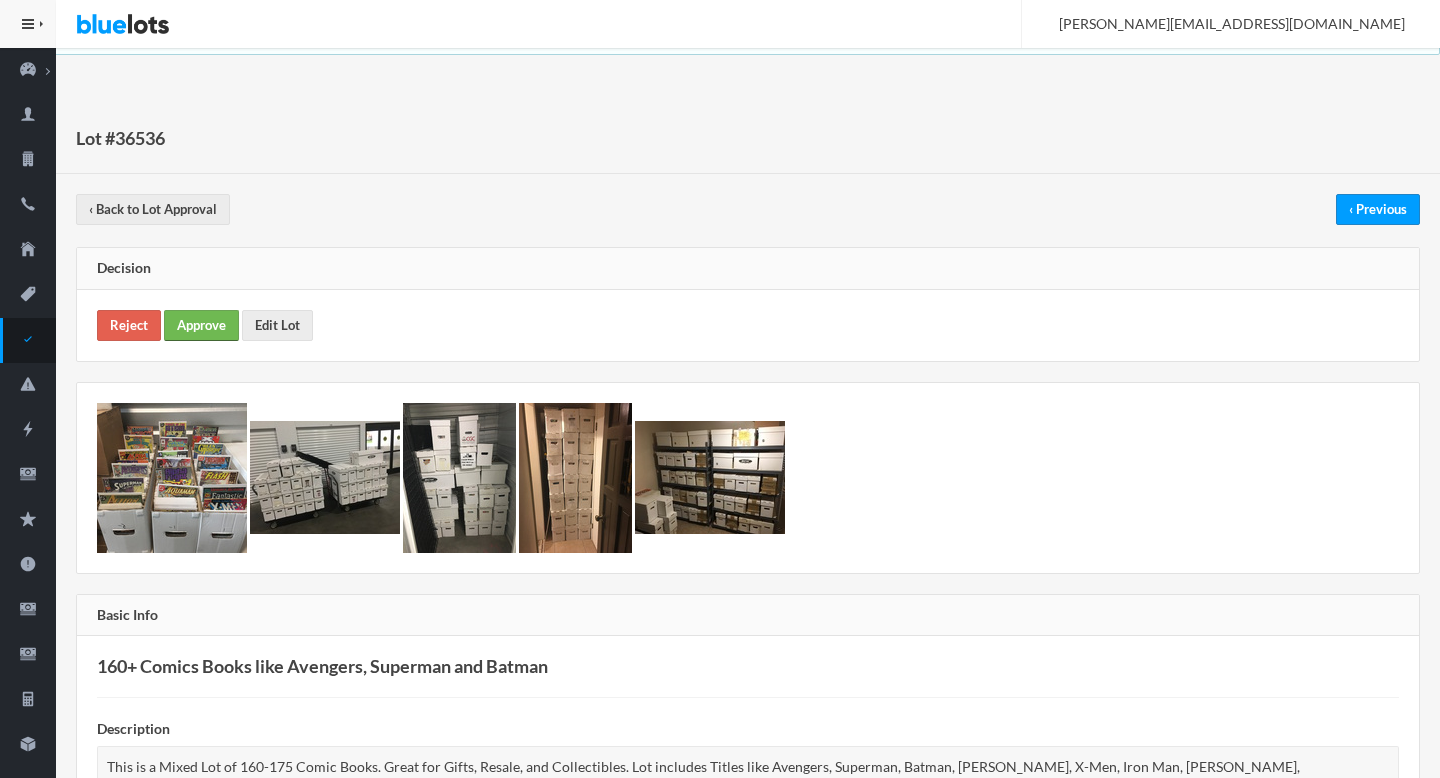 click on "Approve" at bounding box center [201, 325] 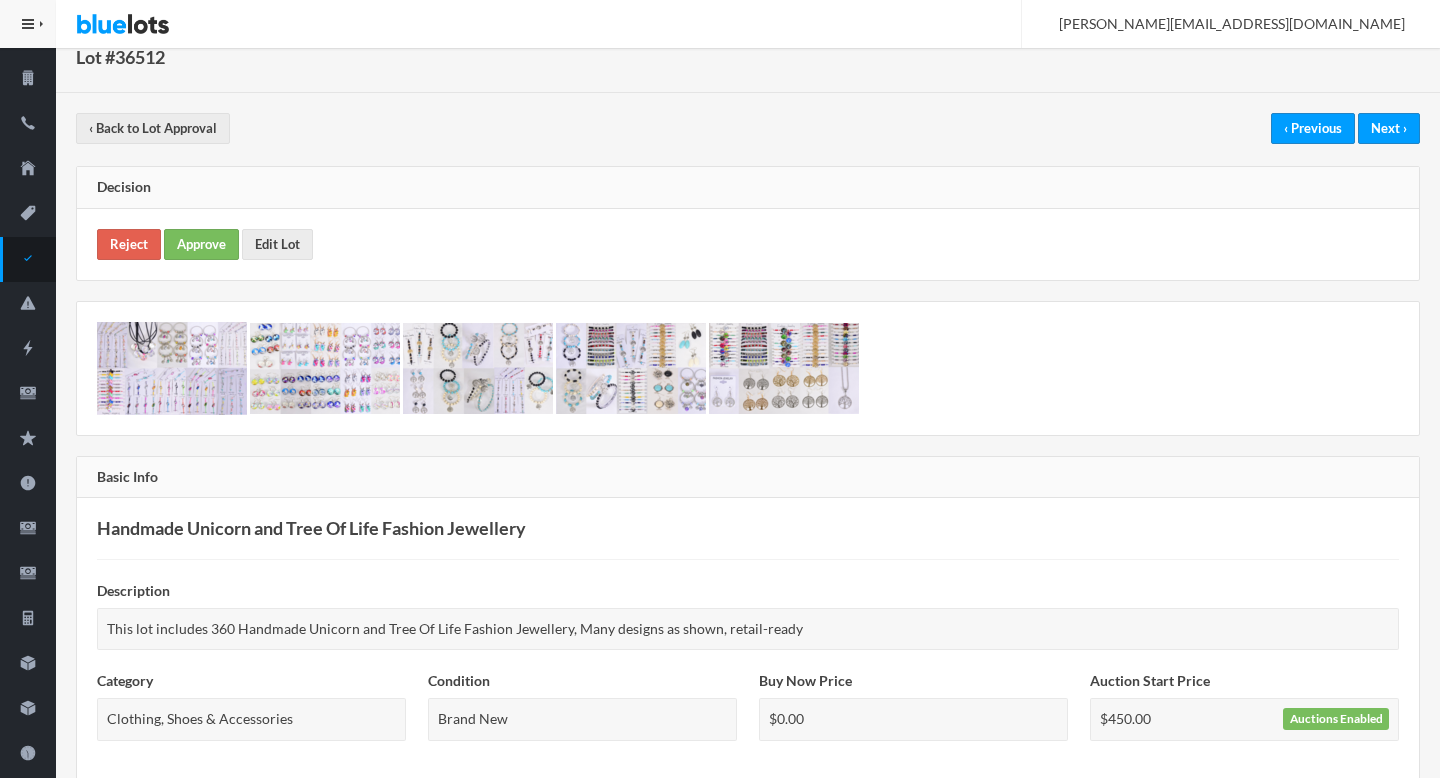 scroll, scrollTop: 0, scrollLeft: 0, axis: both 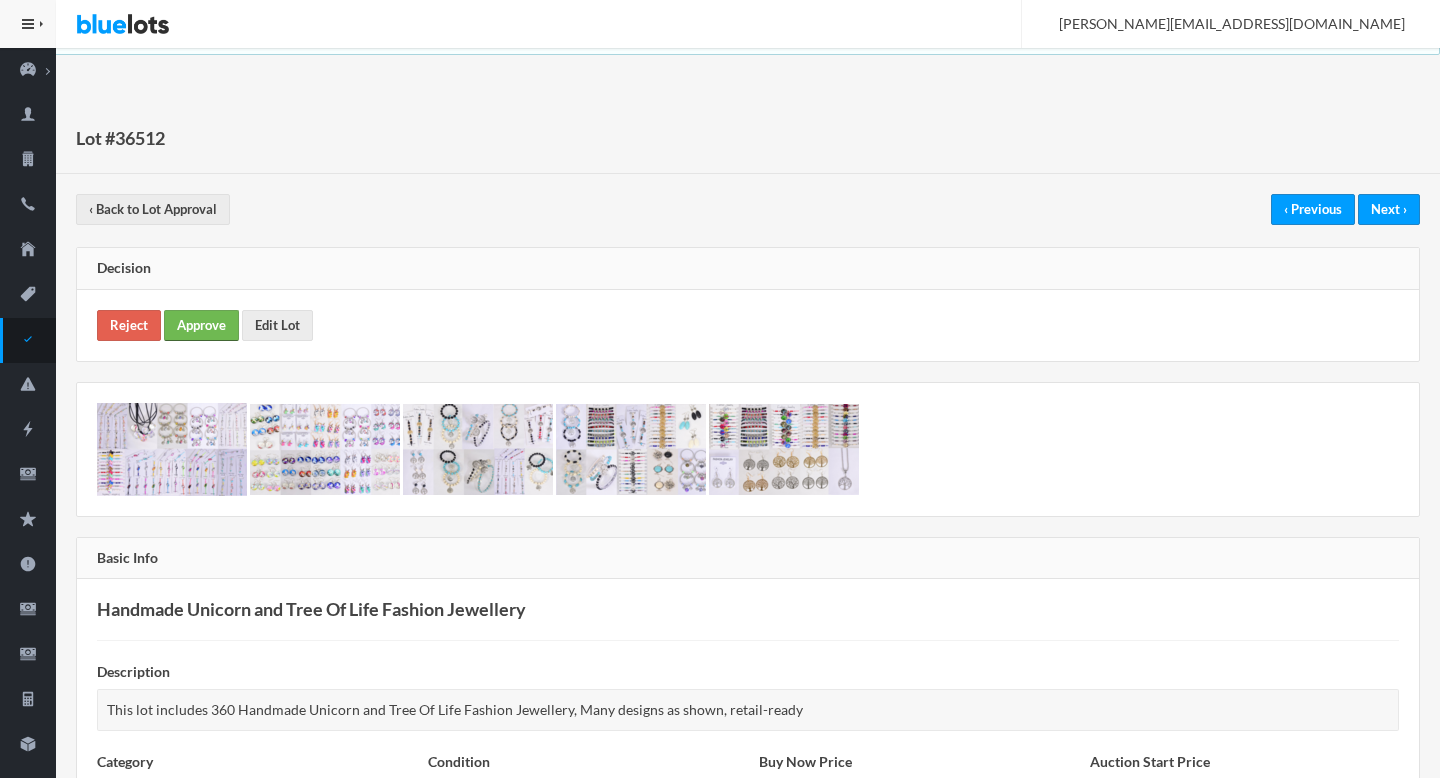 click on "Approve" at bounding box center [201, 325] 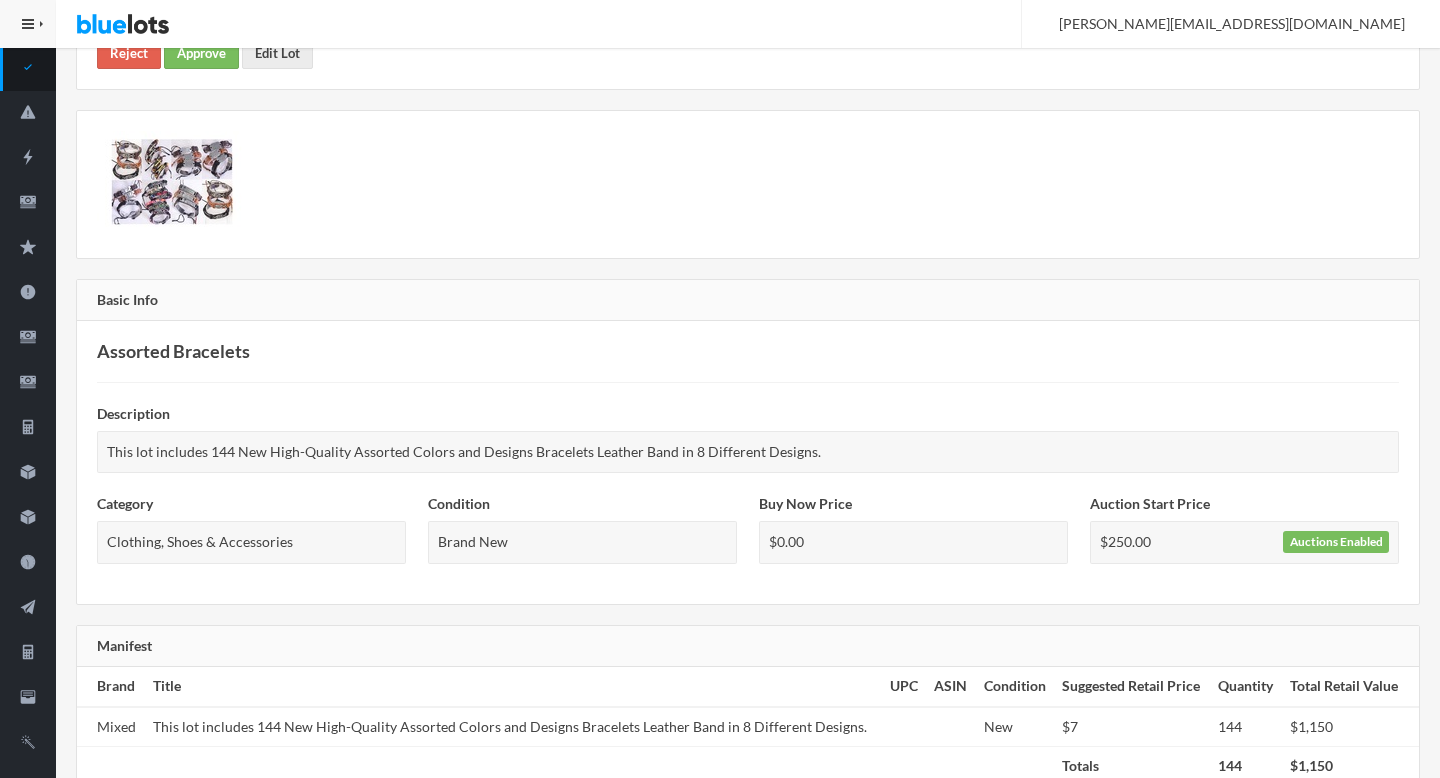 scroll, scrollTop: 0, scrollLeft: 0, axis: both 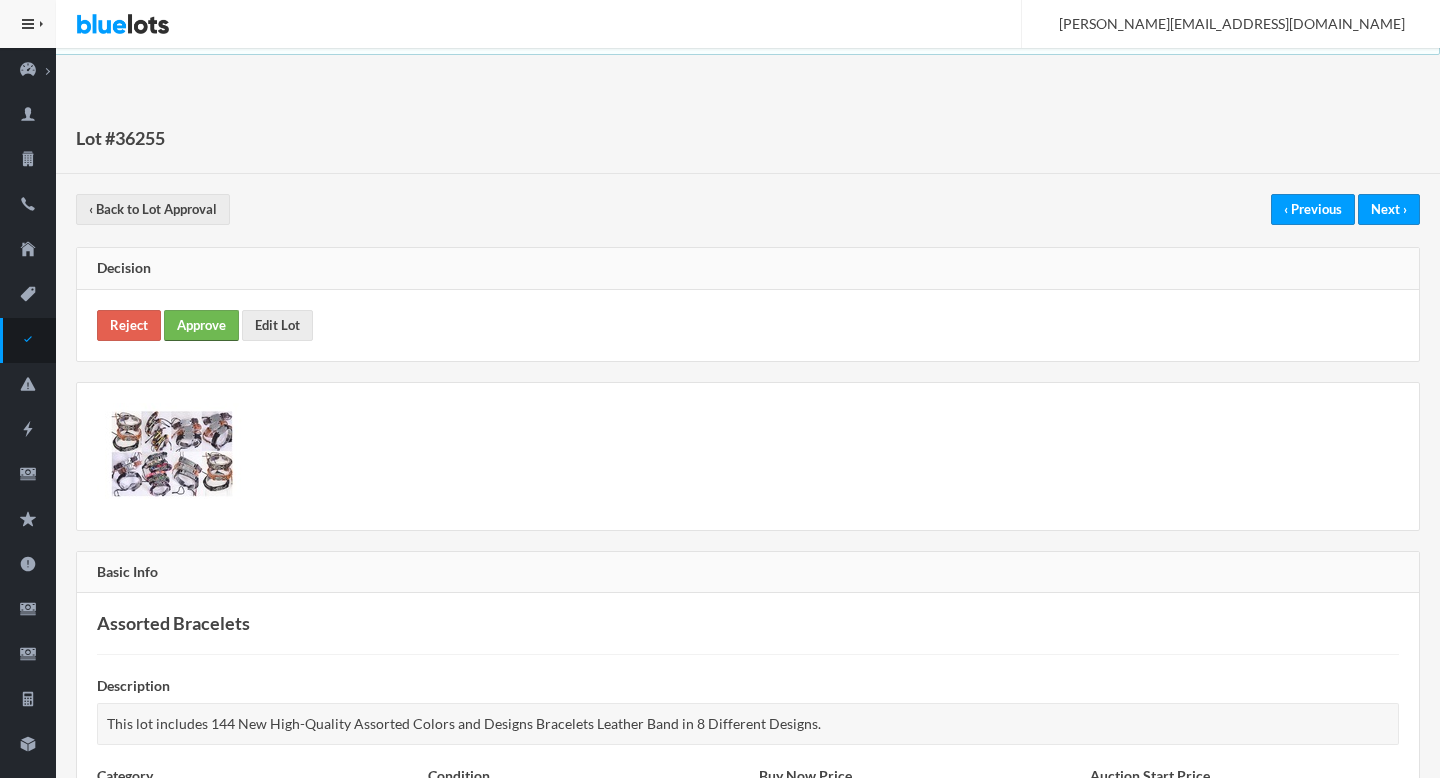 click on "Approve" at bounding box center [201, 325] 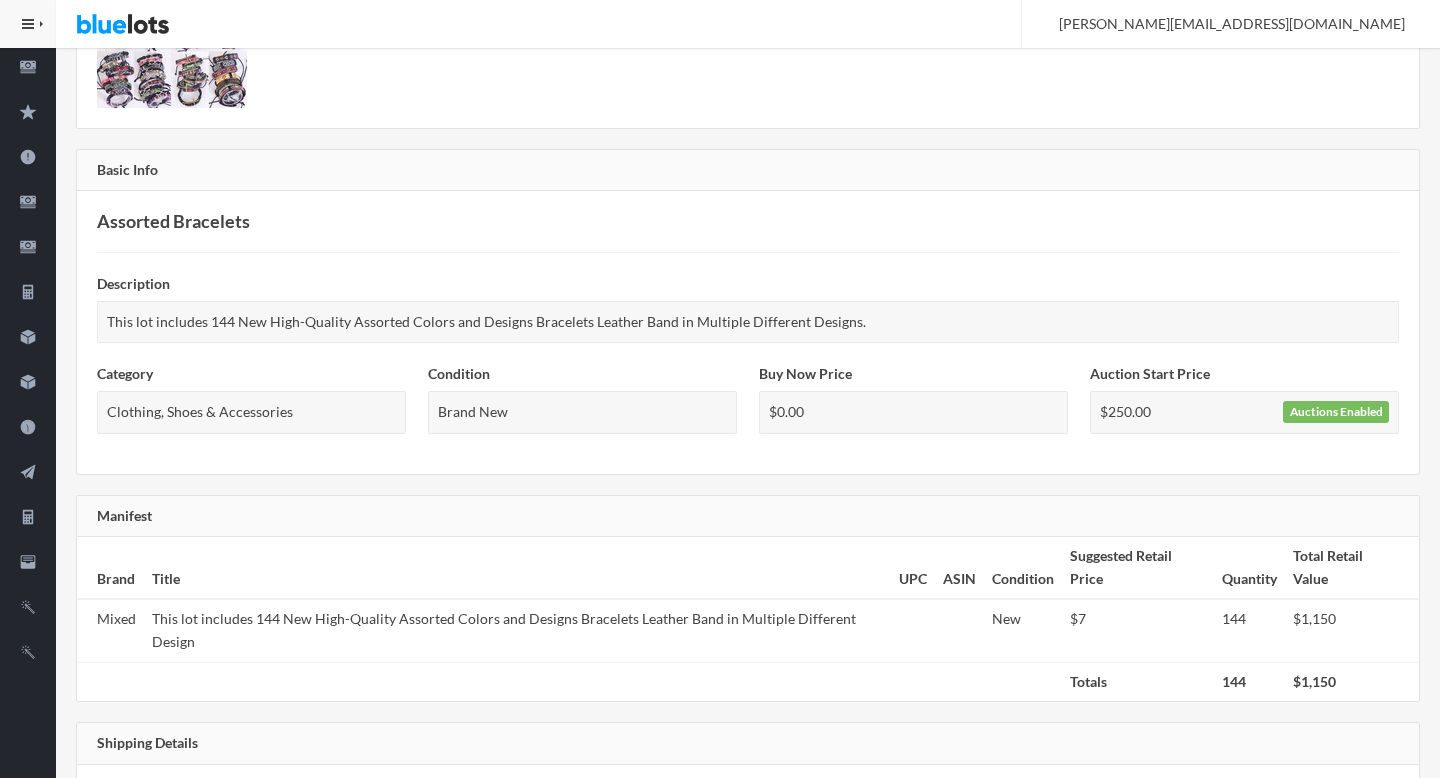 scroll, scrollTop: 0, scrollLeft: 0, axis: both 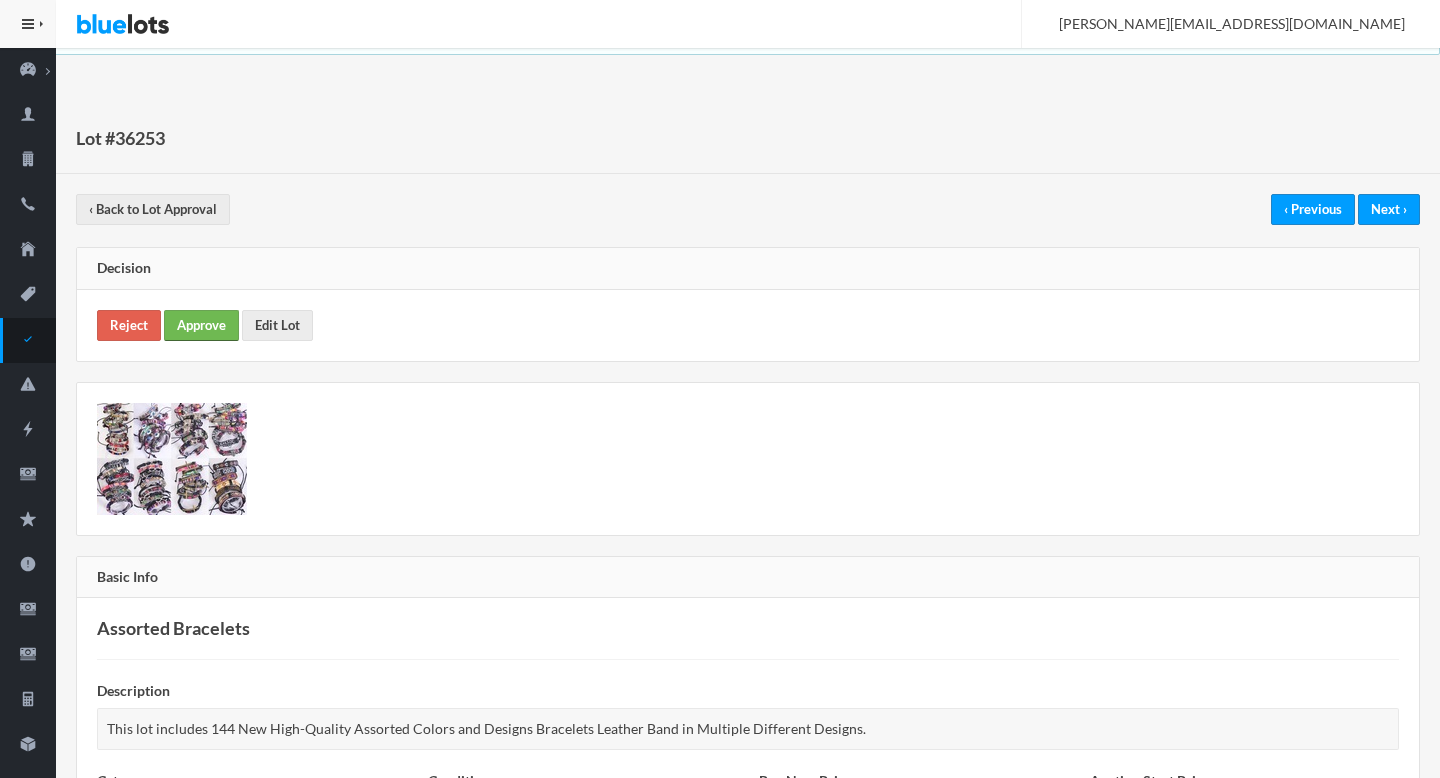 click on "Approve" at bounding box center [201, 325] 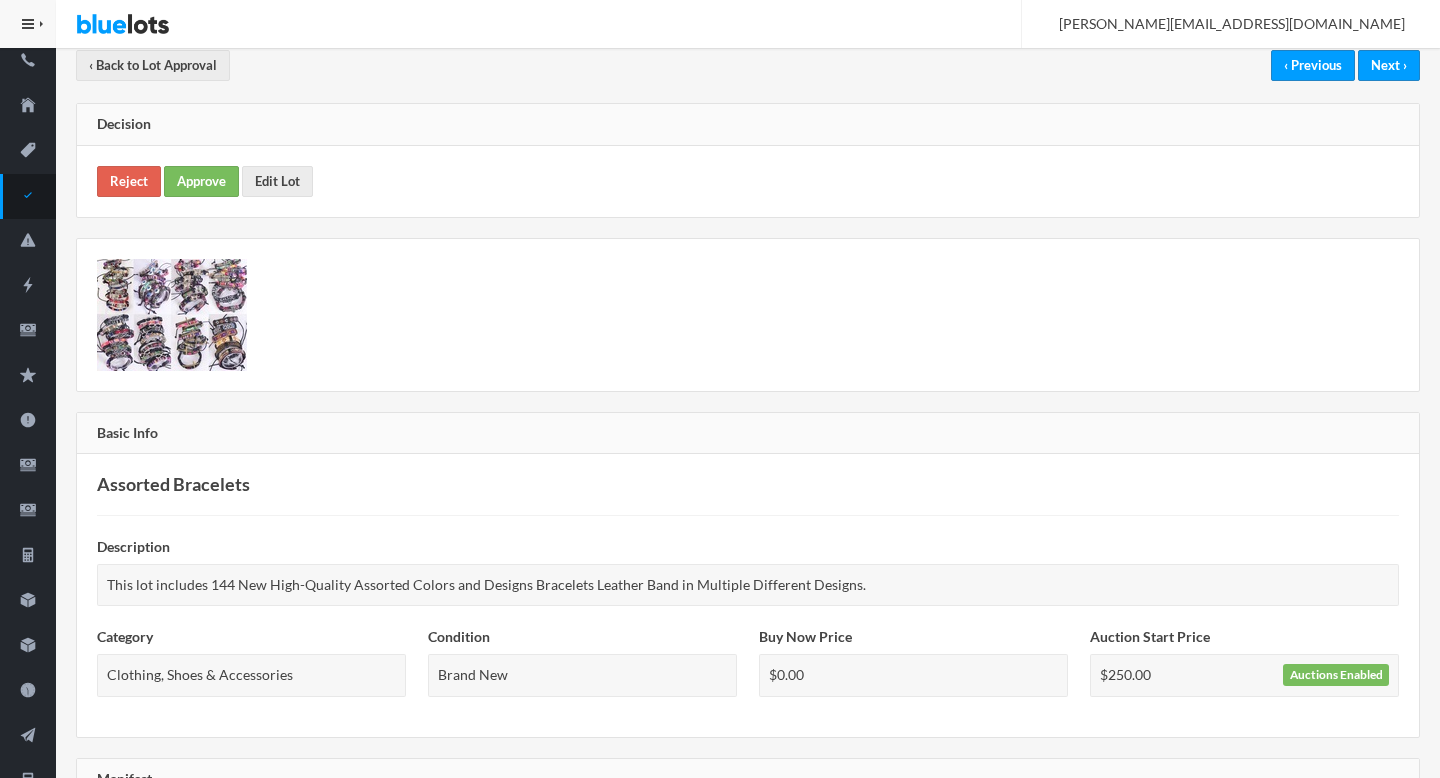 scroll, scrollTop: 0, scrollLeft: 0, axis: both 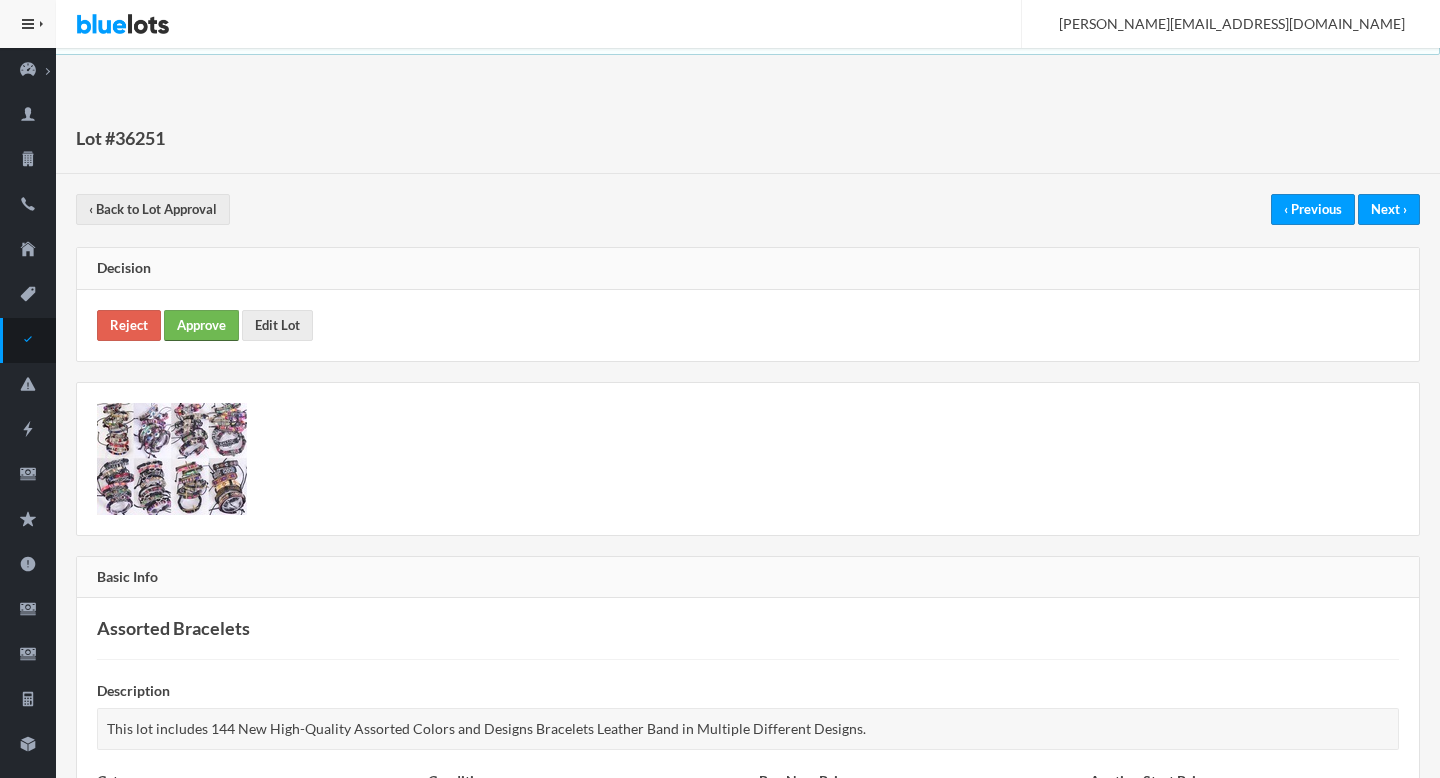 click on "Approve" at bounding box center [201, 325] 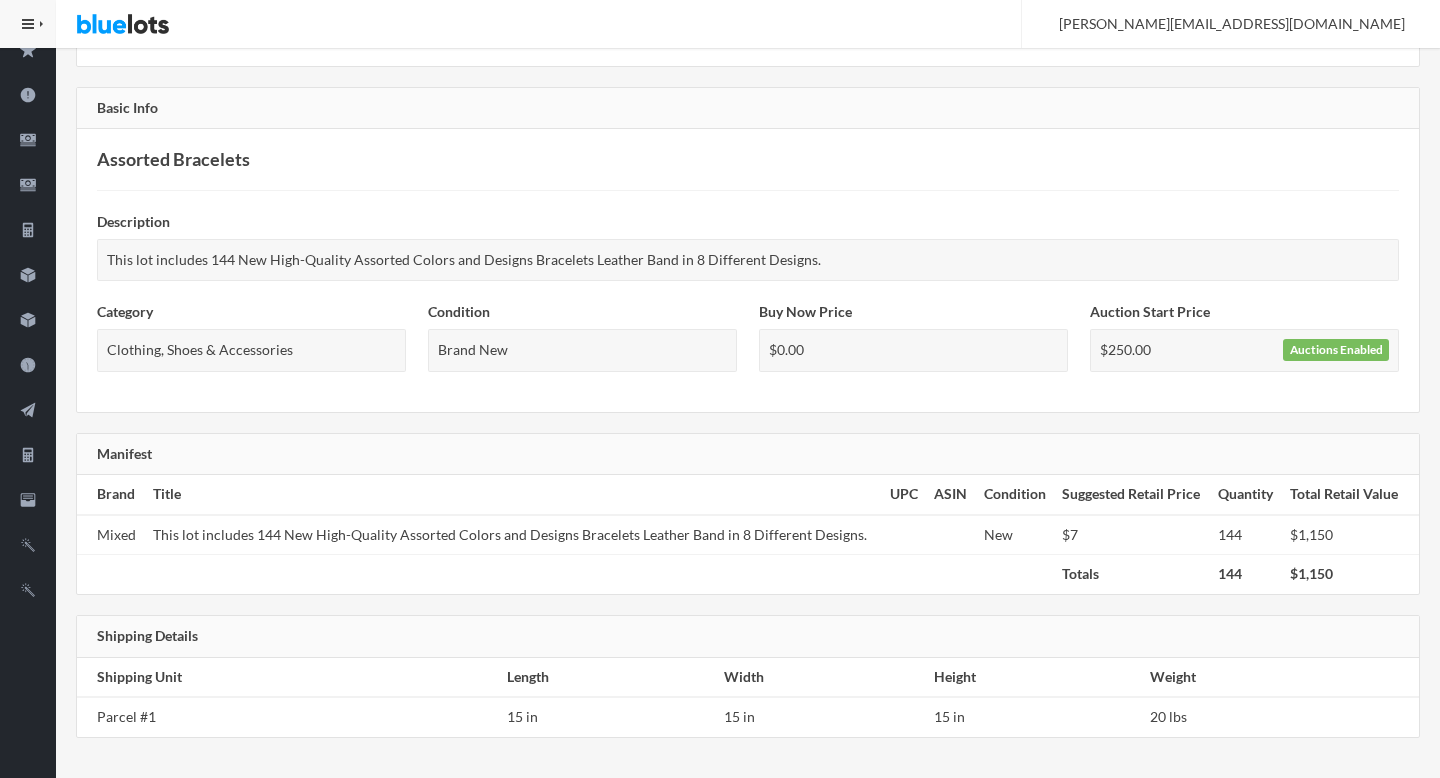 scroll, scrollTop: 0, scrollLeft: 0, axis: both 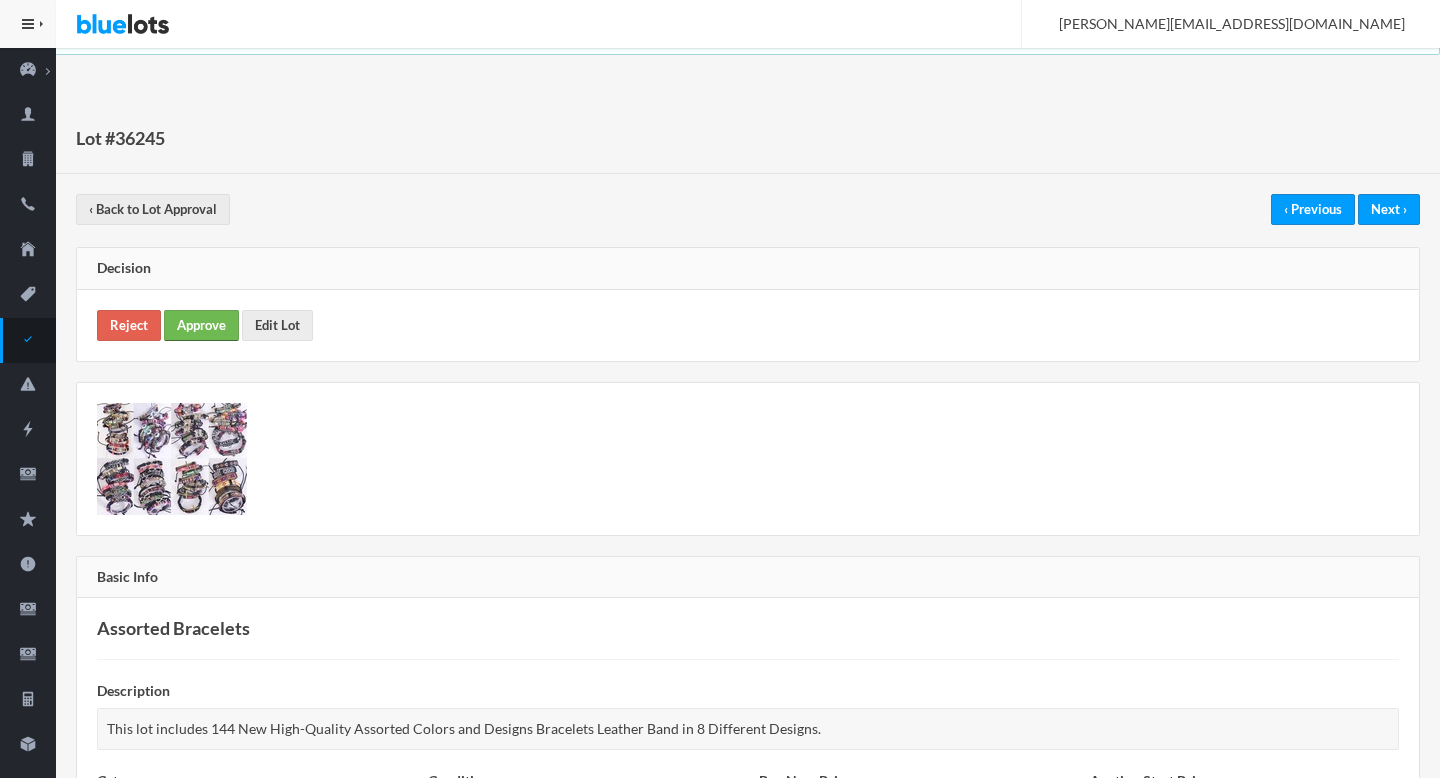 click on "Approve" at bounding box center [201, 325] 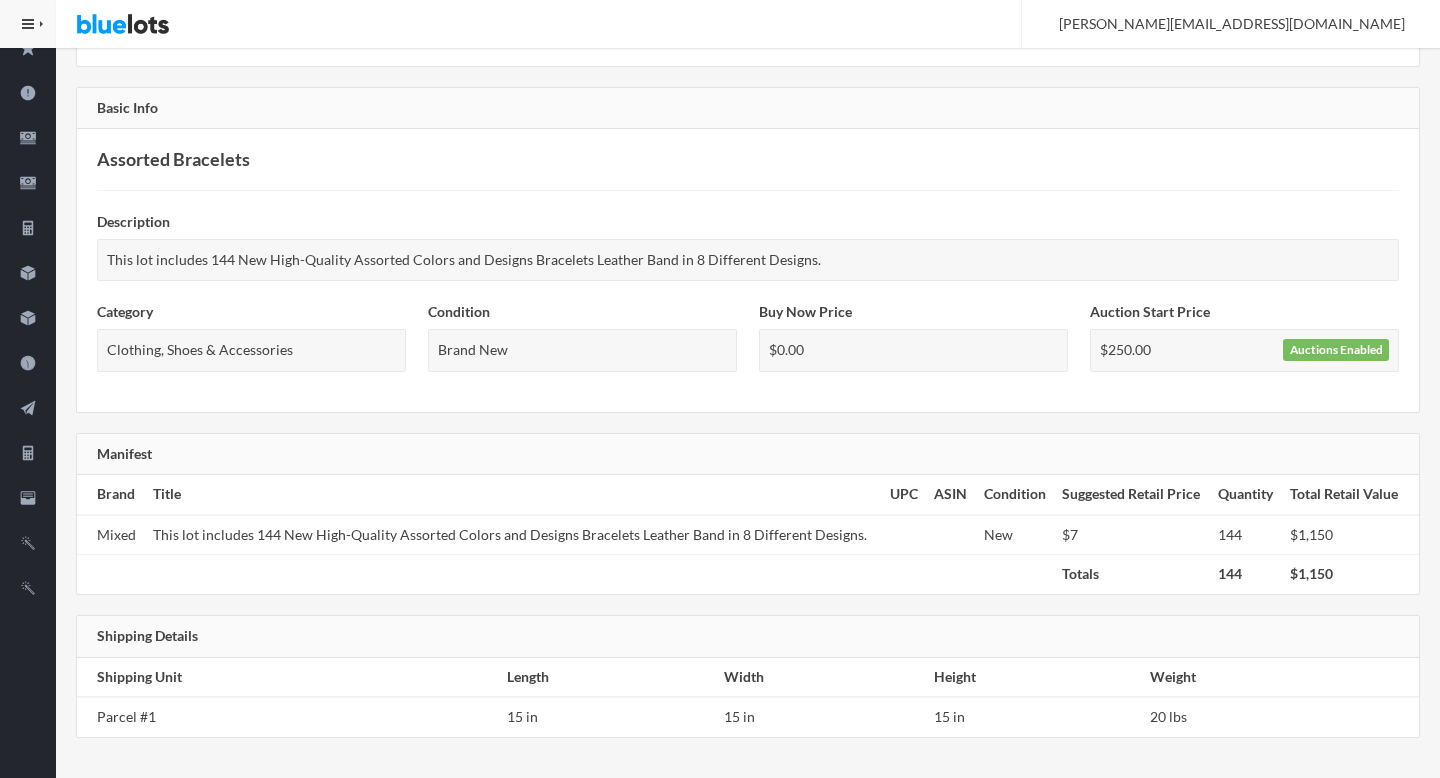 scroll, scrollTop: 0, scrollLeft: 0, axis: both 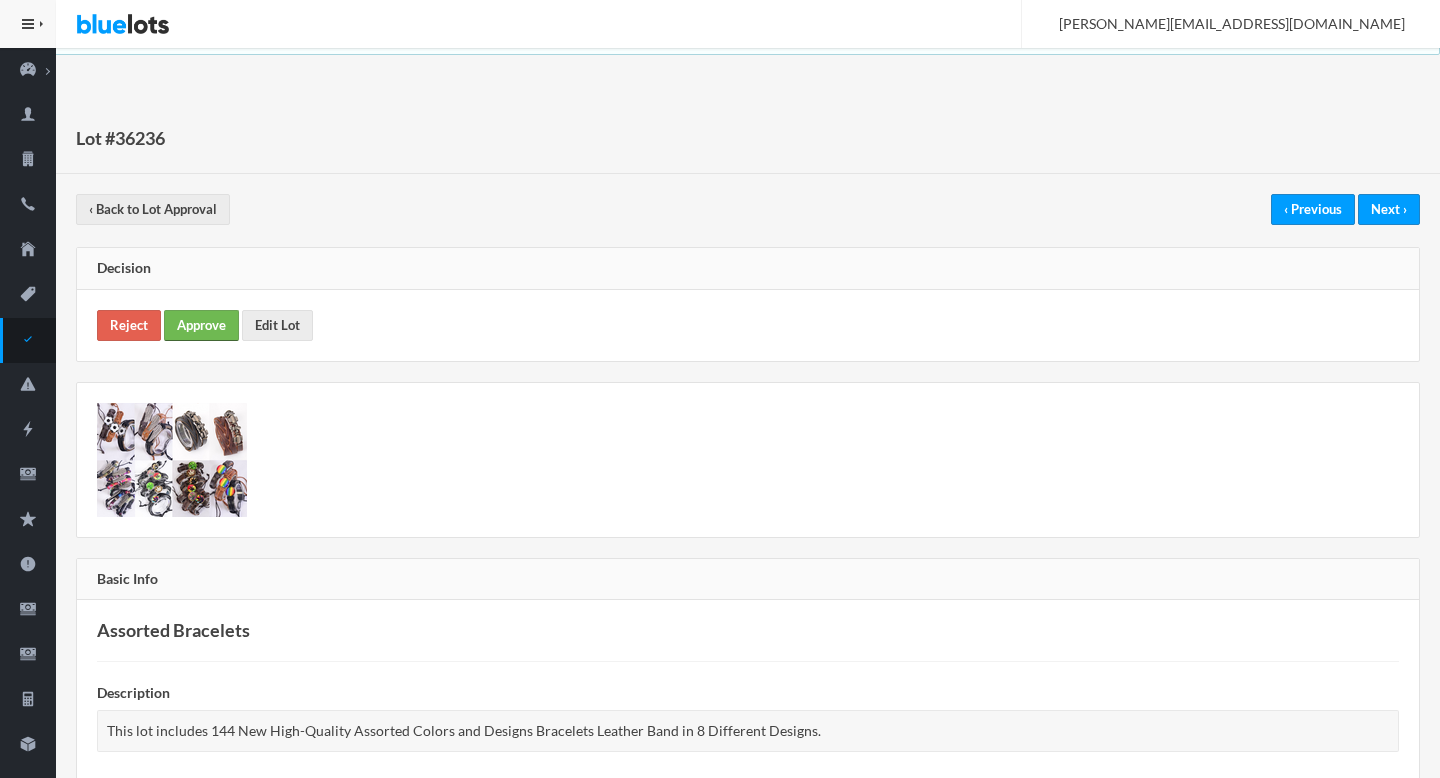 click on "Approve" at bounding box center (201, 325) 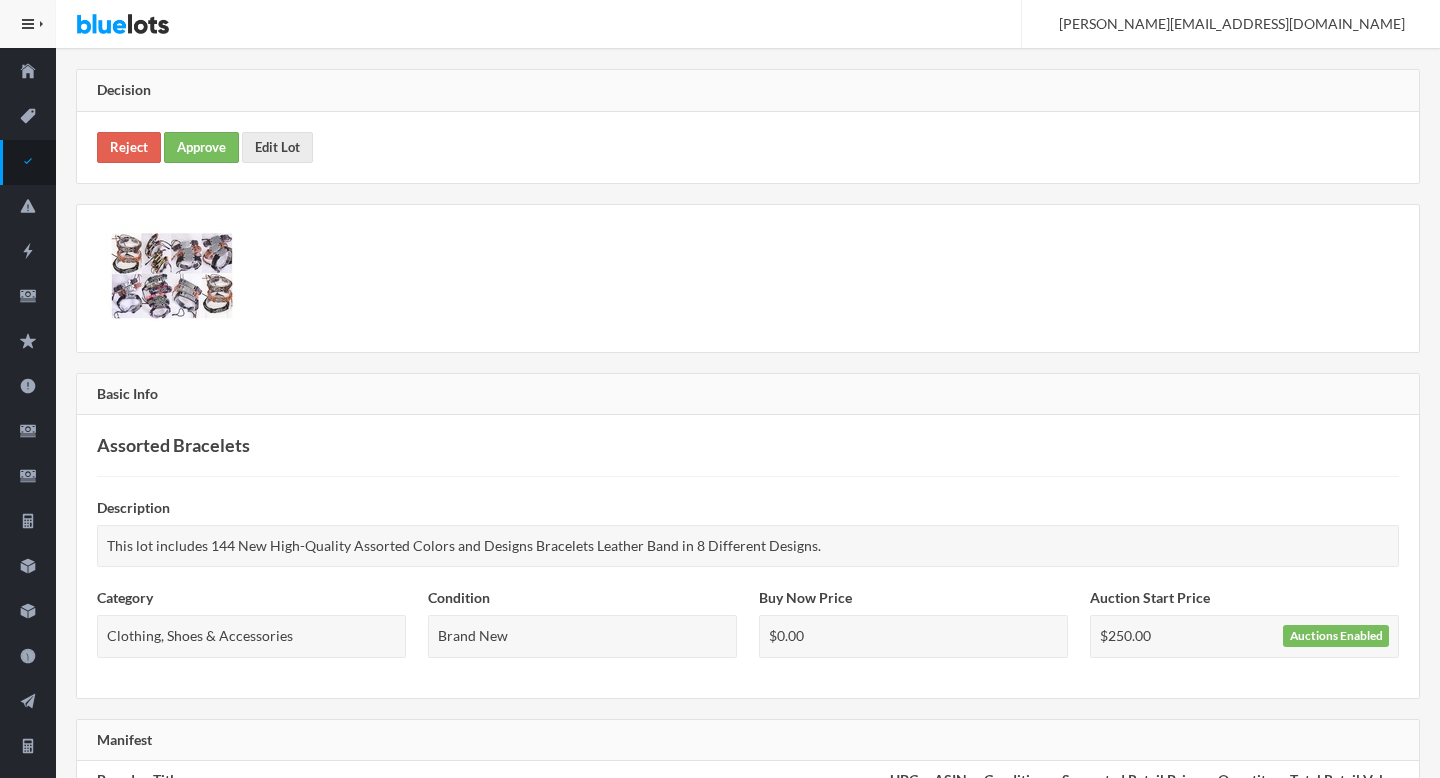 scroll, scrollTop: 0, scrollLeft: 0, axis: both 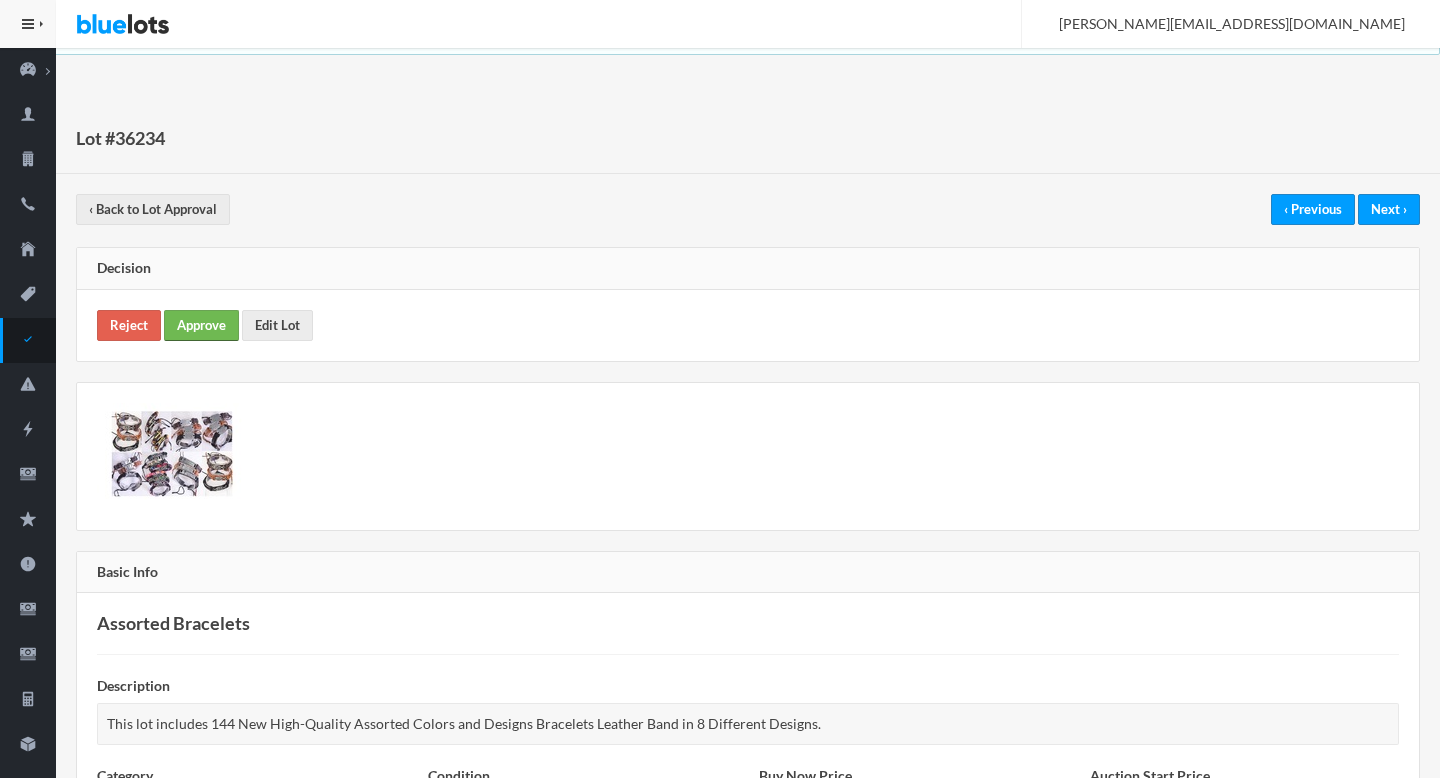 click on "Approve" at bounding box center [201, 325] 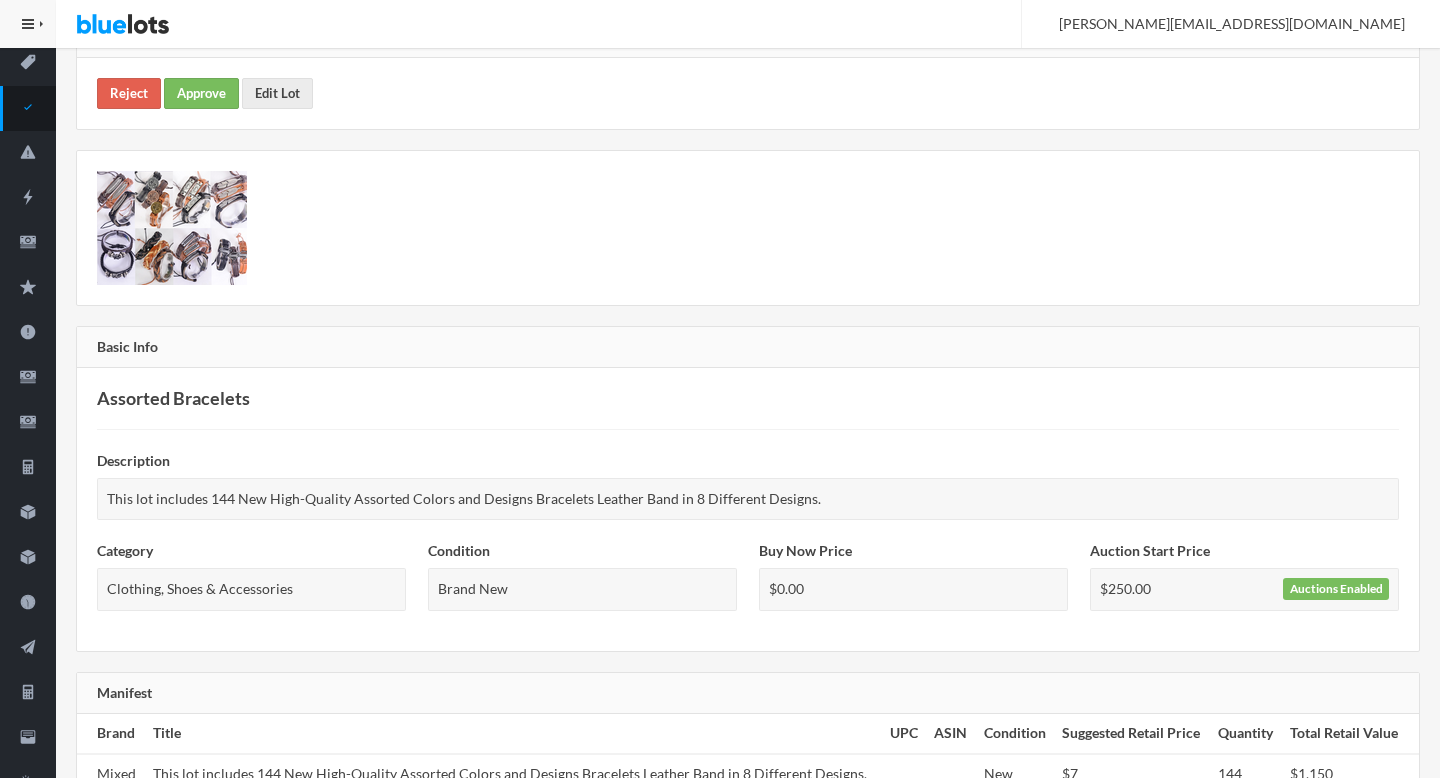 scroll, scrollTop: 0, scrollLeft: 0, axis: both 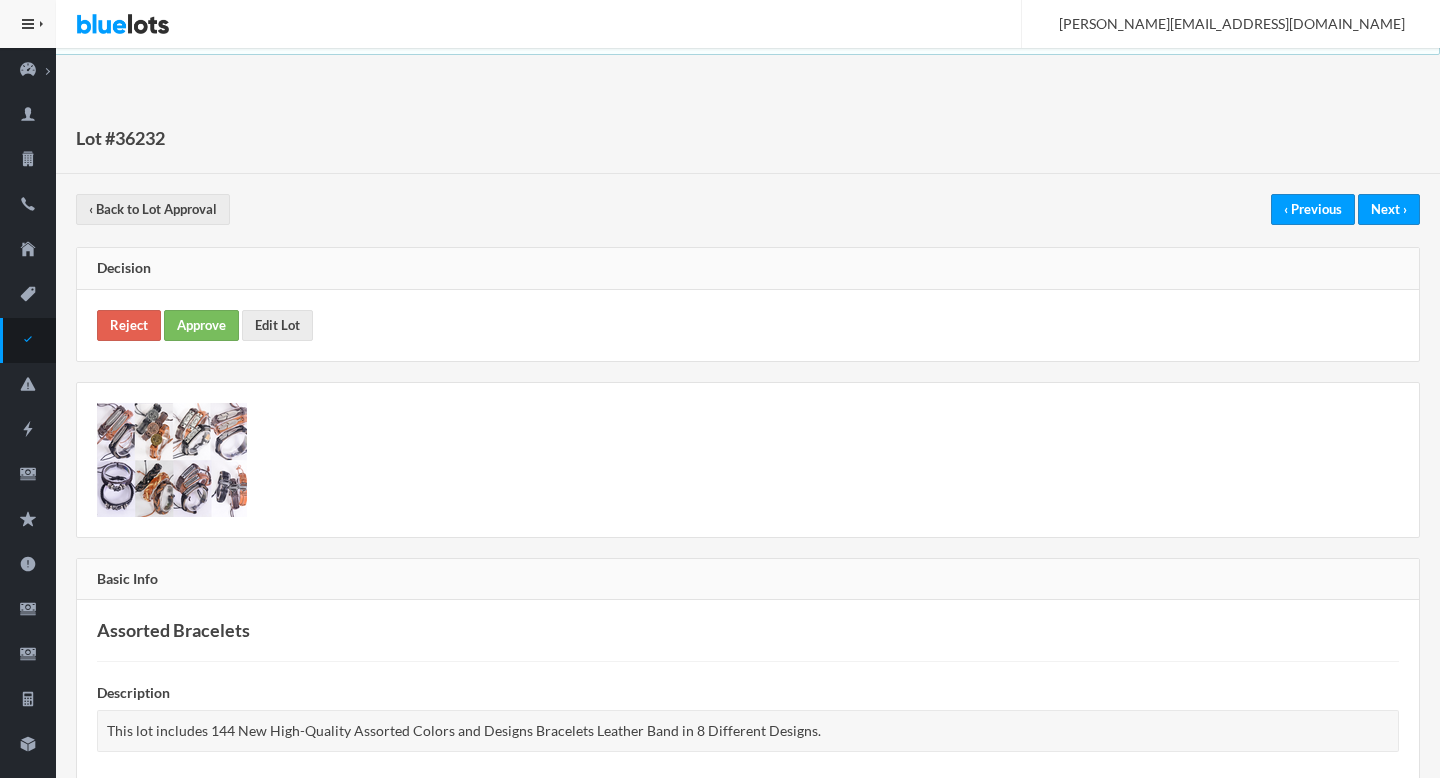 click on "Reject
Approve
Edit Lot" at bounding box center (748, 325) 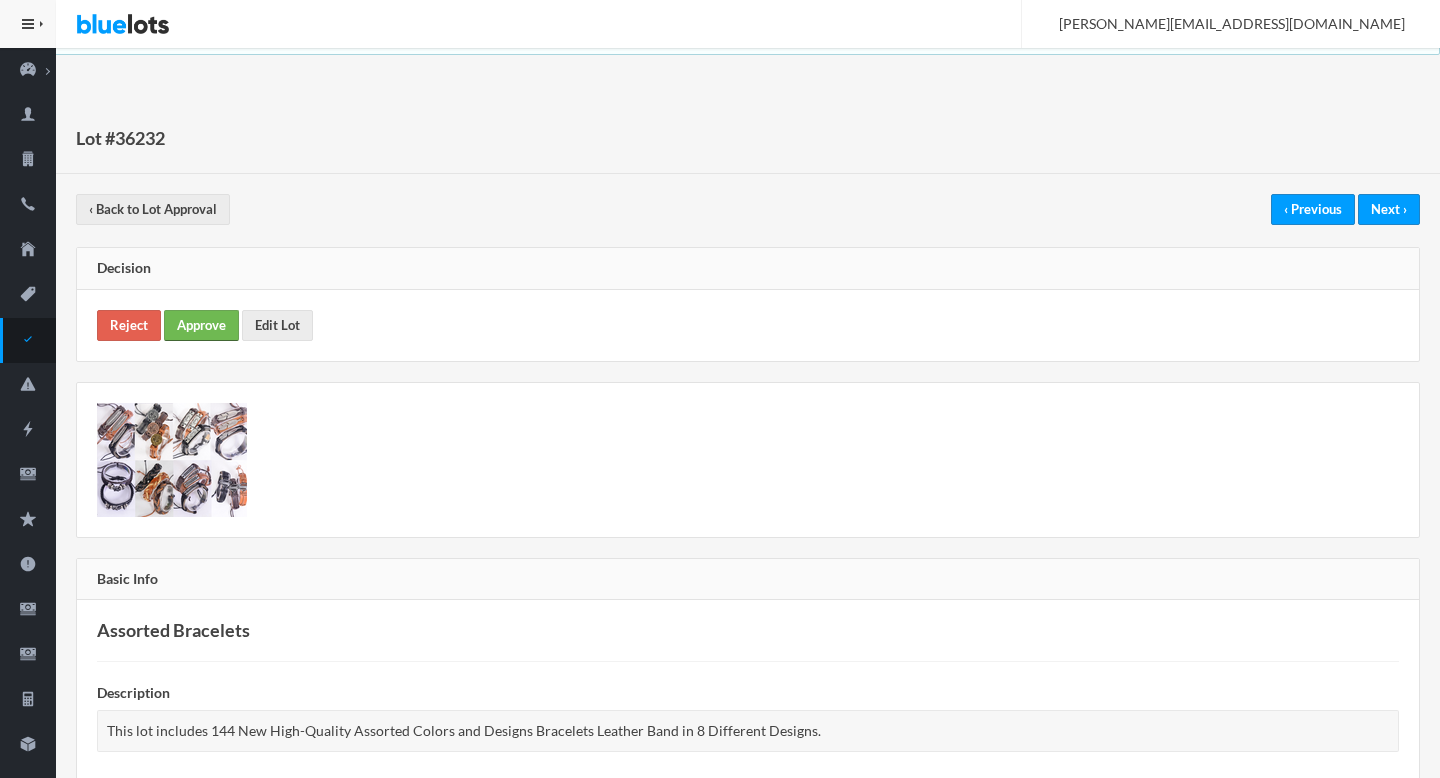 click on "Approve" at bounding box center [201, 325] 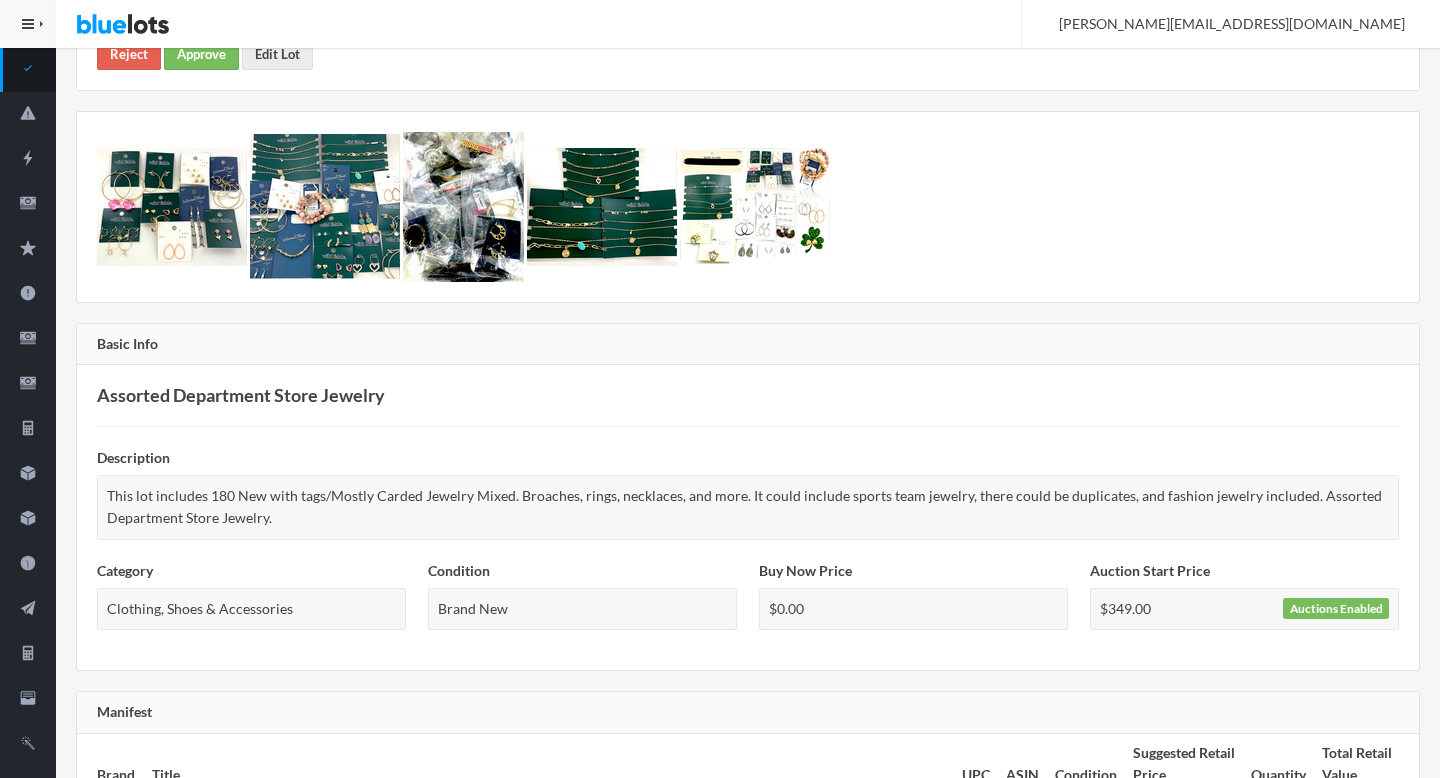 scroll, scrollTop: 0, scrollLeft: 0, axis: both 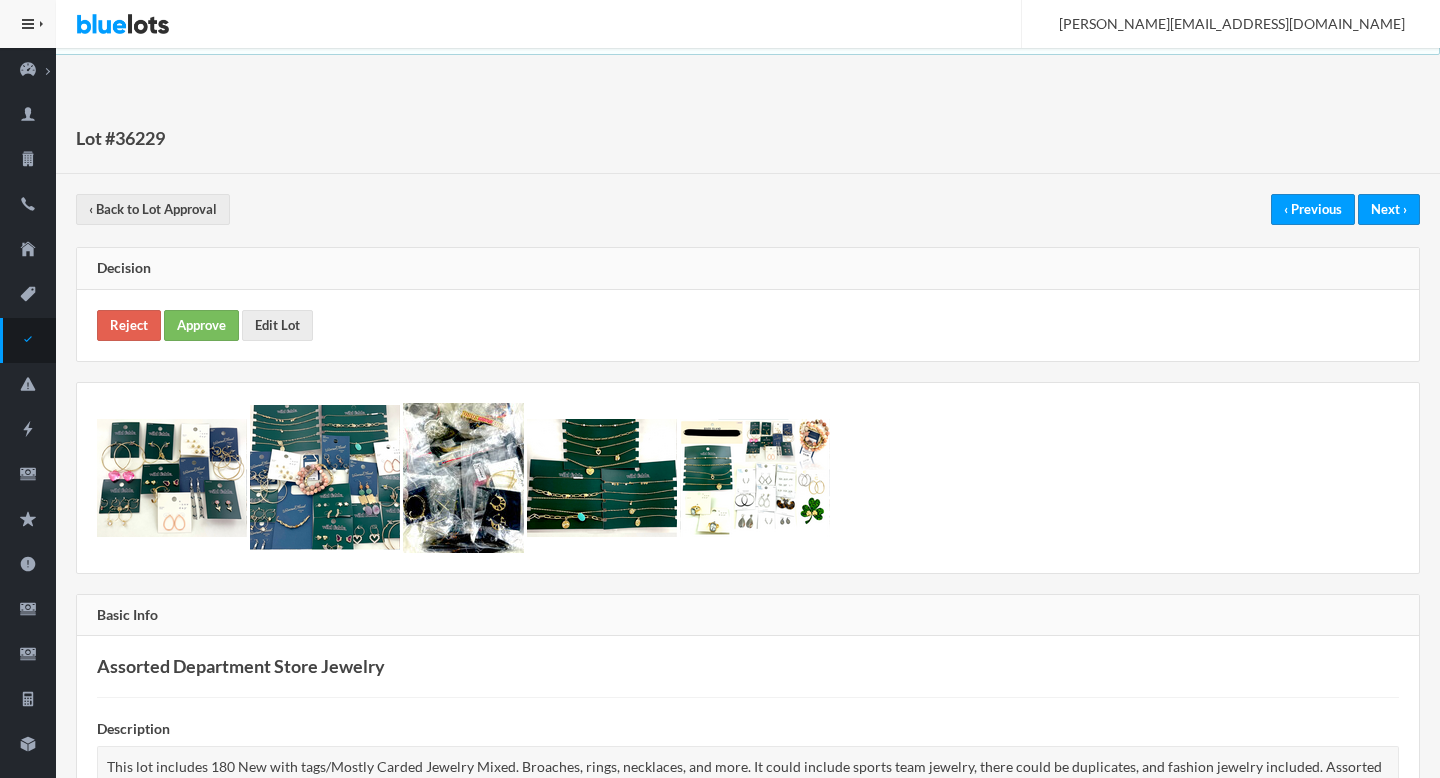 click on "Reject
Approve
Edit Lot" at bounding box center (748, 325) 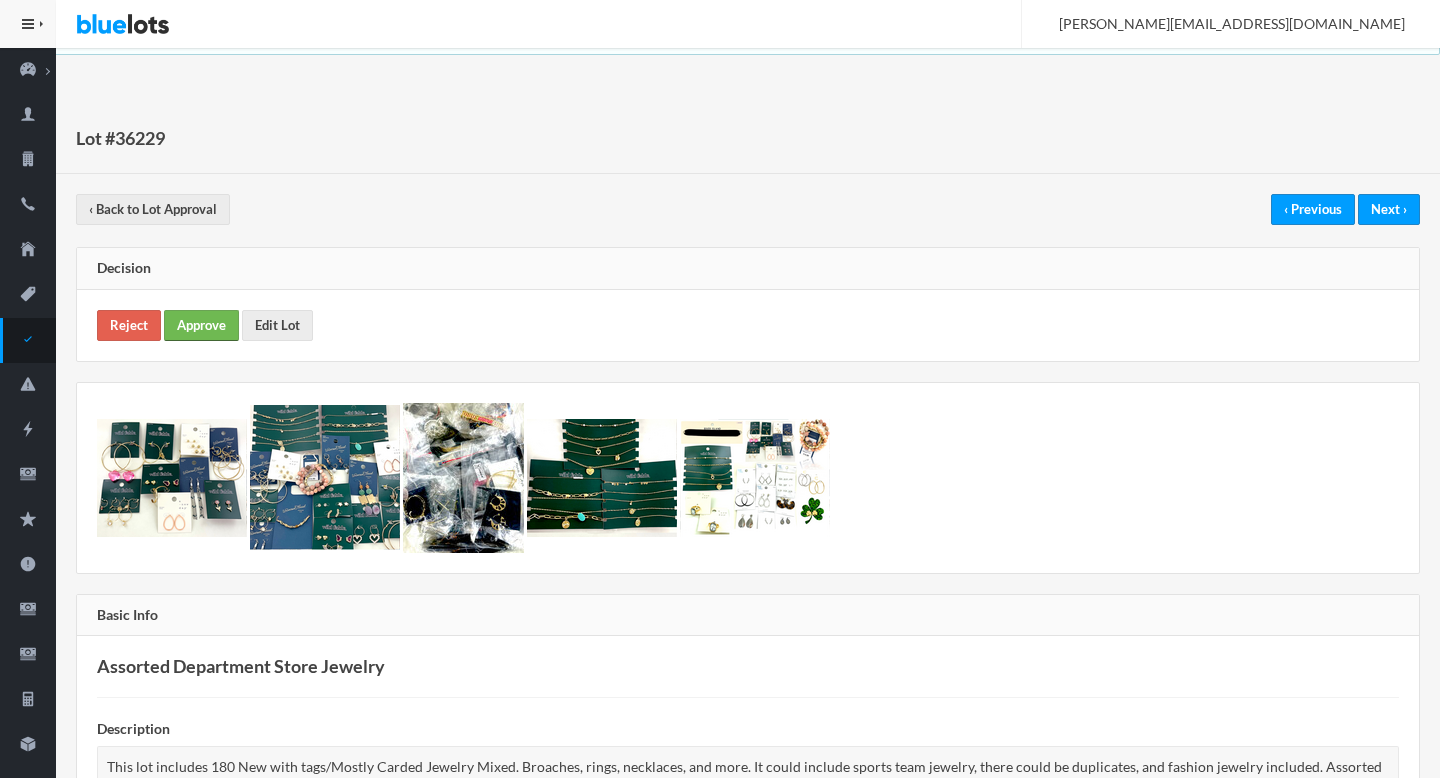 click on "Approve" at bounding box center [201, 325] 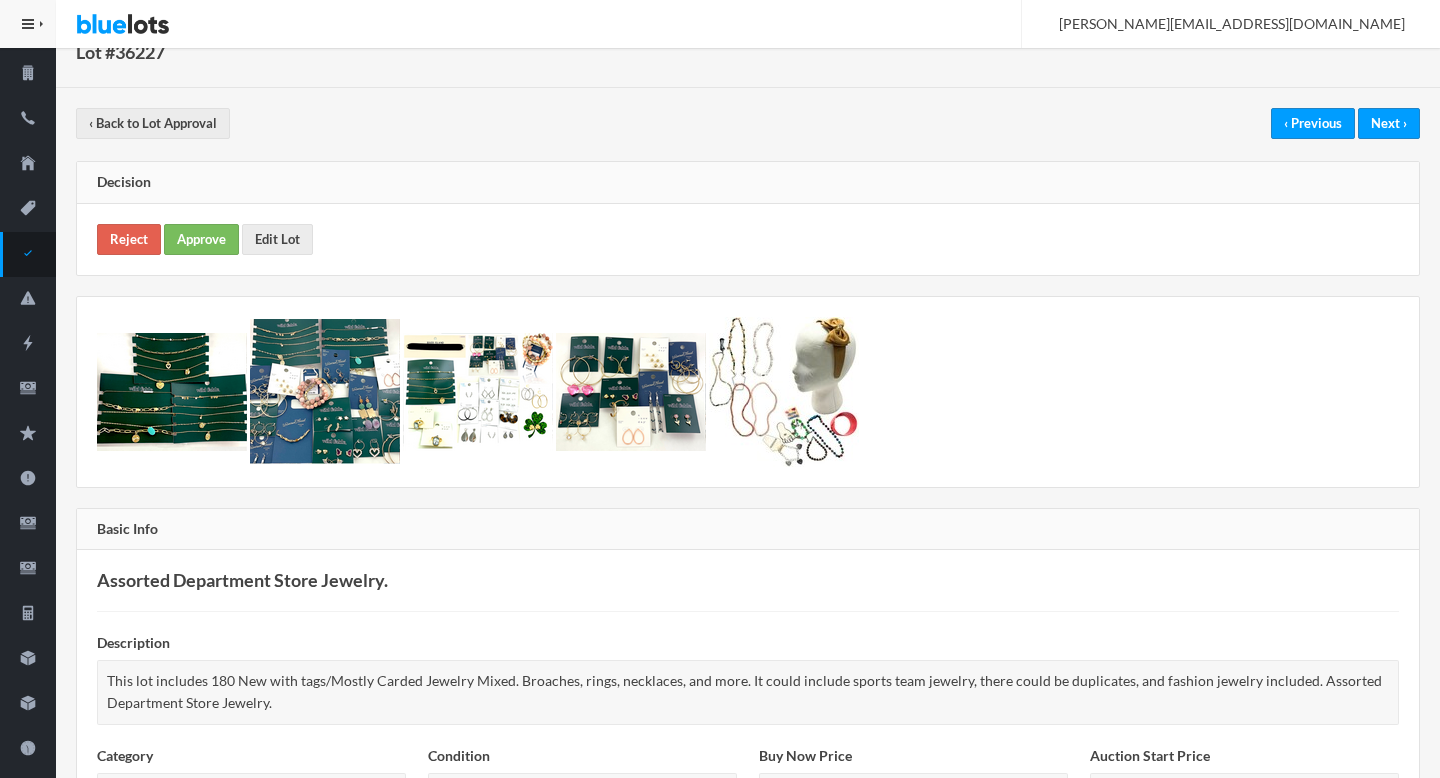 scroll, scrollTop: 0, scrollLeft: 0, axis: both 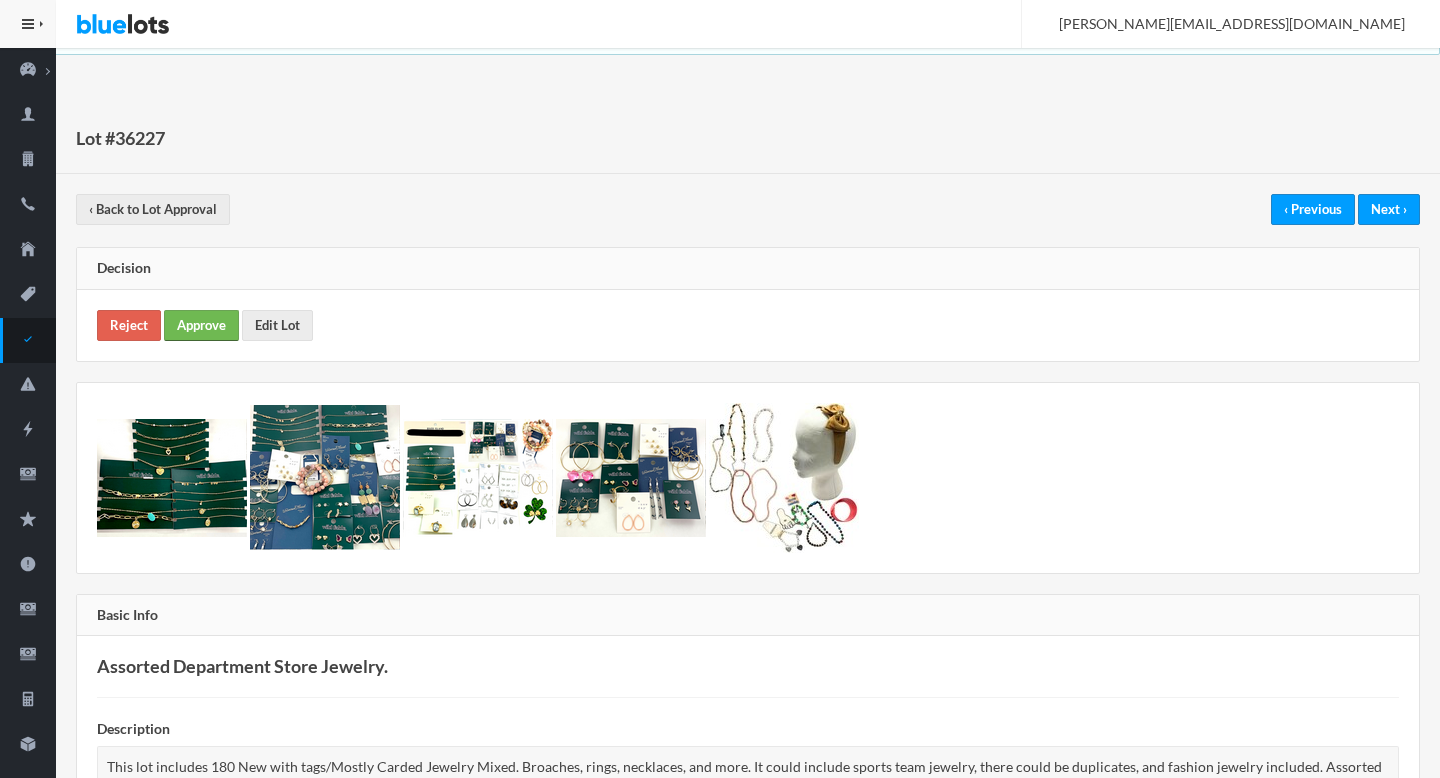 click on "Approve" at bounding box center [201, 325] 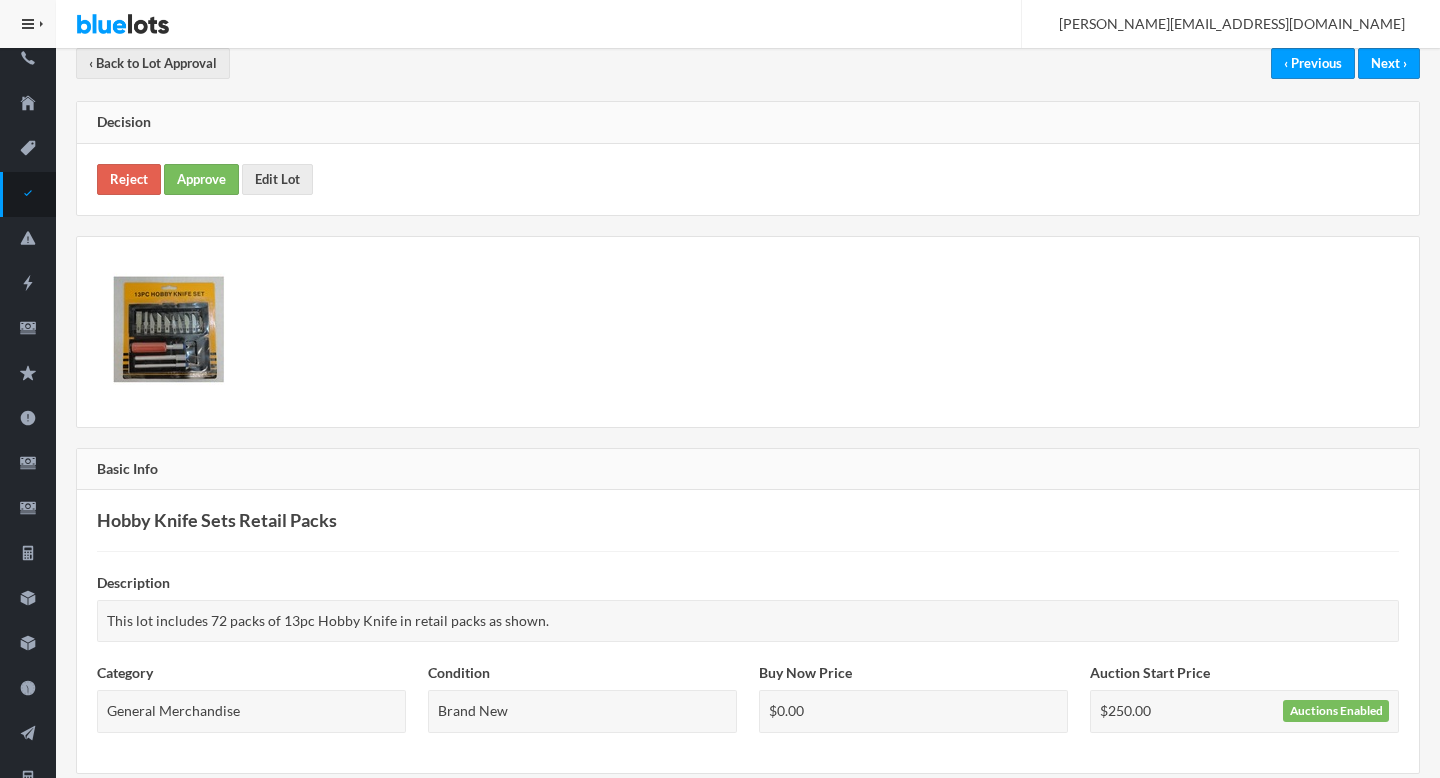 scroll, scrollTop: 0, scrollLeft: 0, axis: both 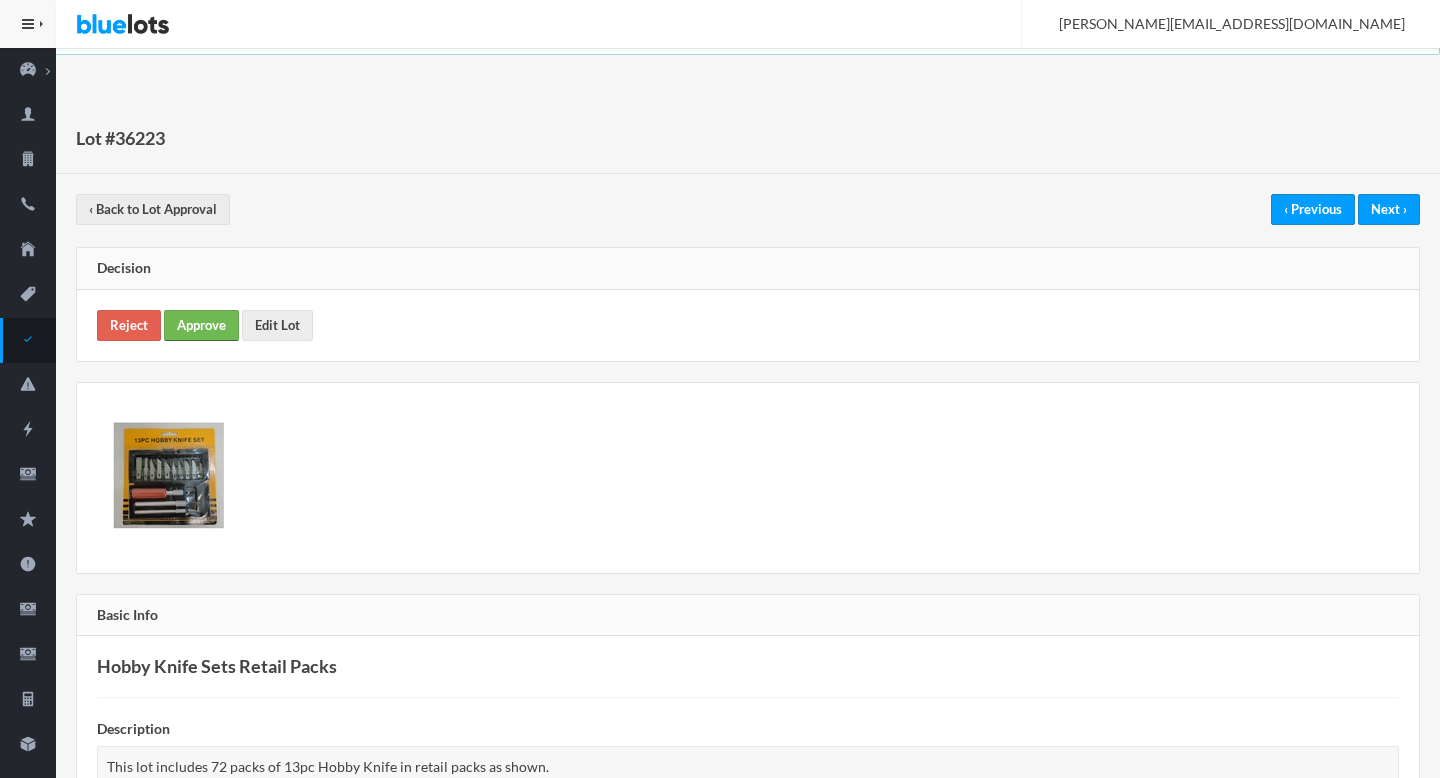 click on "Approve" at bounding box center (201, 325) 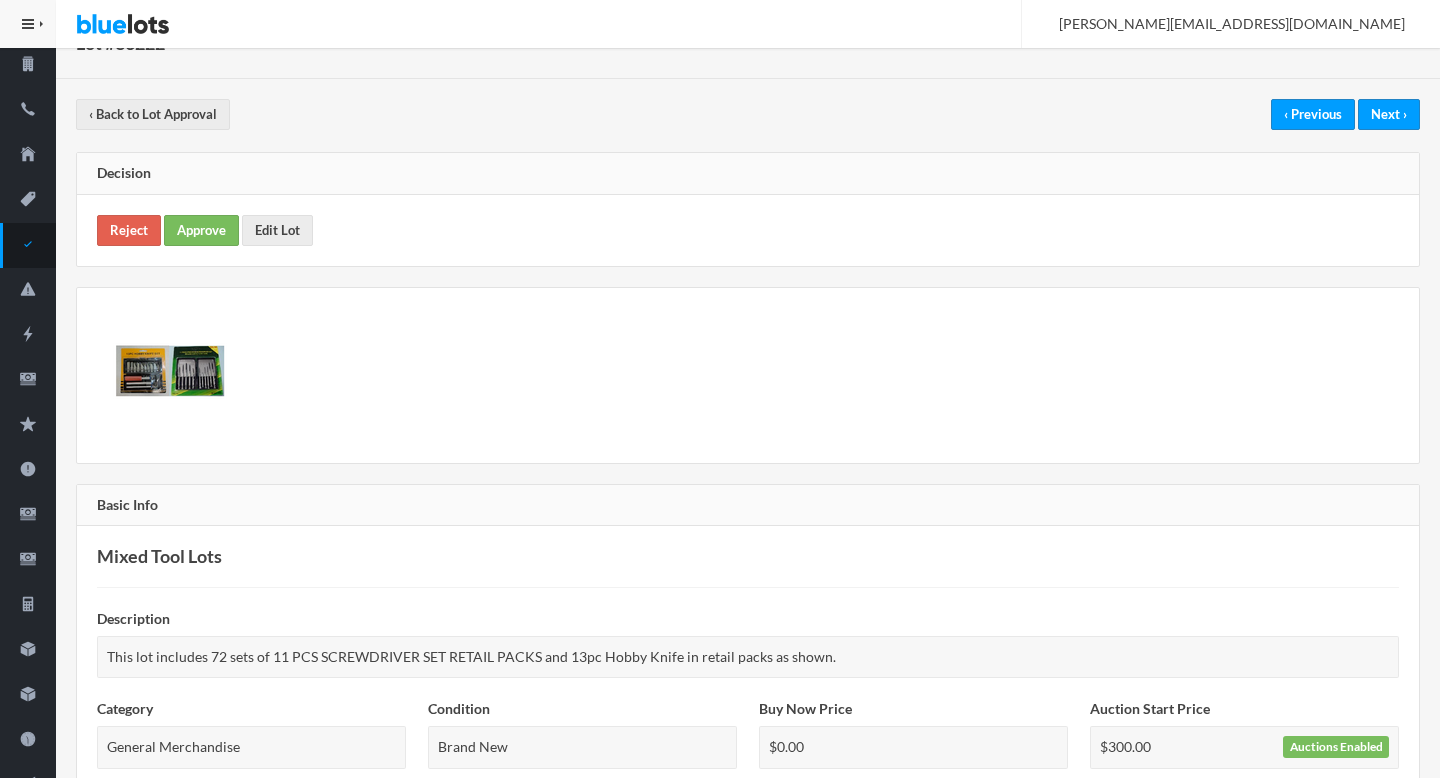 scroll, scrollTop: 0, scrollLeft: 0, axis: both 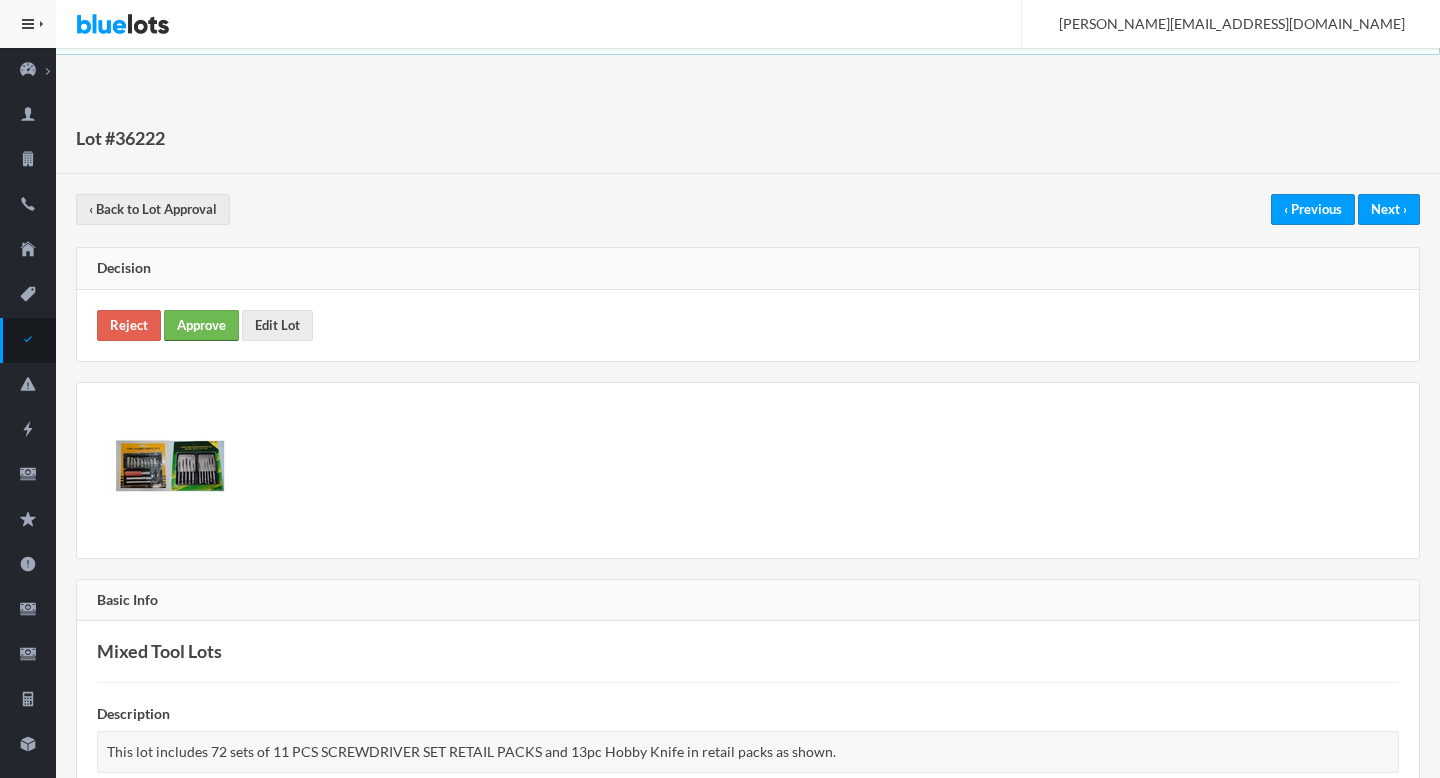 click on "Approve" at bounding box center (201, 325) 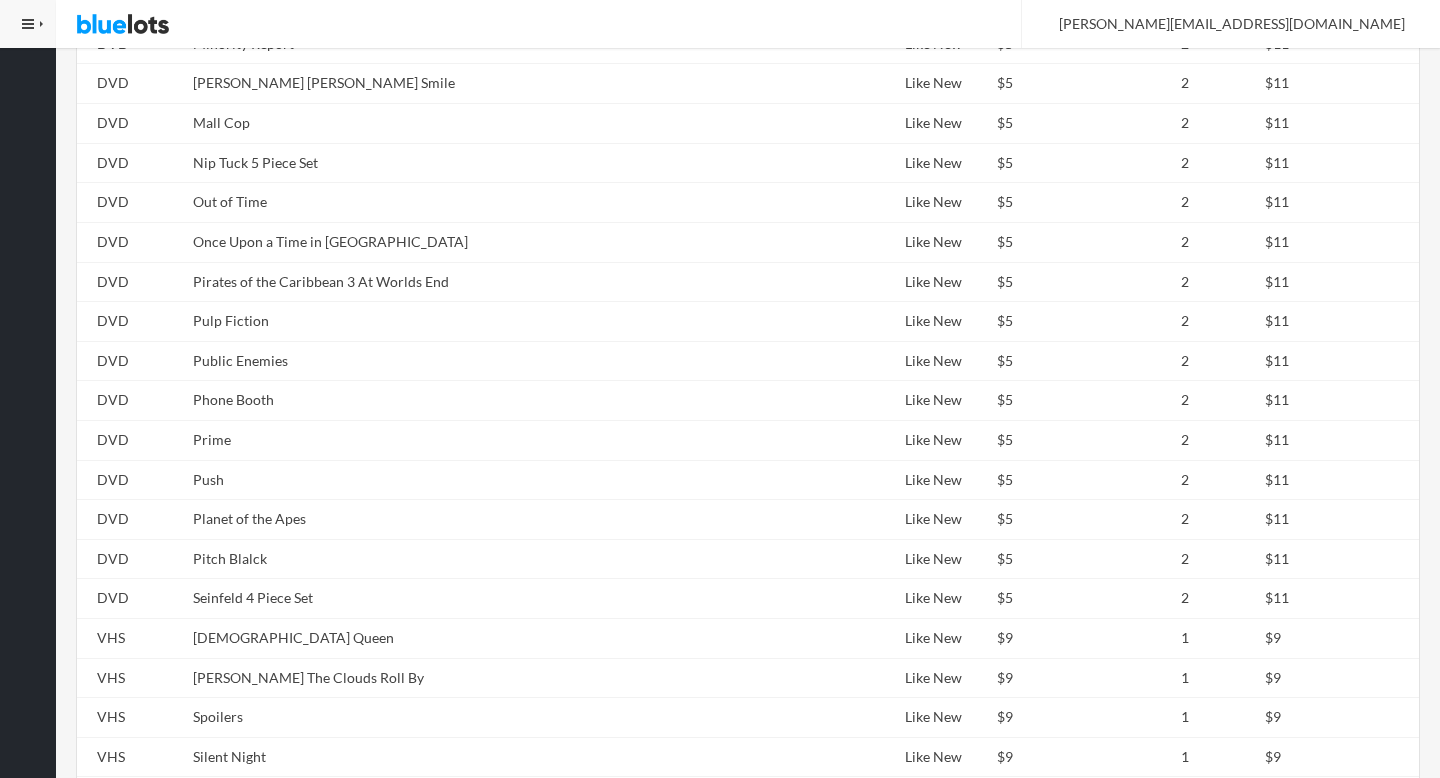 scroll, scrollTop: 3290, scrollLeft: 0, axis: vertical 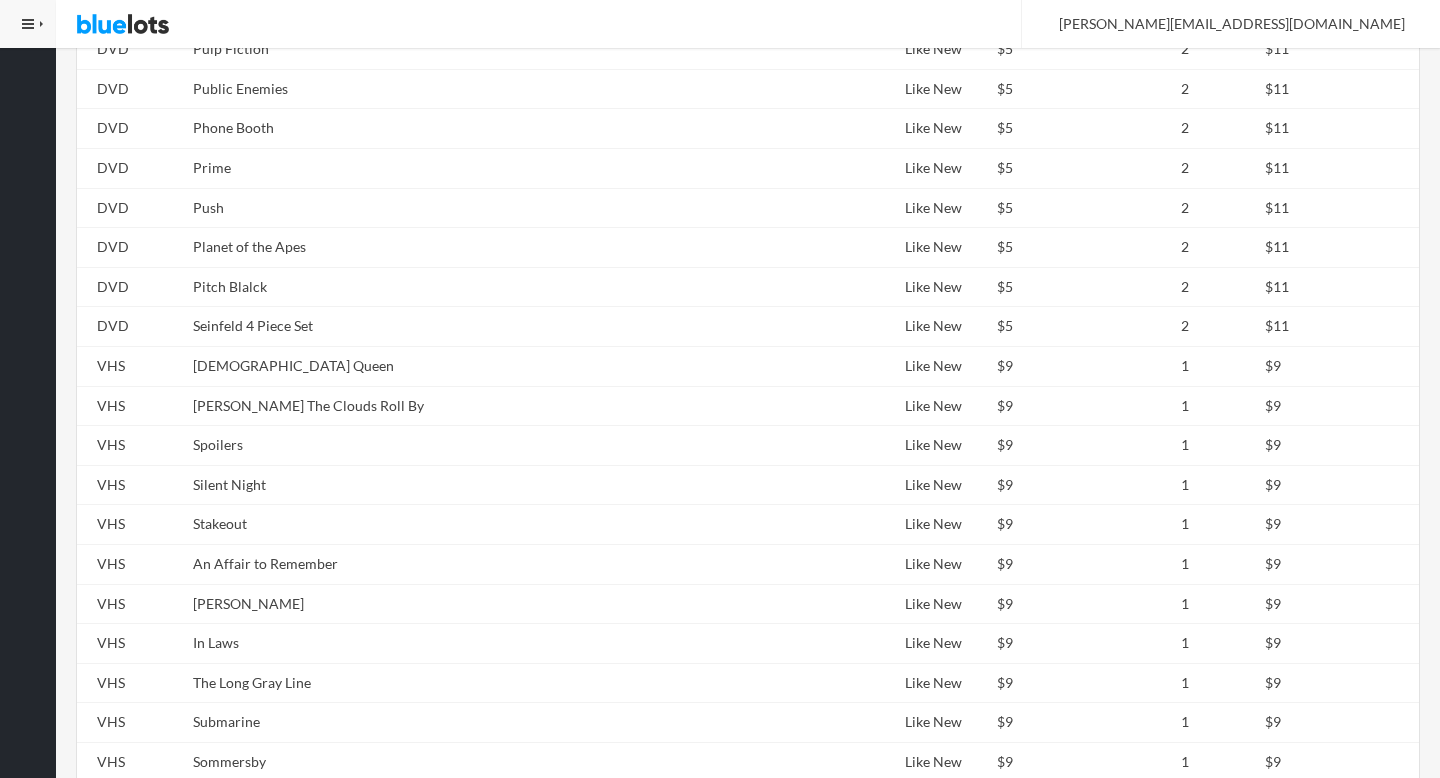 click on "An Affair to Remember" at bounding box center [485, 565] 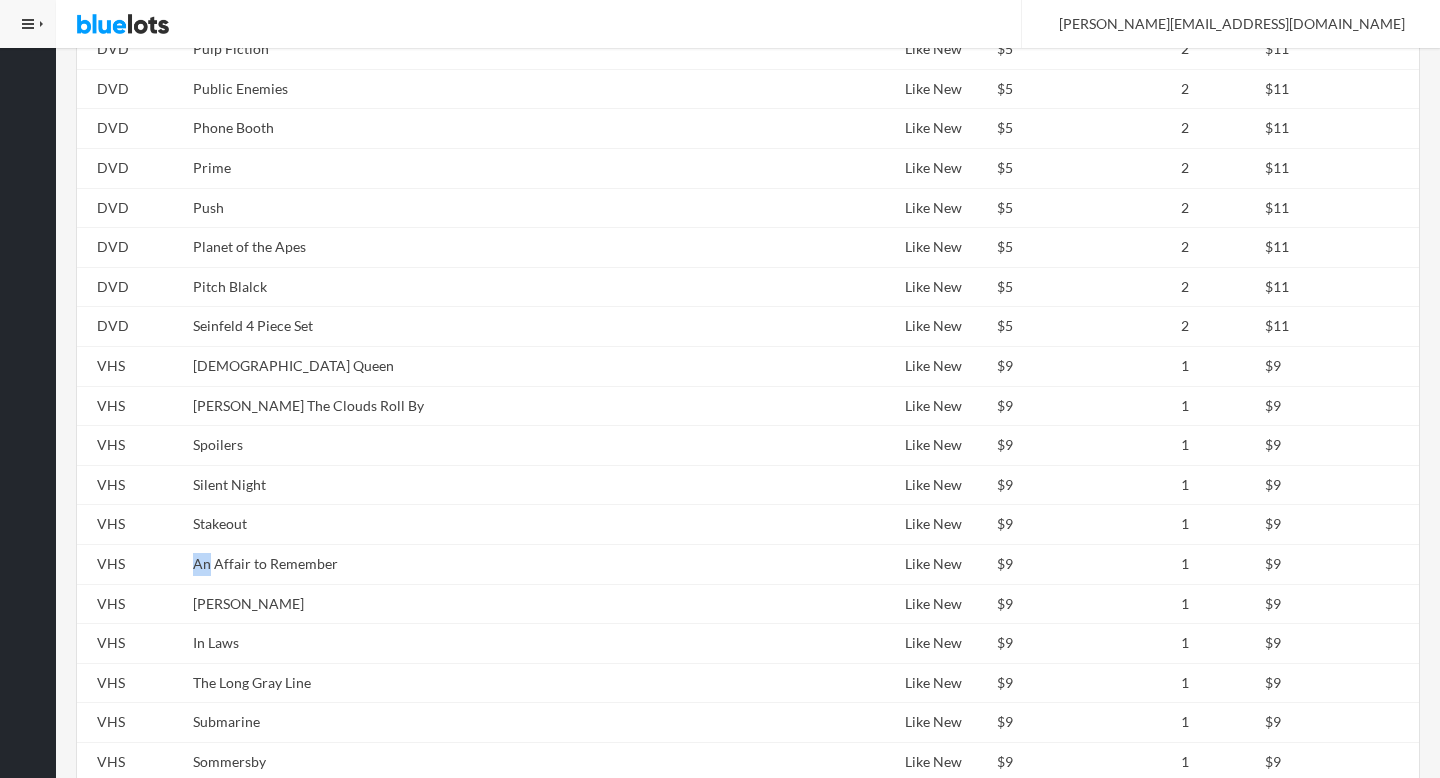 click on "An Affair to Remember" at bounding box center (485, 565) 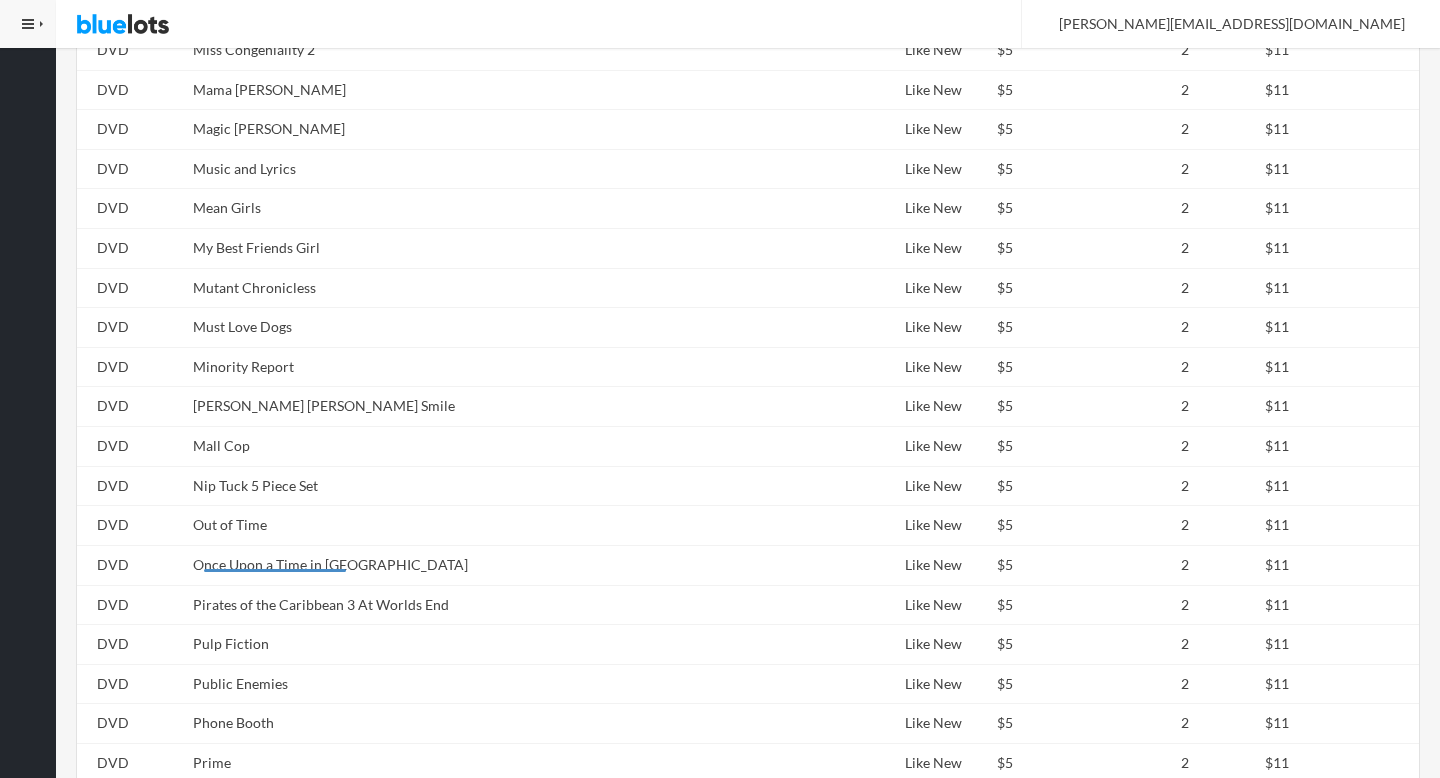 scroll, scrollTop: 1940, scrollLeft: 0, axis: vertical 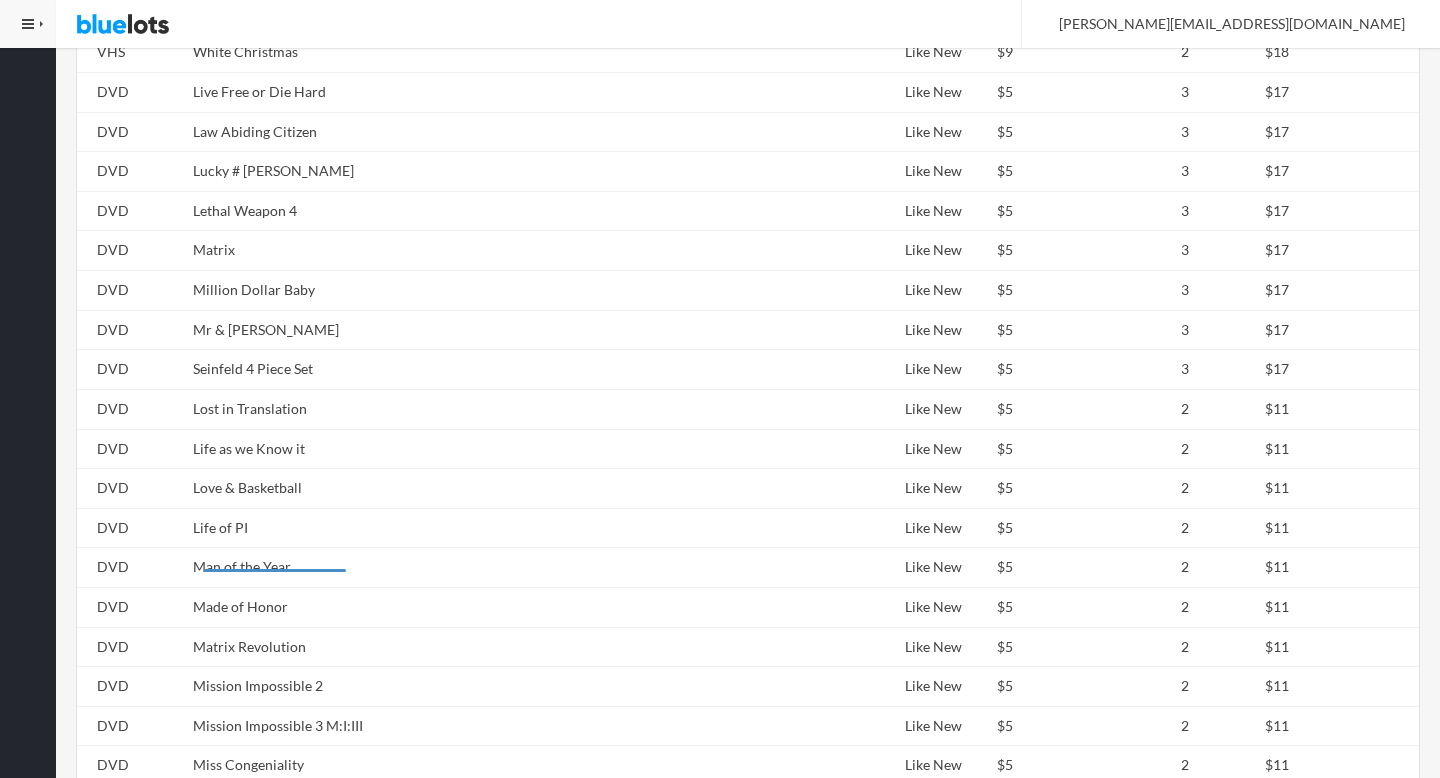 click on "Man of the Year" at bounding box center (485, 568) 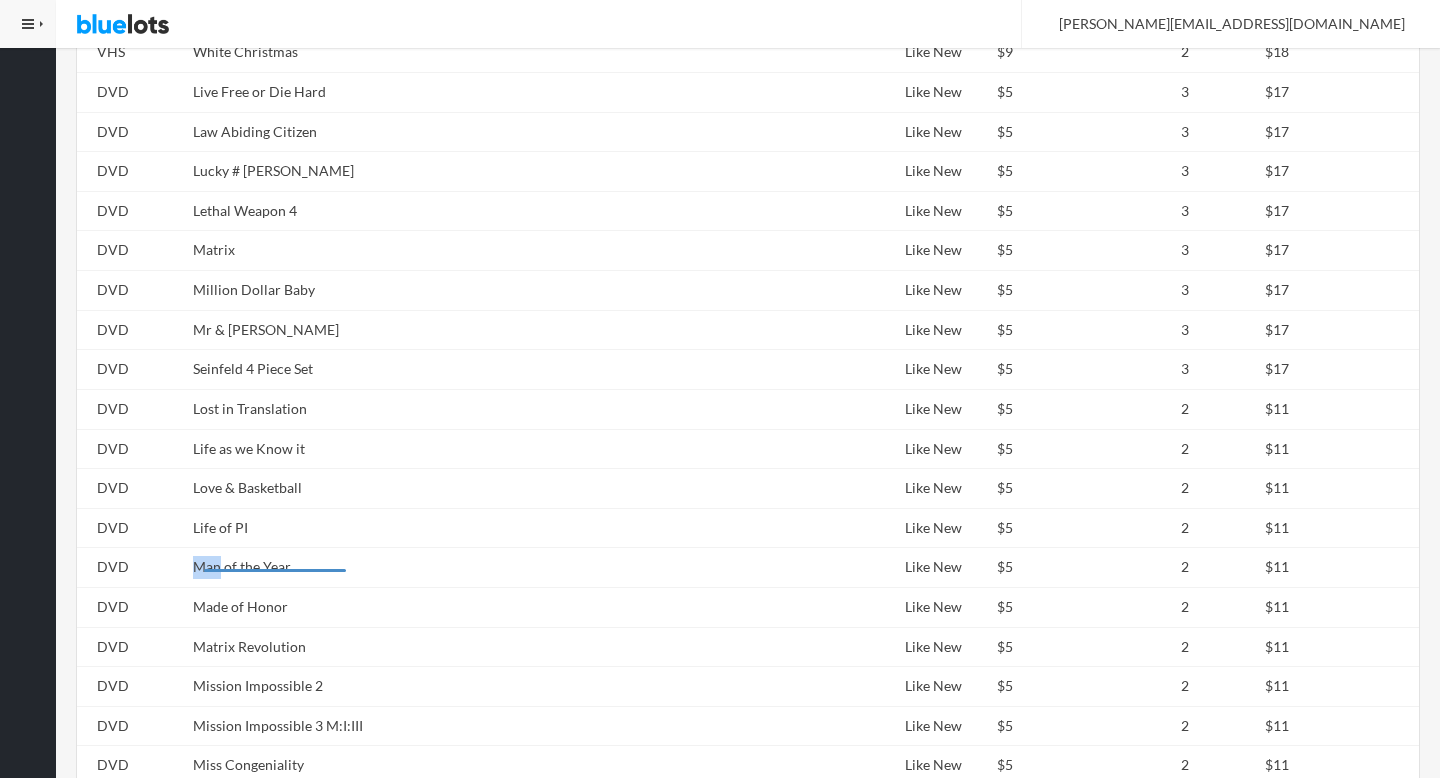 click on "Man of the Year" at bounding box center (485, 568) 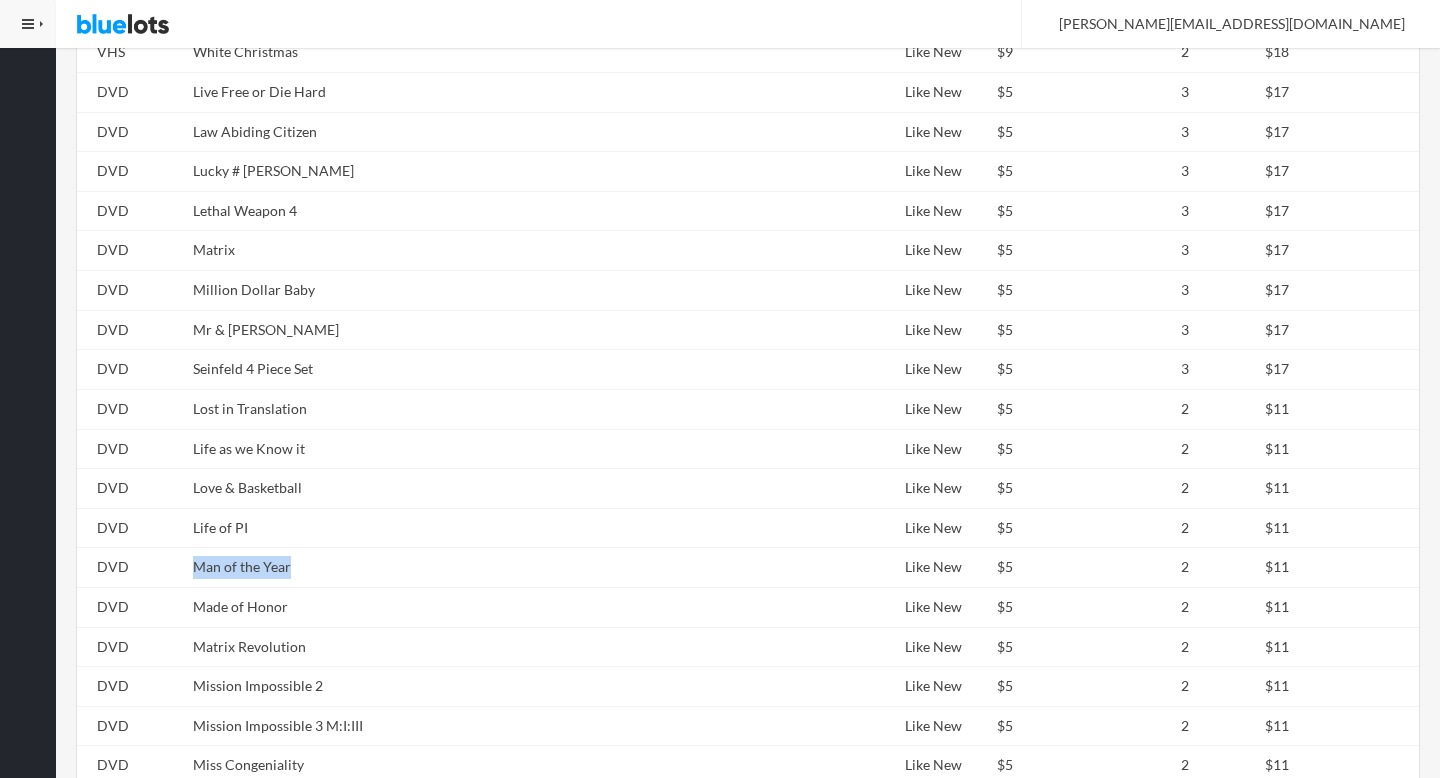 copy on "Man of the Year" 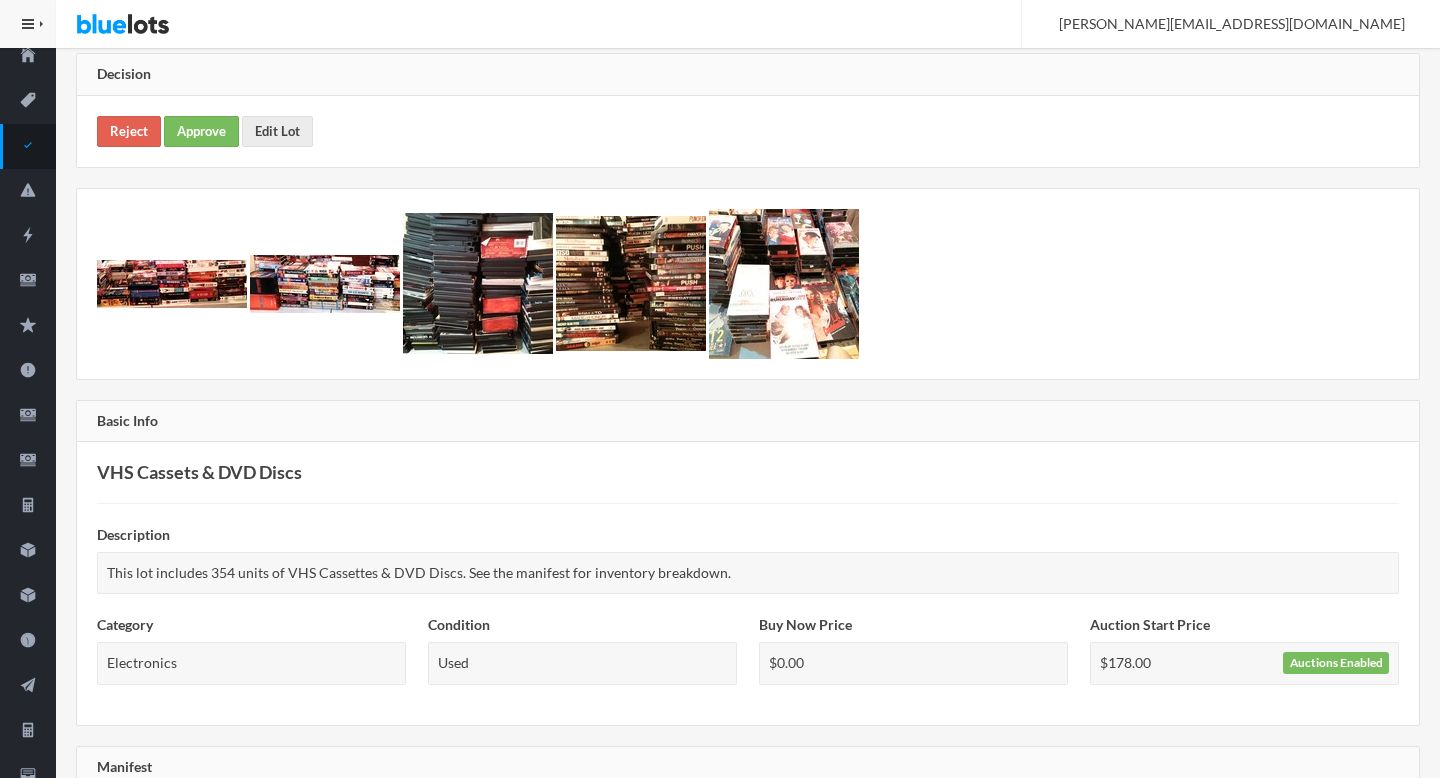 scroll, scrollTop: 0, scrollLeft: 0, axis: both 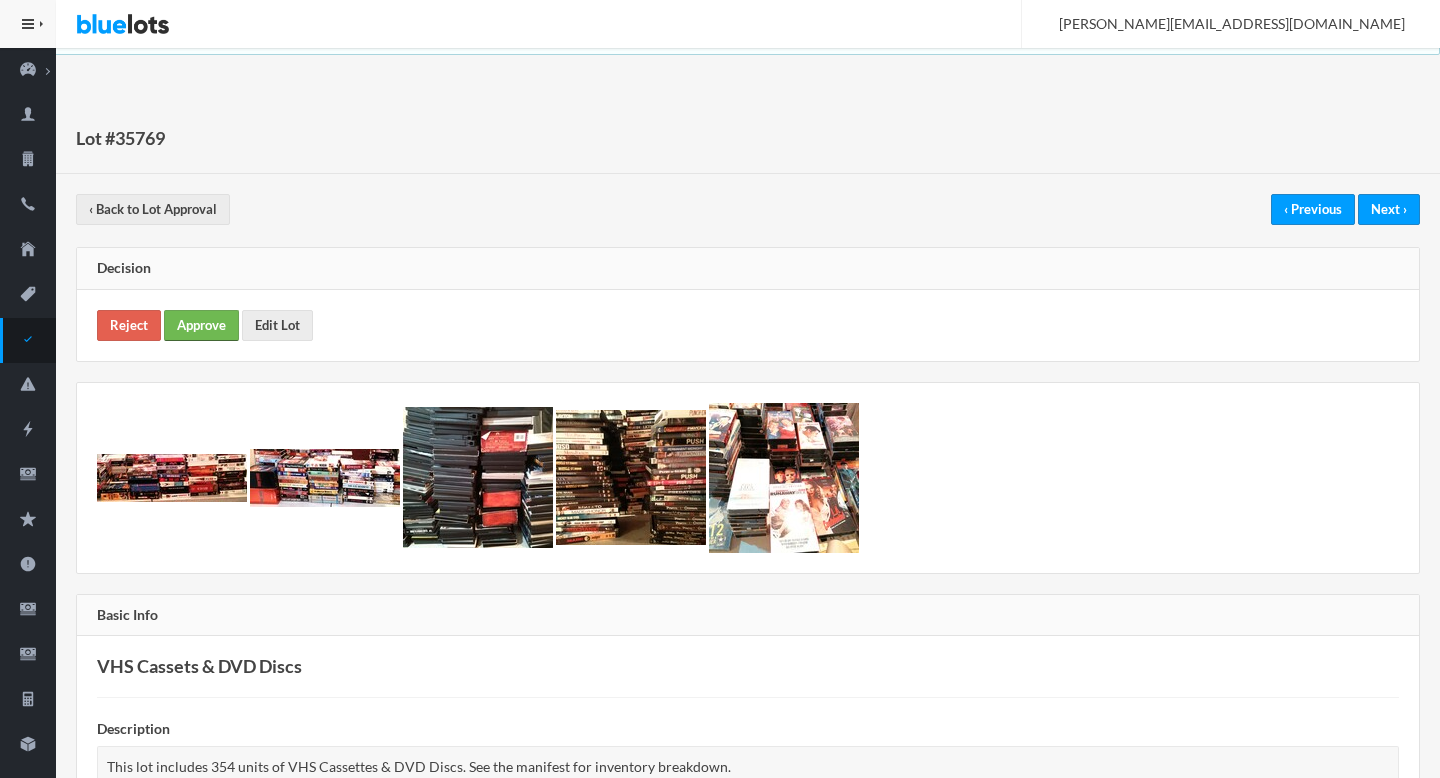 click on "Approve" at bounding box center (201, 325) 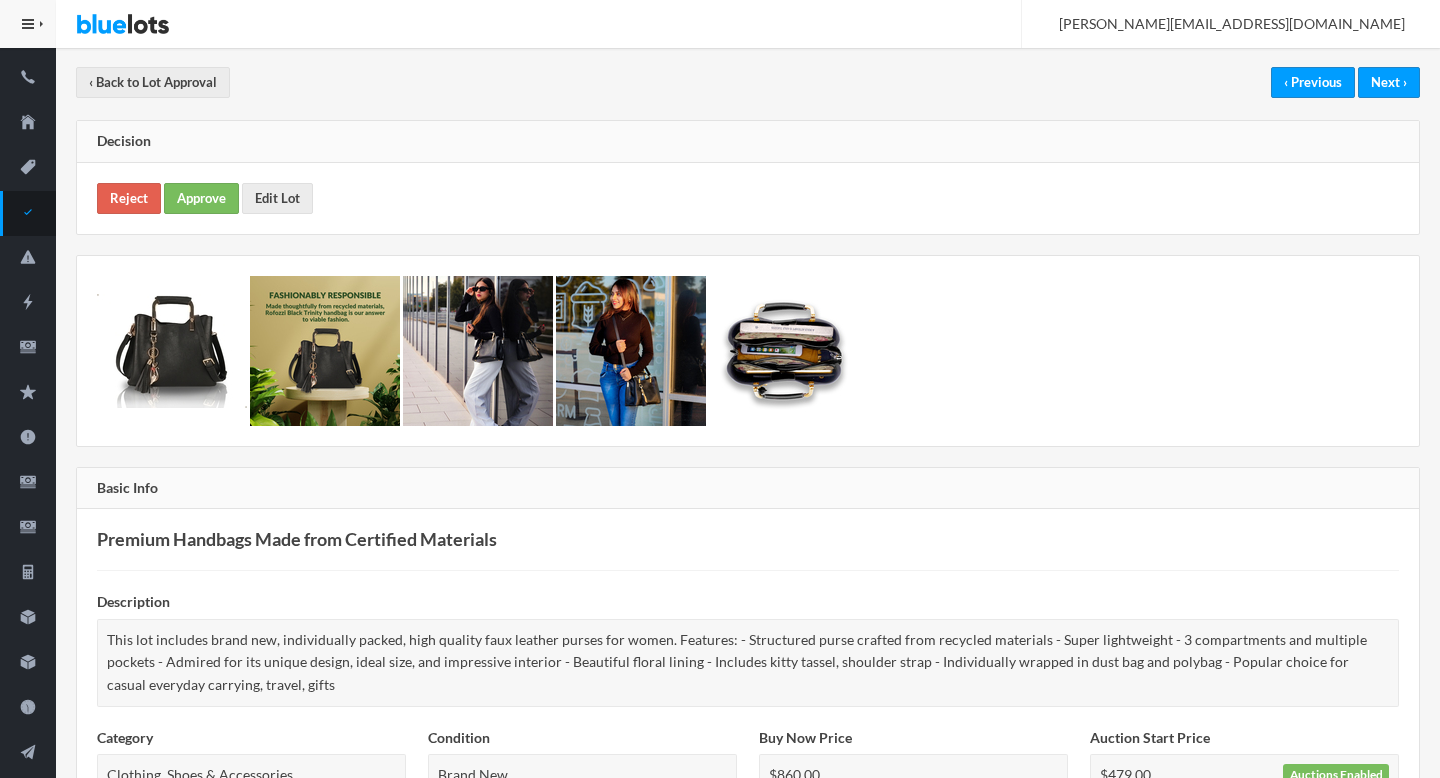 scroll, scrollTop: 0, scrollLeft: 0, axis: both 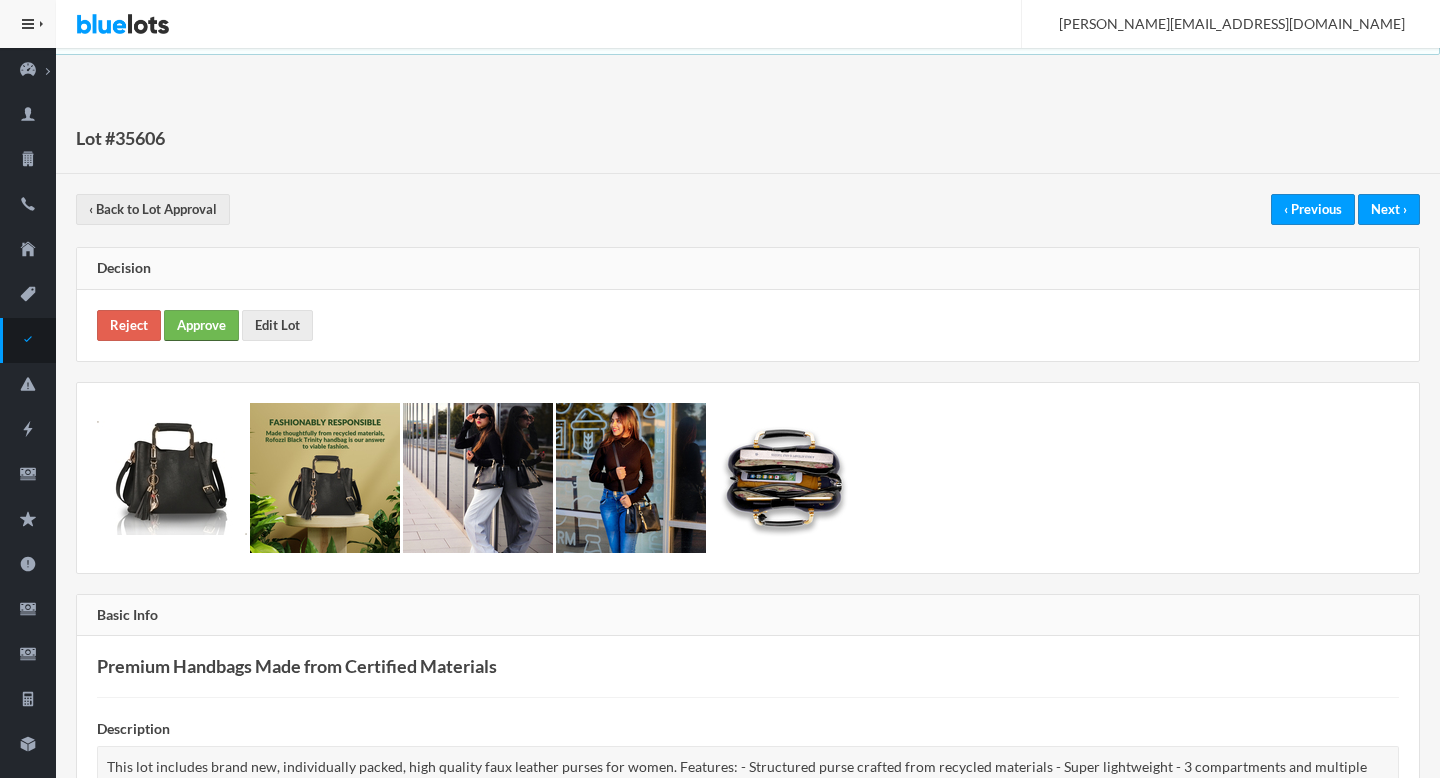 click on "Approve" at bounding box center (201, 325) 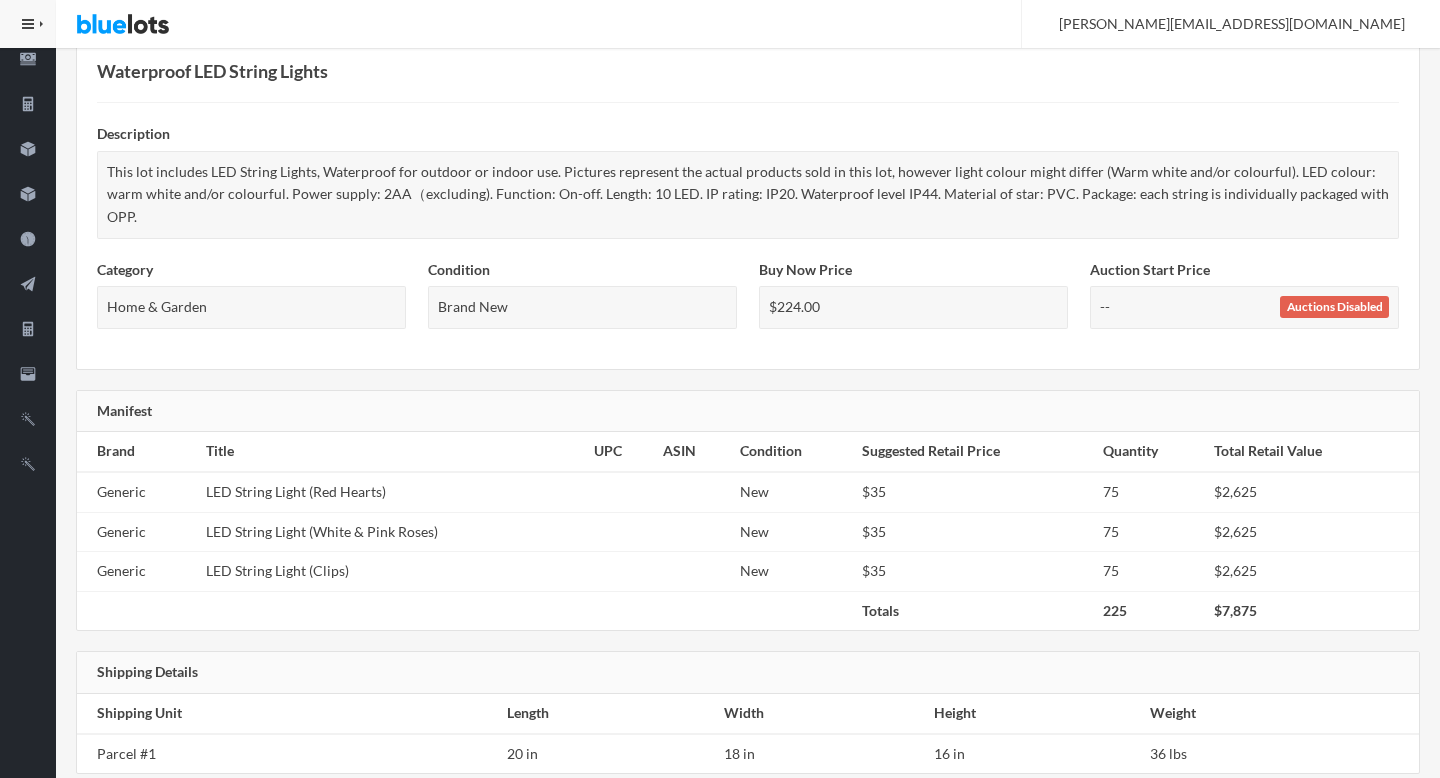 scroll, scrollTop: 0, scrollLeft: 0, axis: both 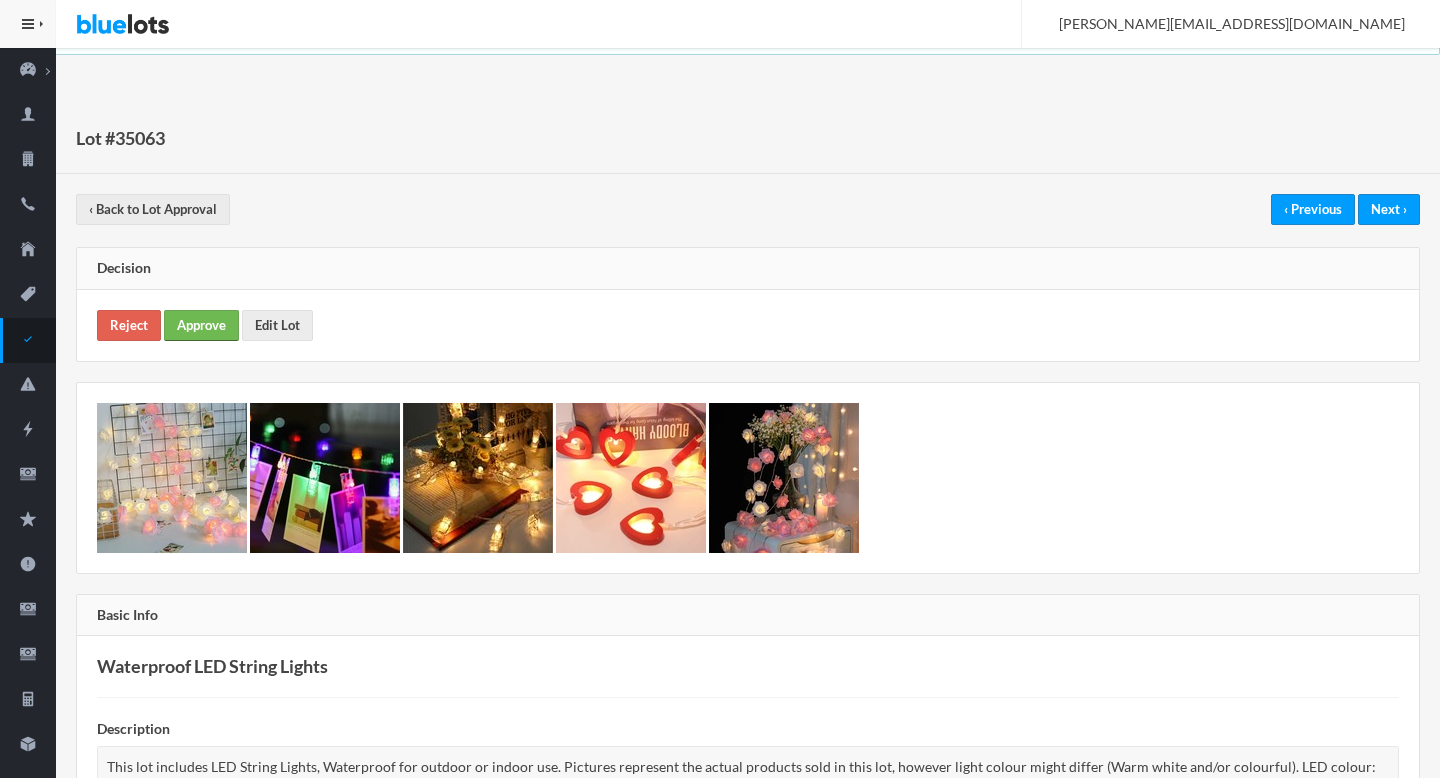 click on "Approve" at bounding box center [201, 325] 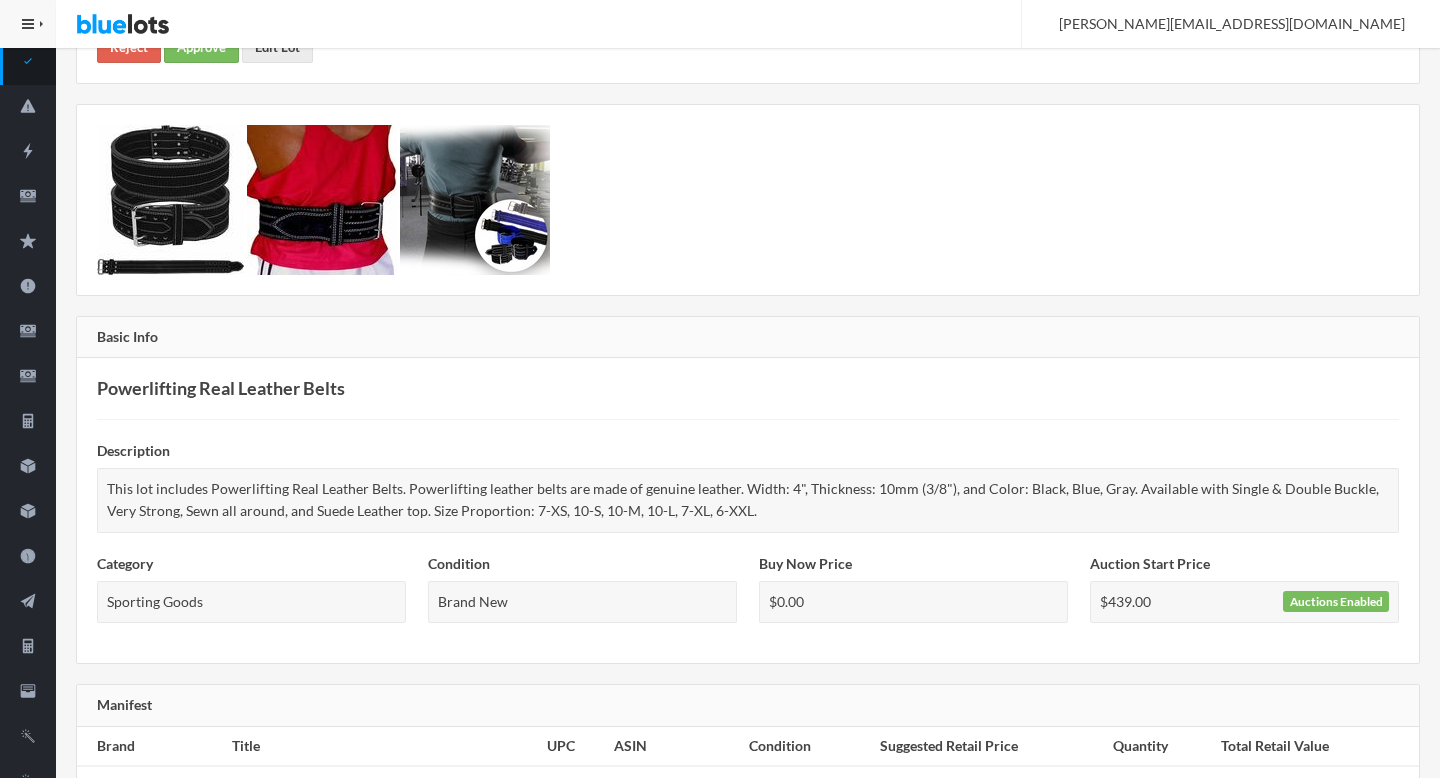 scroll, scrollTop: 0, scrollLeft: 0, axis: both 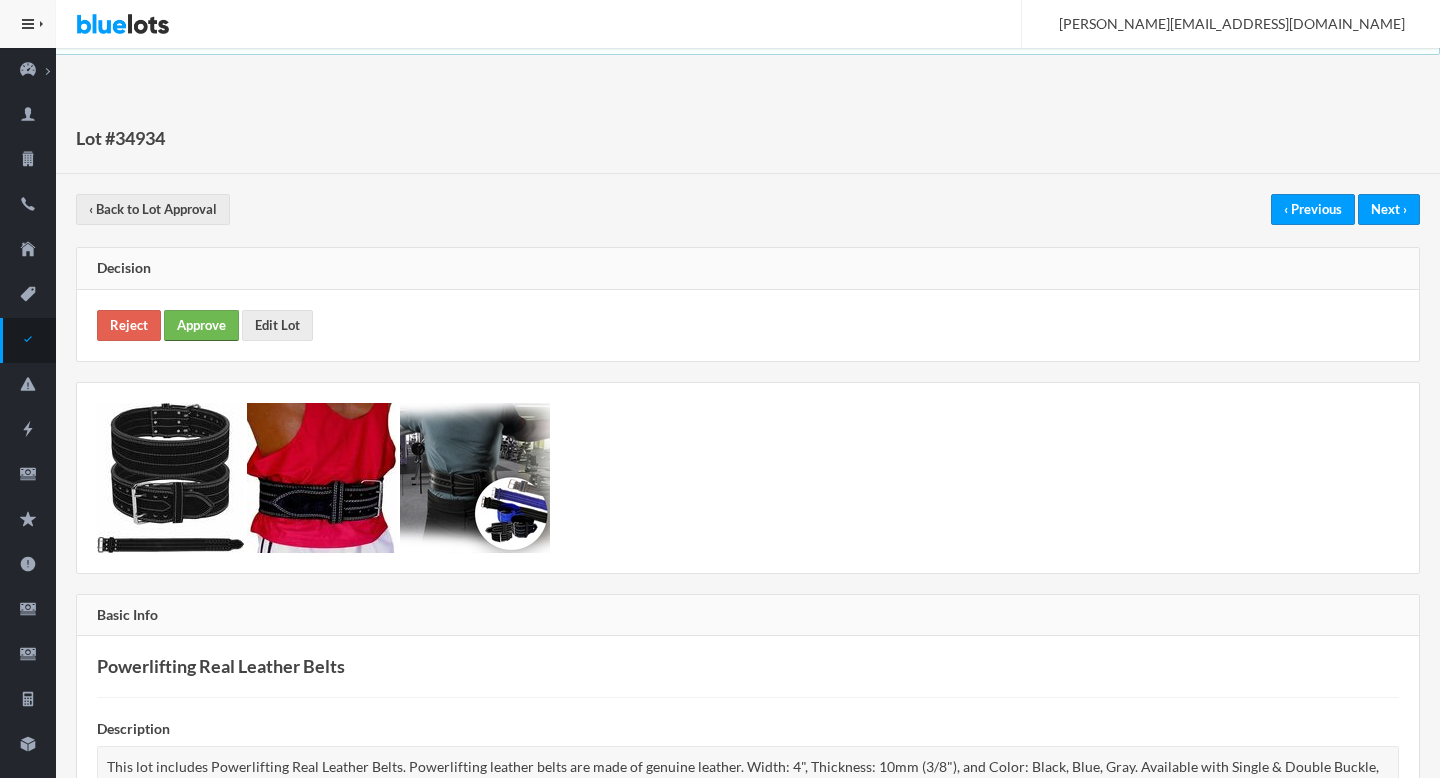 click on "Approve" at bounding box center (201, 325) 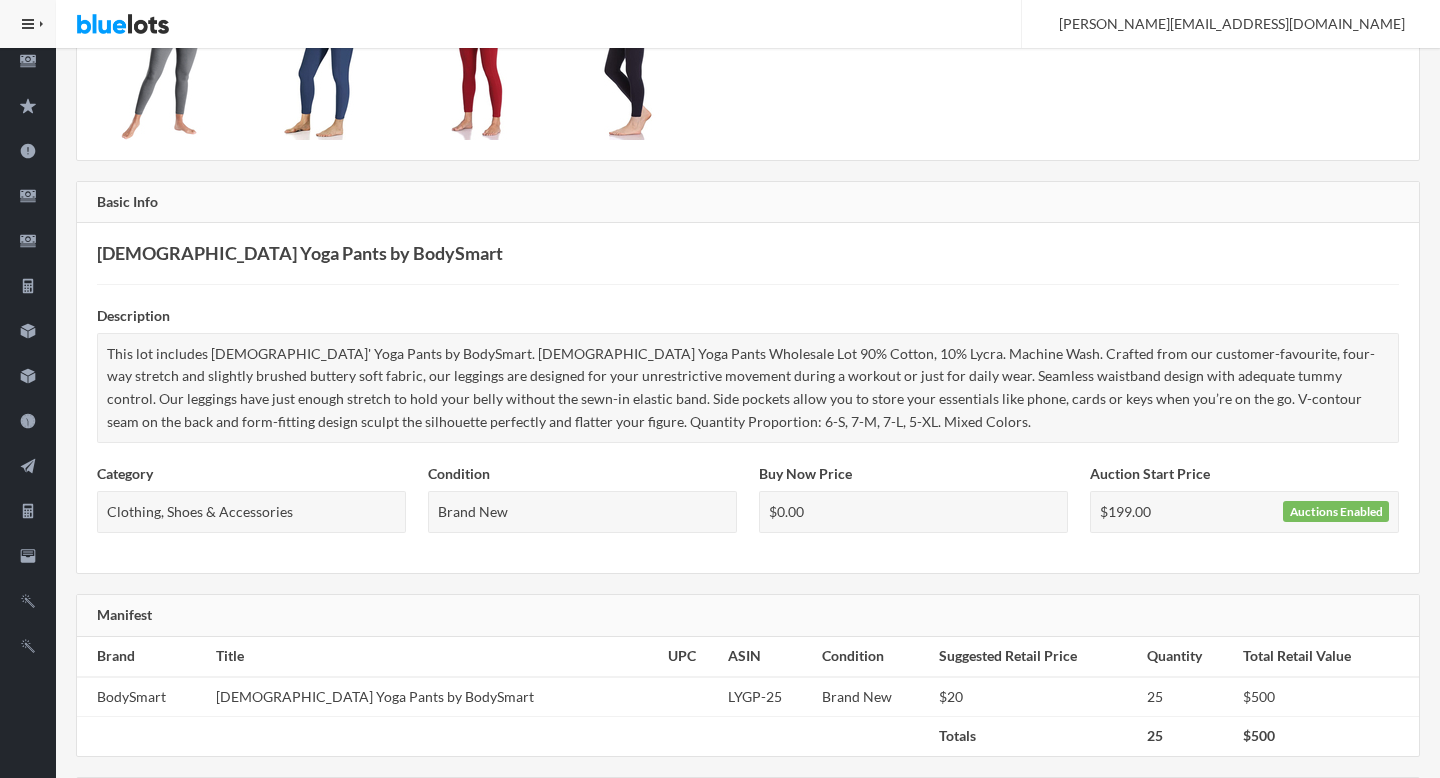 scroll, scrollTop: 0, scrollLeft: 0, axis: both 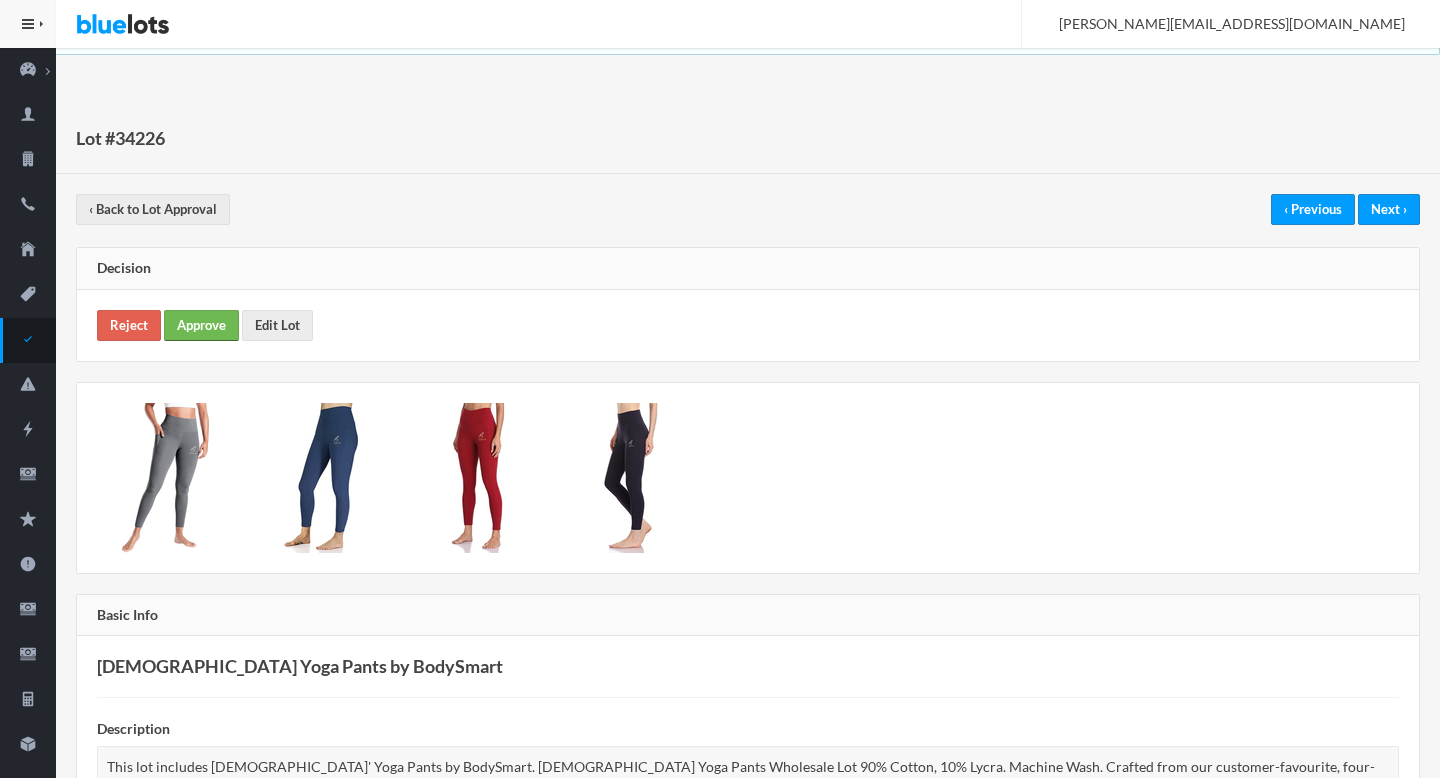 click on "Approve" at bounding box center [201, 325] 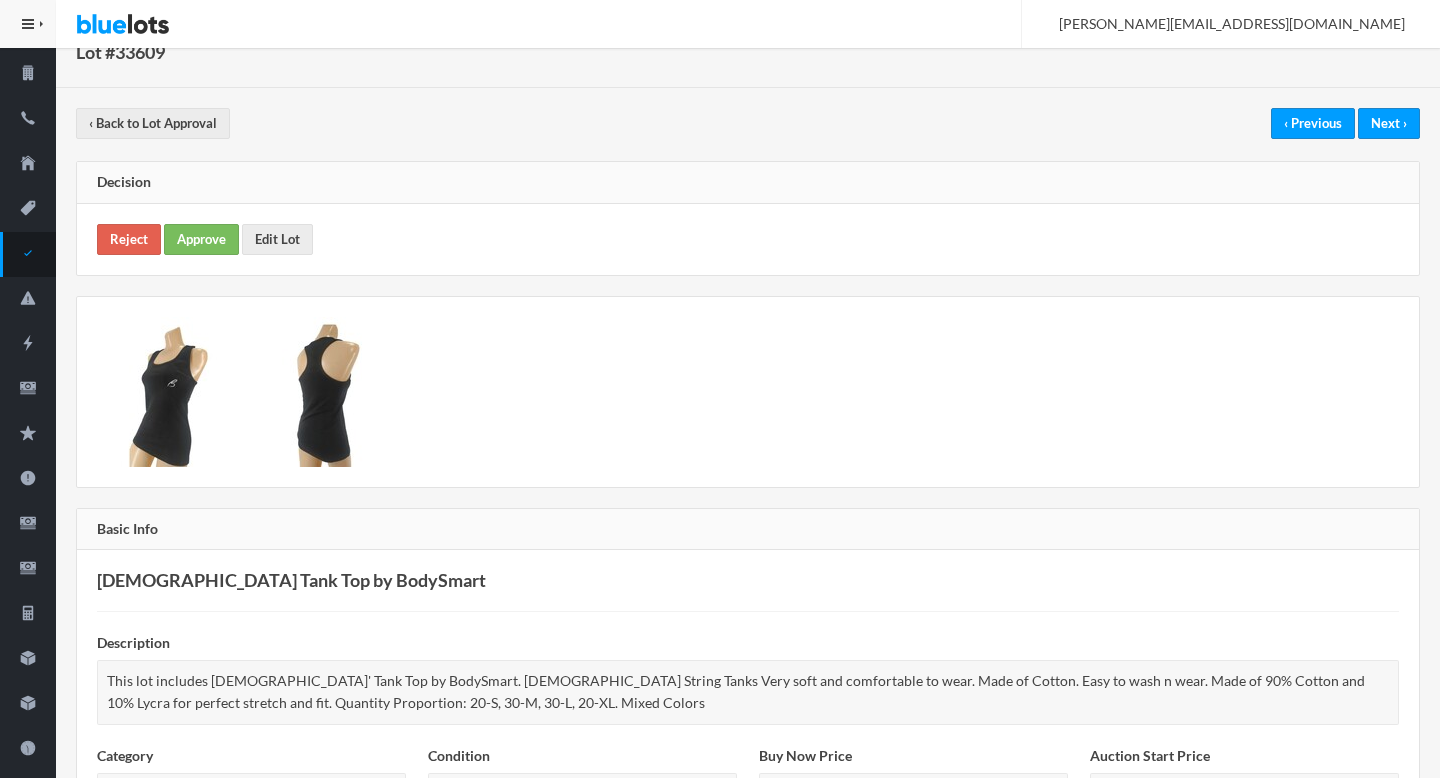 scroll, scrollTop: 0, scrollLeft: 0, axis: both 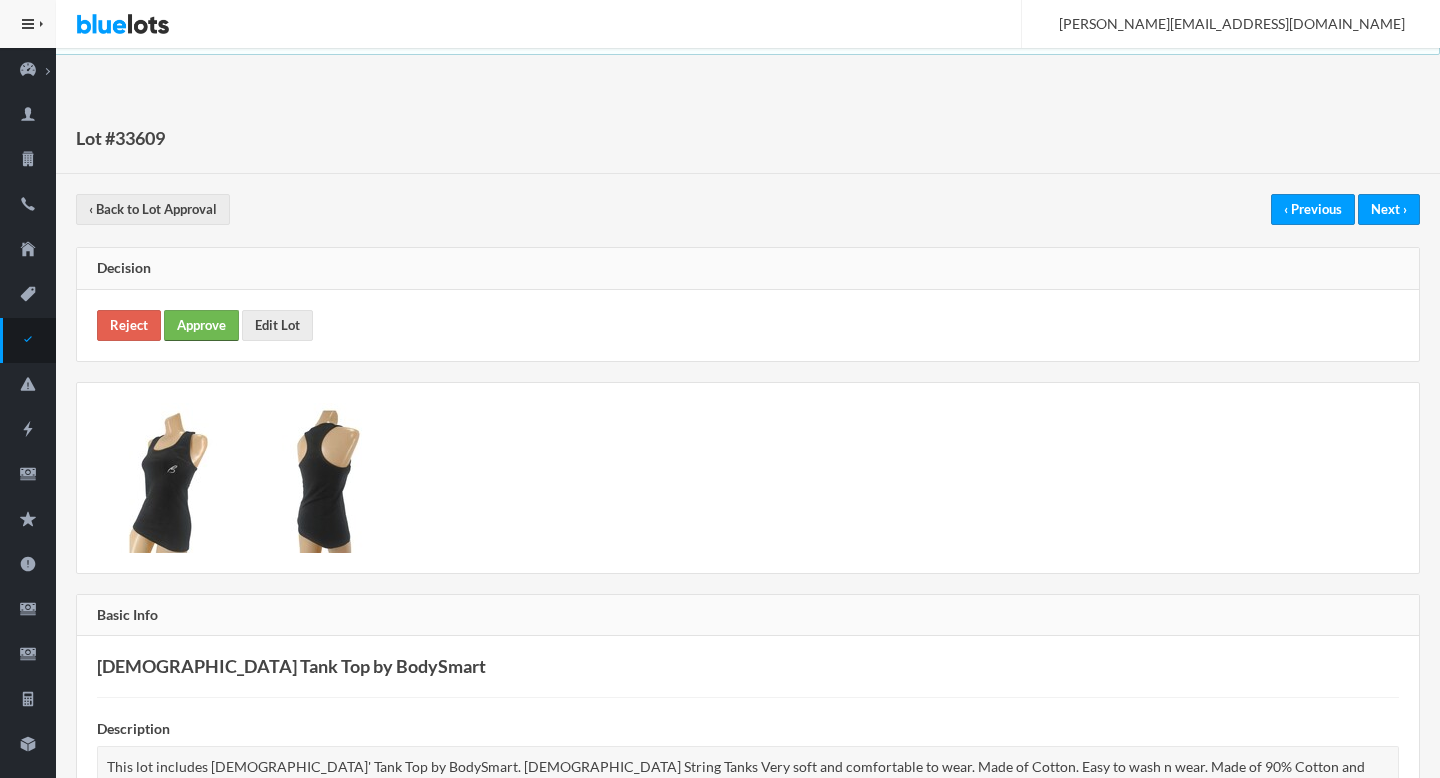 click on "Approve" at bounding box center (201, 325) 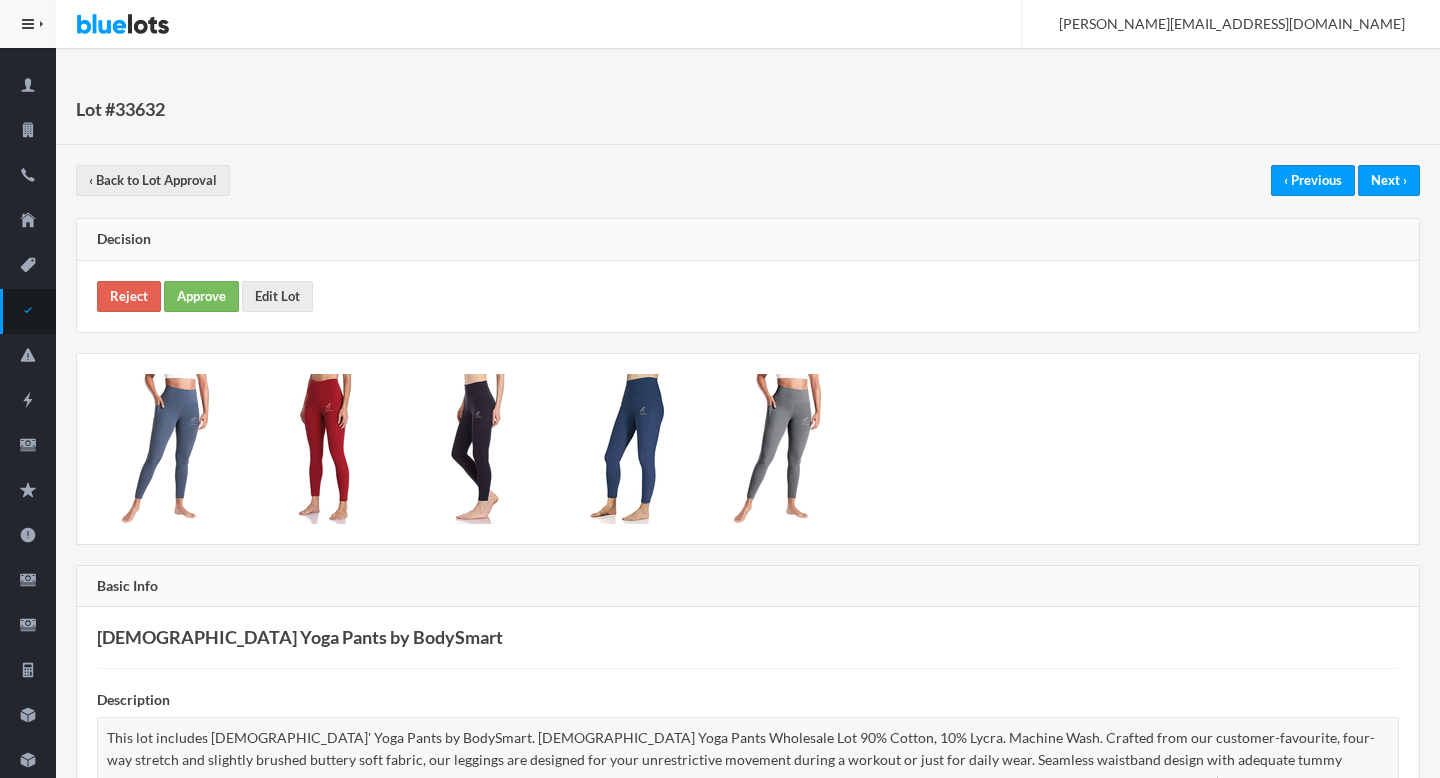 scroll, scrollTop: 0, scrollLeft: 0, axis: both 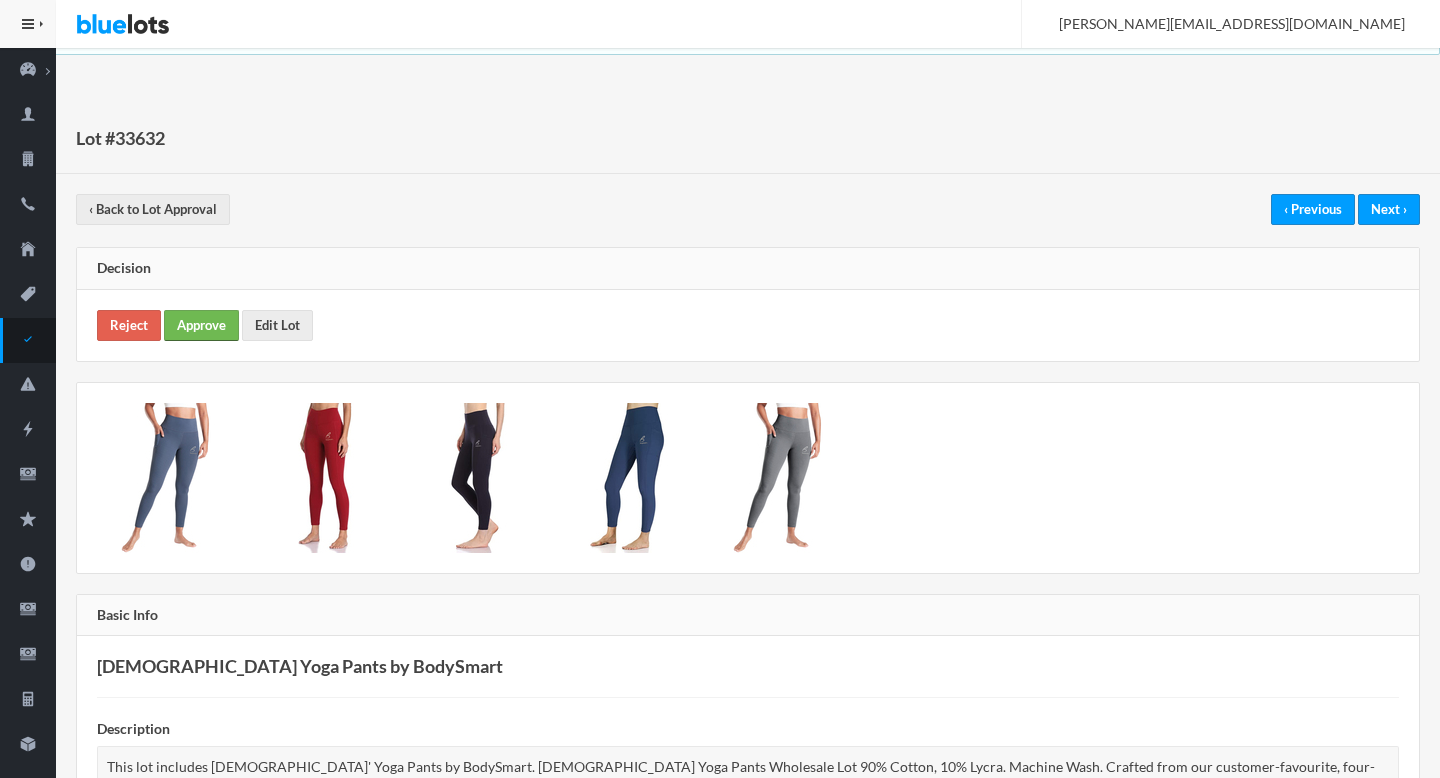 click on "Approve" at bounding box center (201, 325) 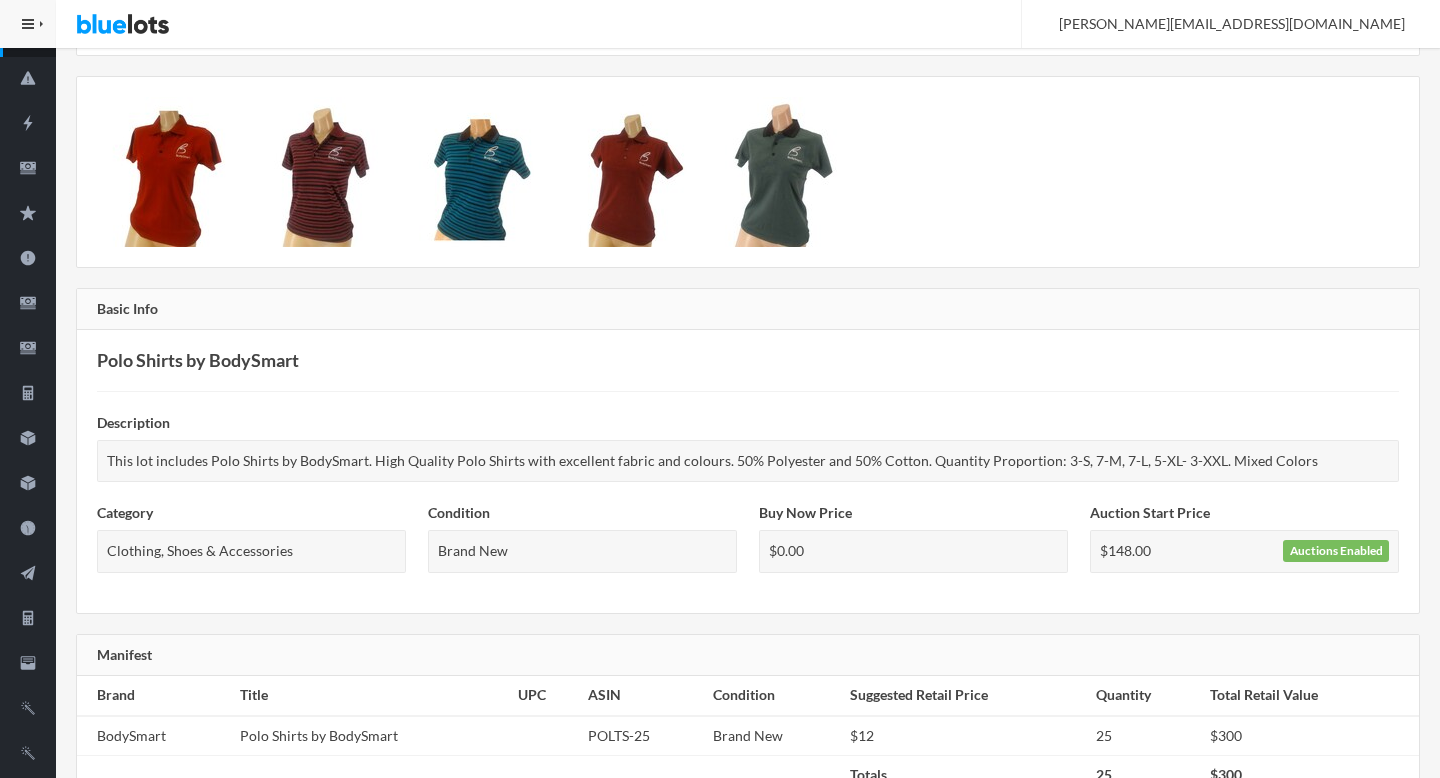 scroll, scrollTop: 0, scrollLeft: 0, axis: both 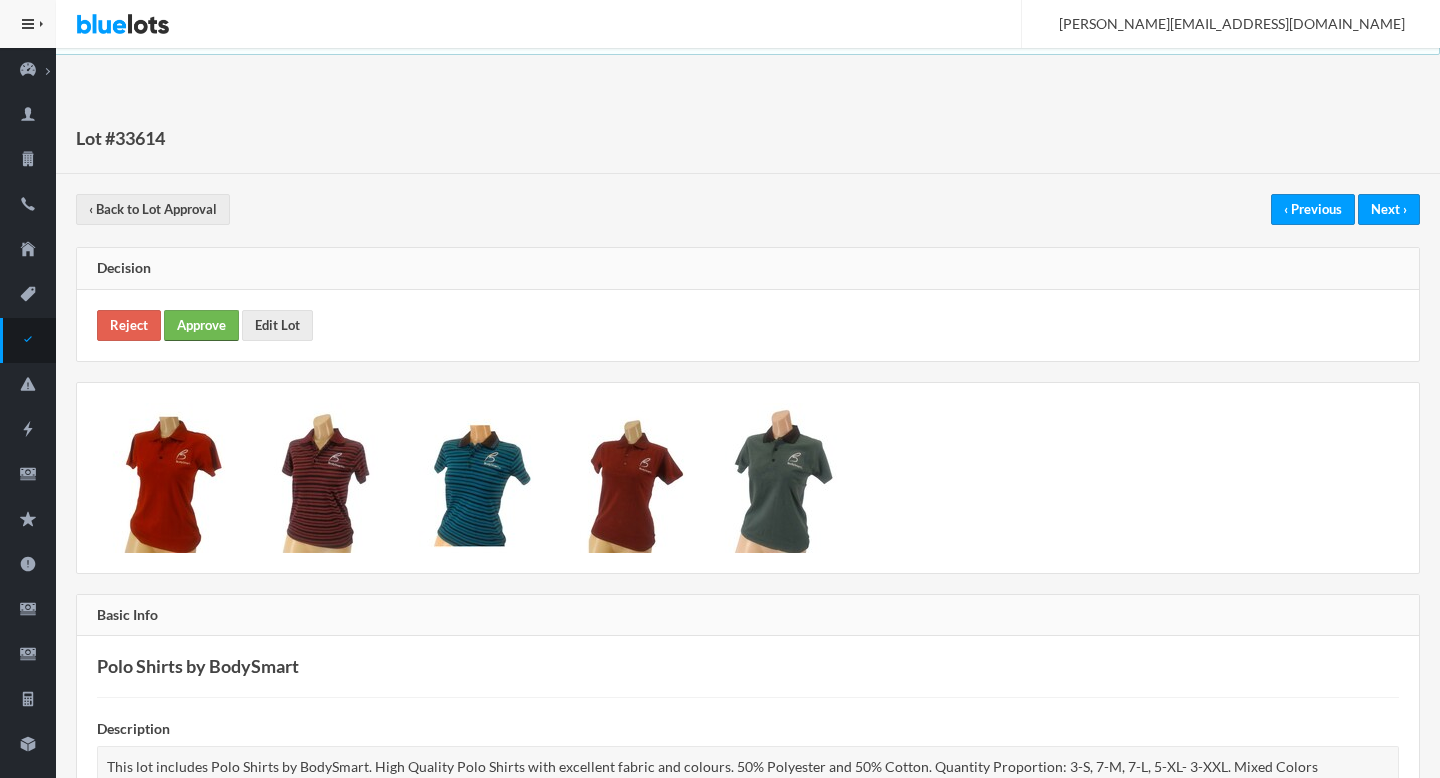click on "Approve" at bounding box center (201, 325) 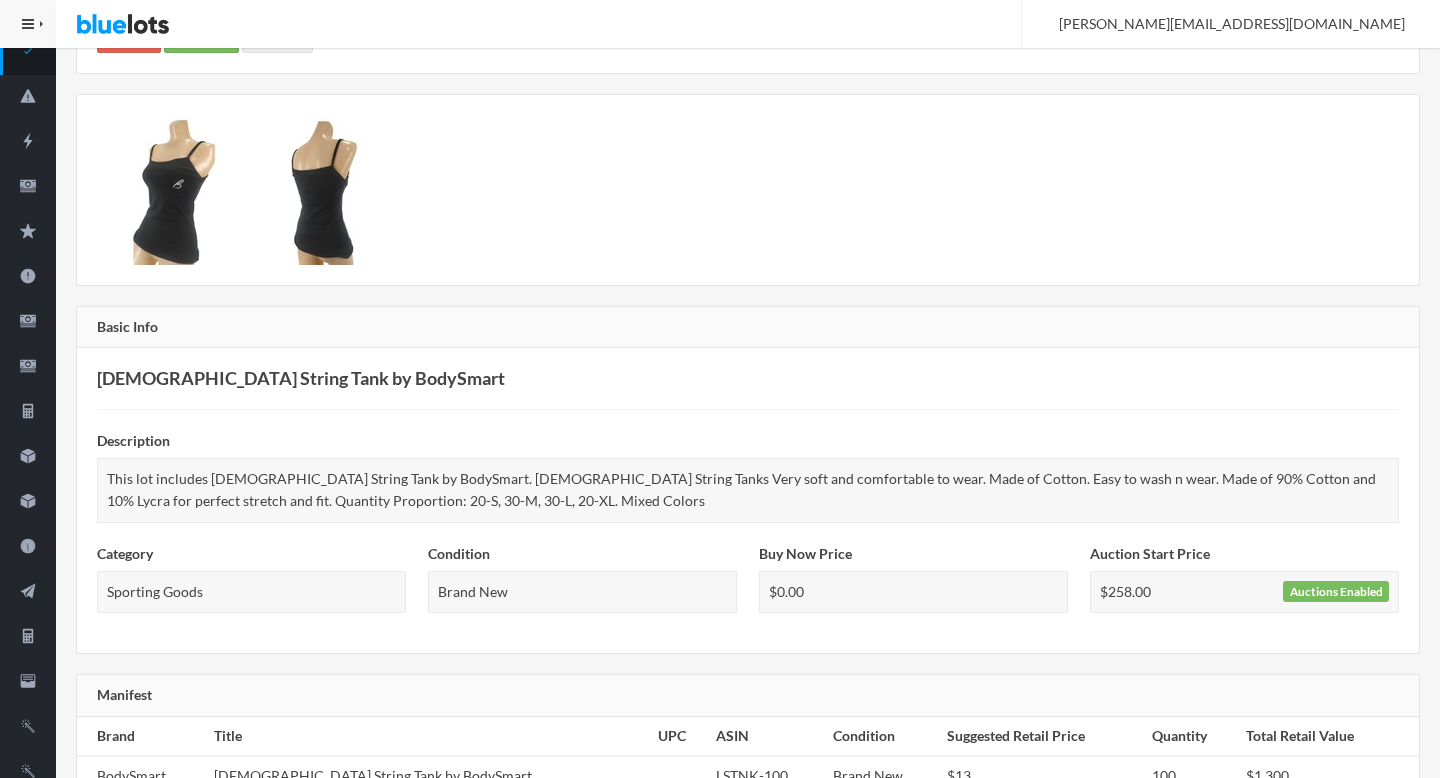 scroll, scrollTop: 0, scrollLeft: 0, axis: both 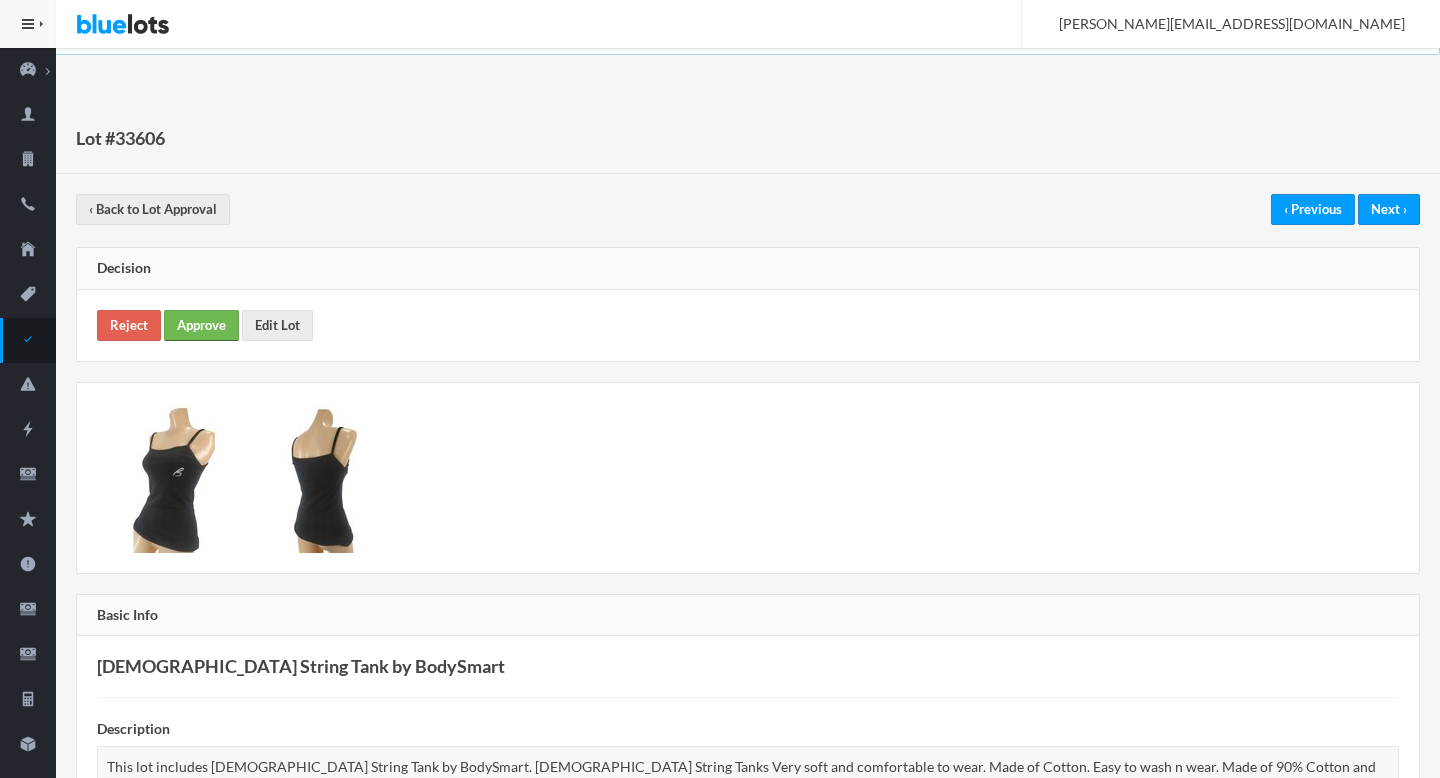 click on "Approve" at bounding box center [201, 325] 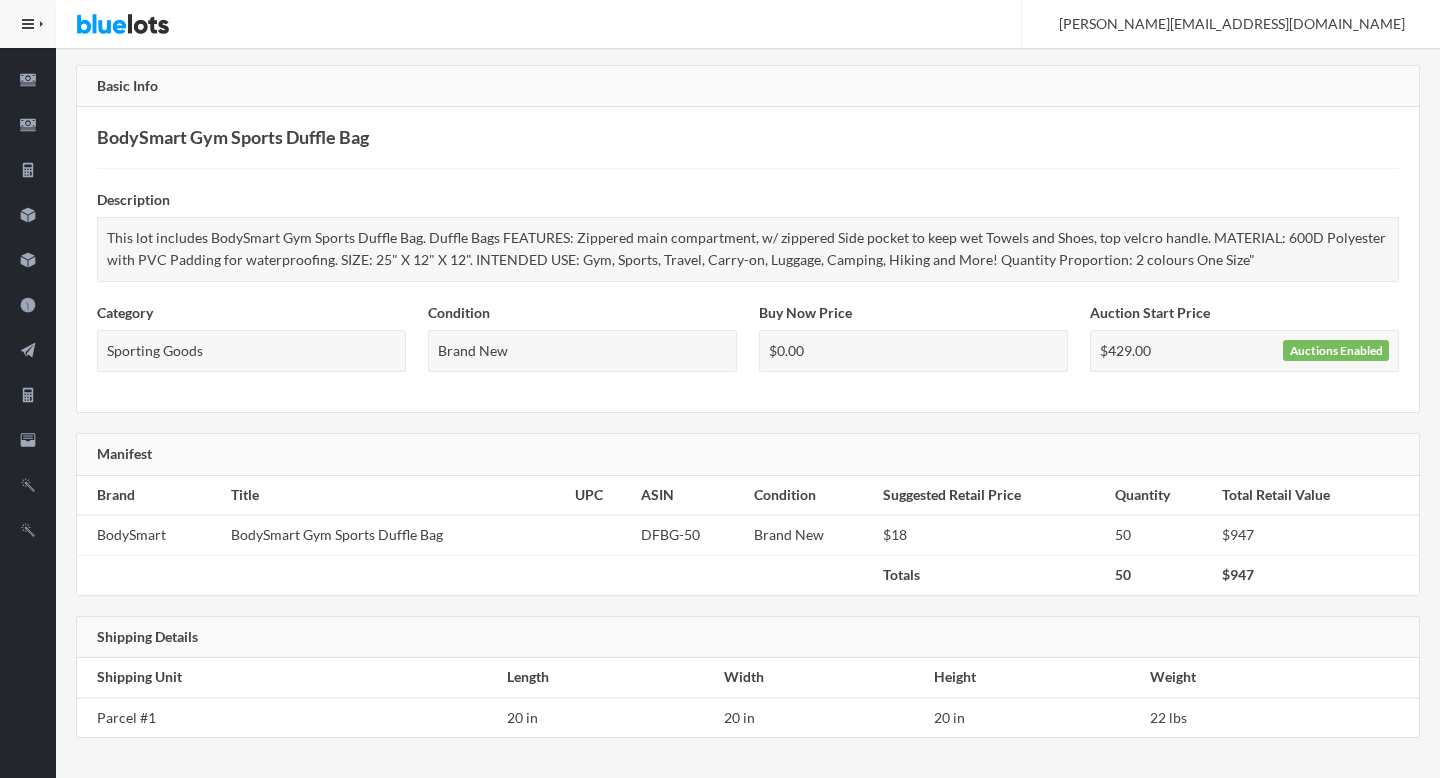 scroll, scrollTop: 0, scrollLeft: 0, axis: both 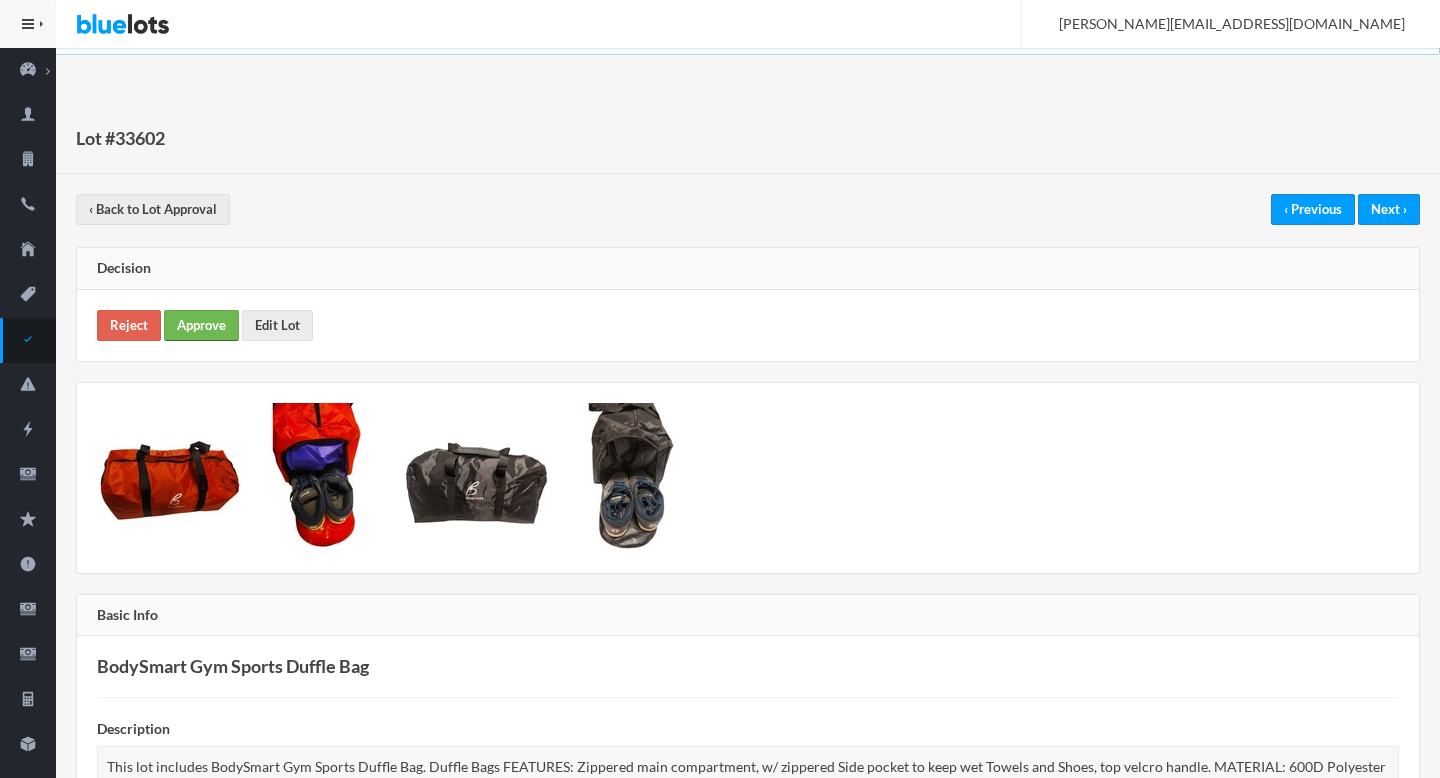 click on "Approve" at bounding box center [201, 325] 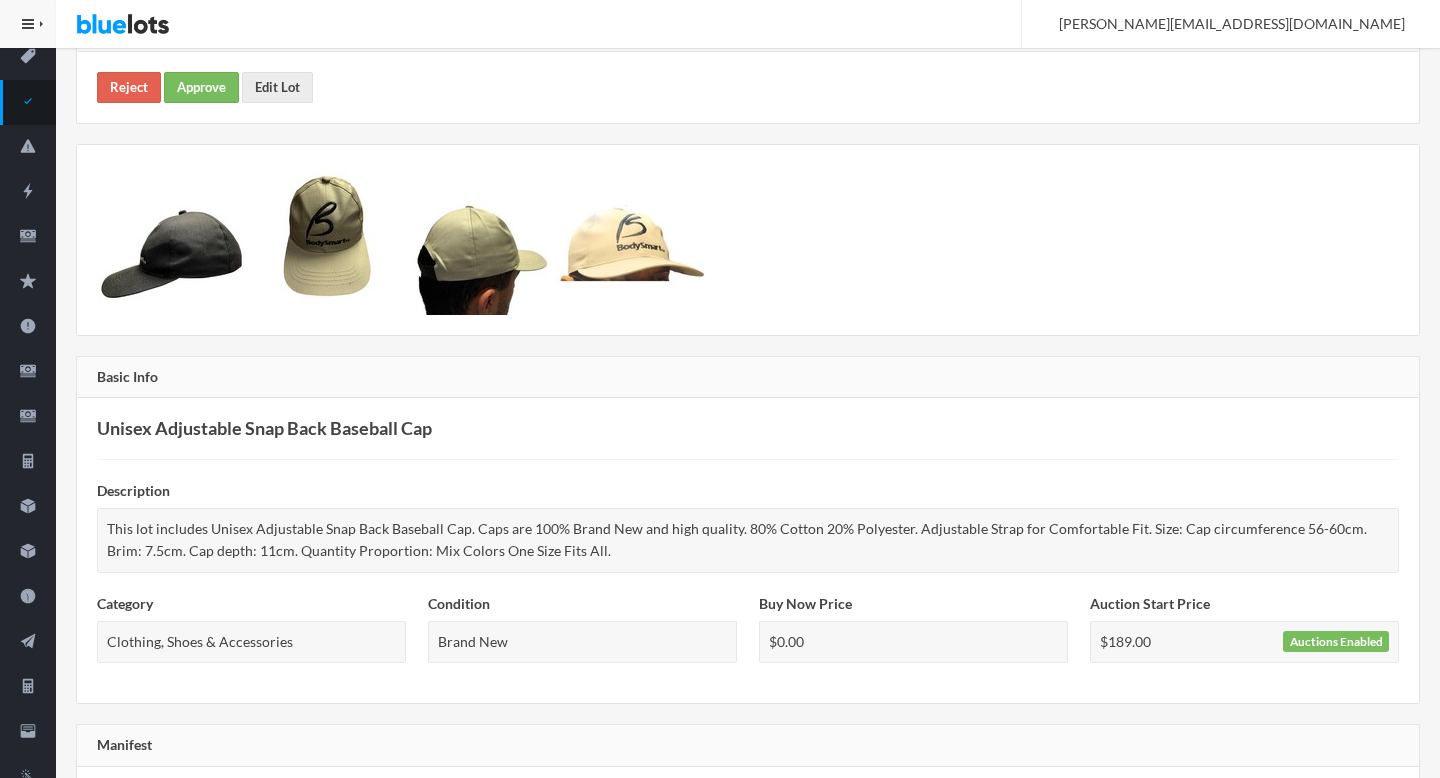 scroll, scrollTop: 0, scrollLeft: 0, axis: both 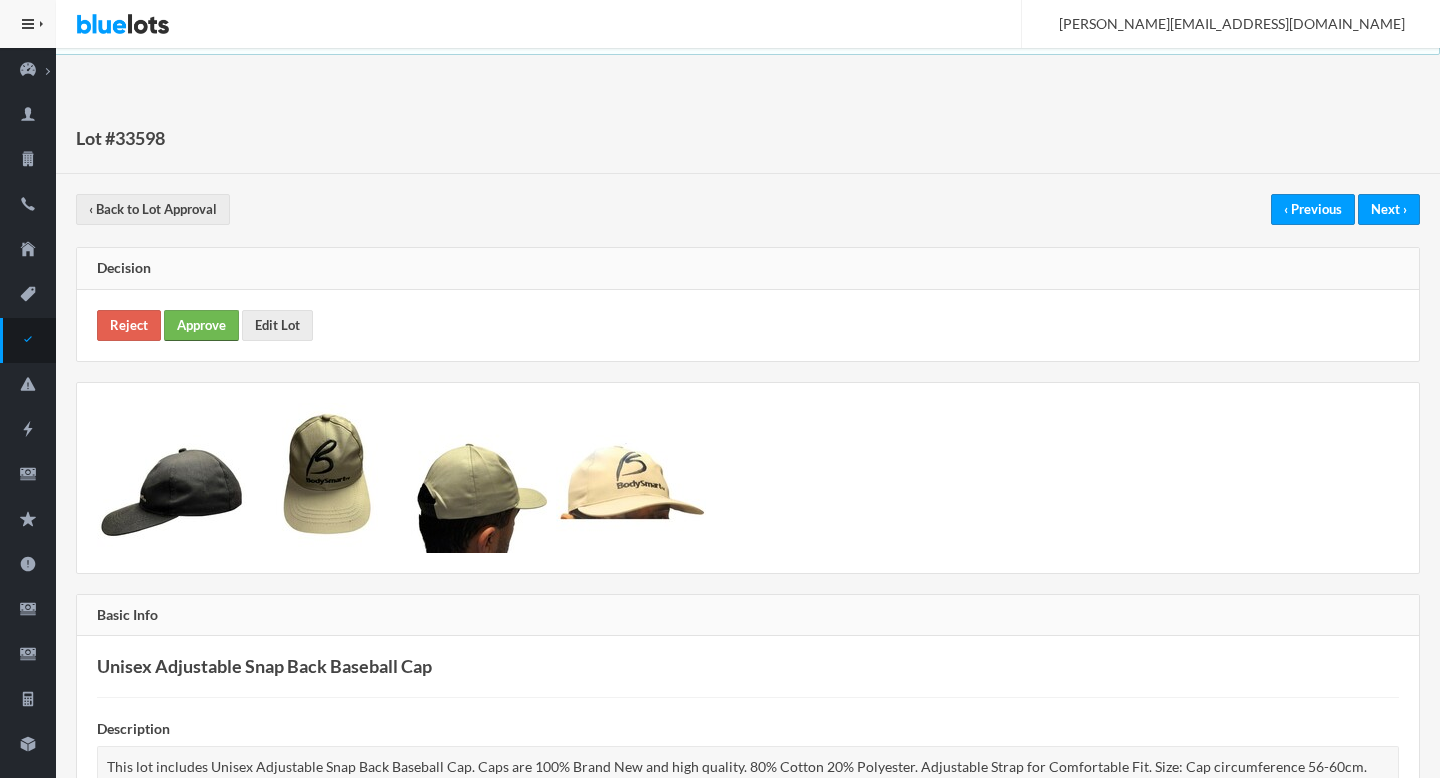 click on "Approve" at bounding box center (201, 325) 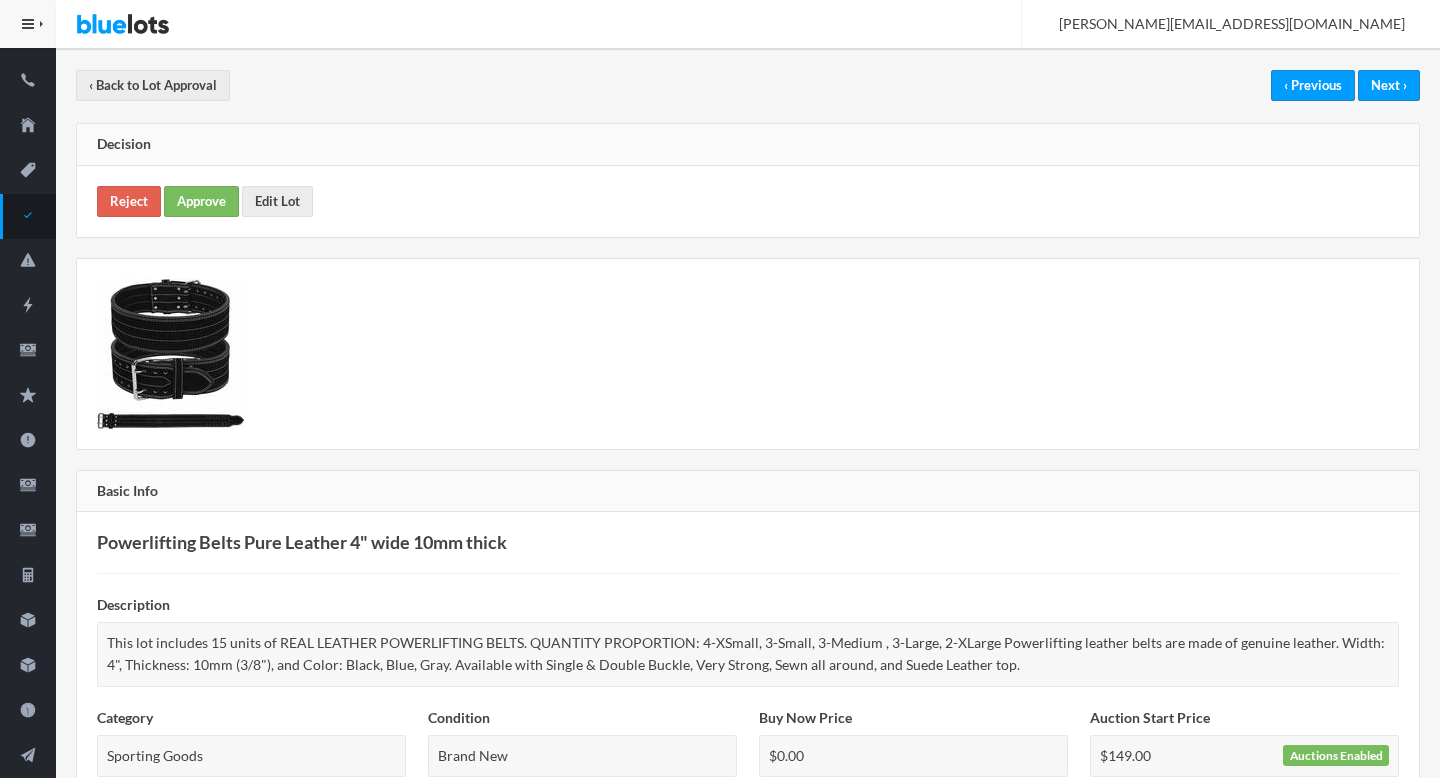 scroll, scrollTop: 0, scrollLeft: 0, axis: both 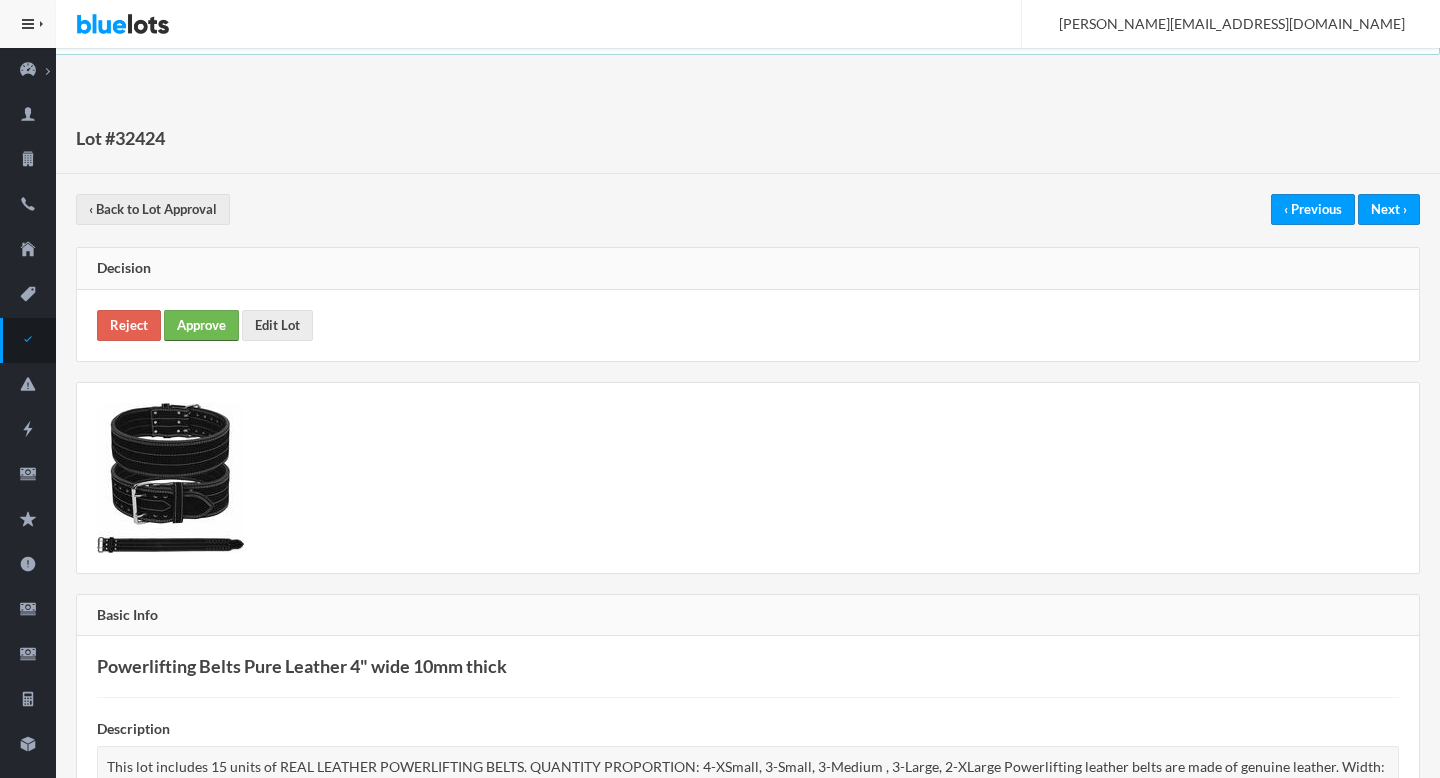 click on "Approve" at bounding box center [201, 325] 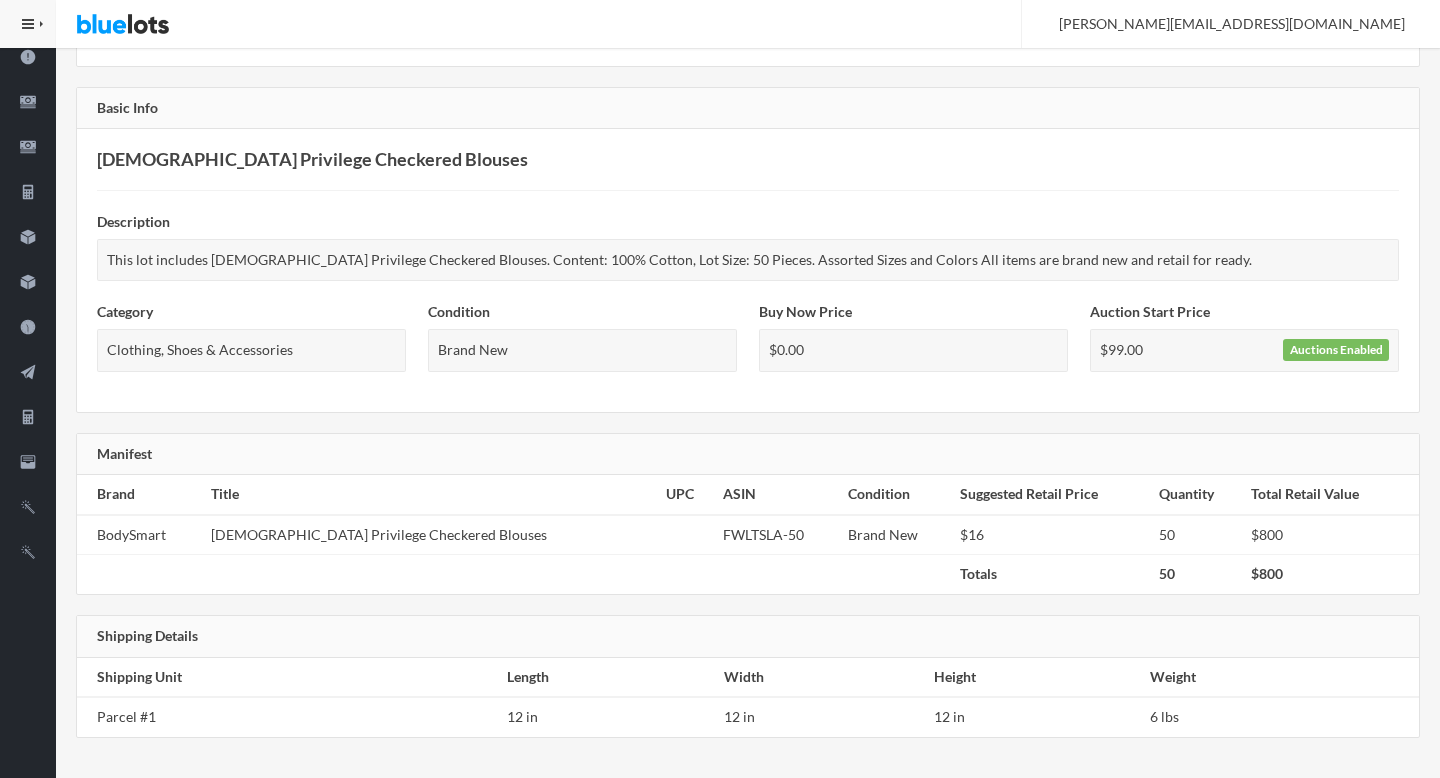 scroll, scrollTop: 0, scrollLeft: 0, axis: both 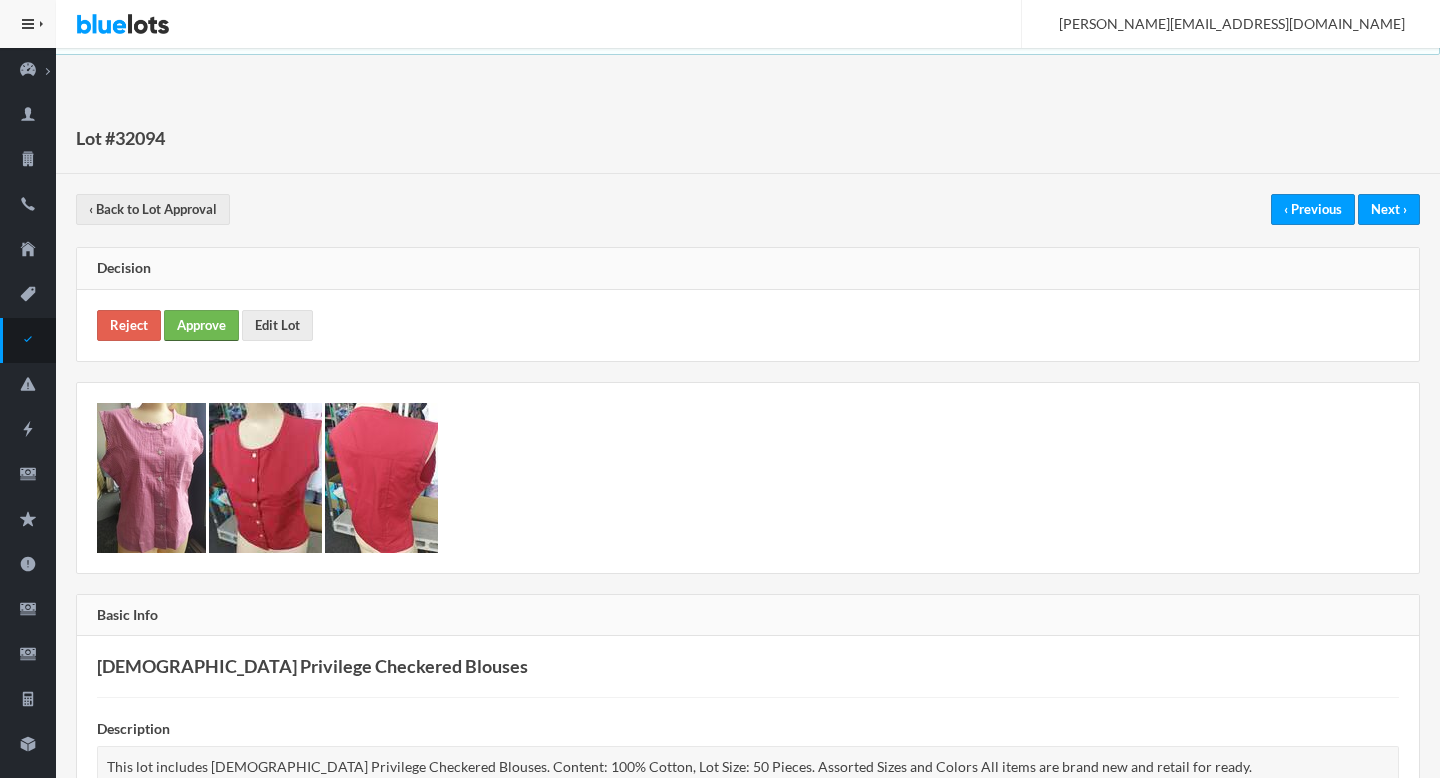 click on "Approve" at bounding box center (201, 325) 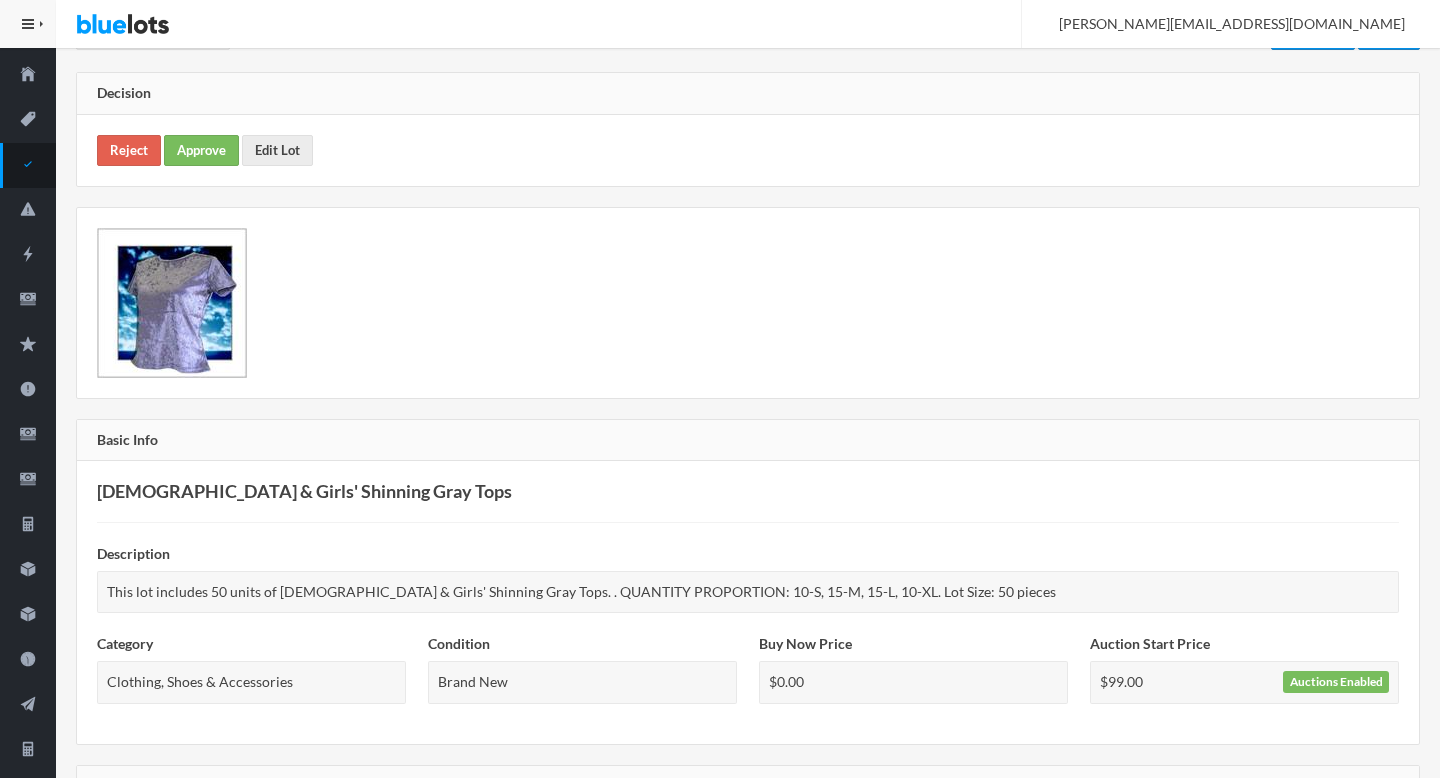 scroll, scrollTop: 0, scrollLeft: 0, axis: both 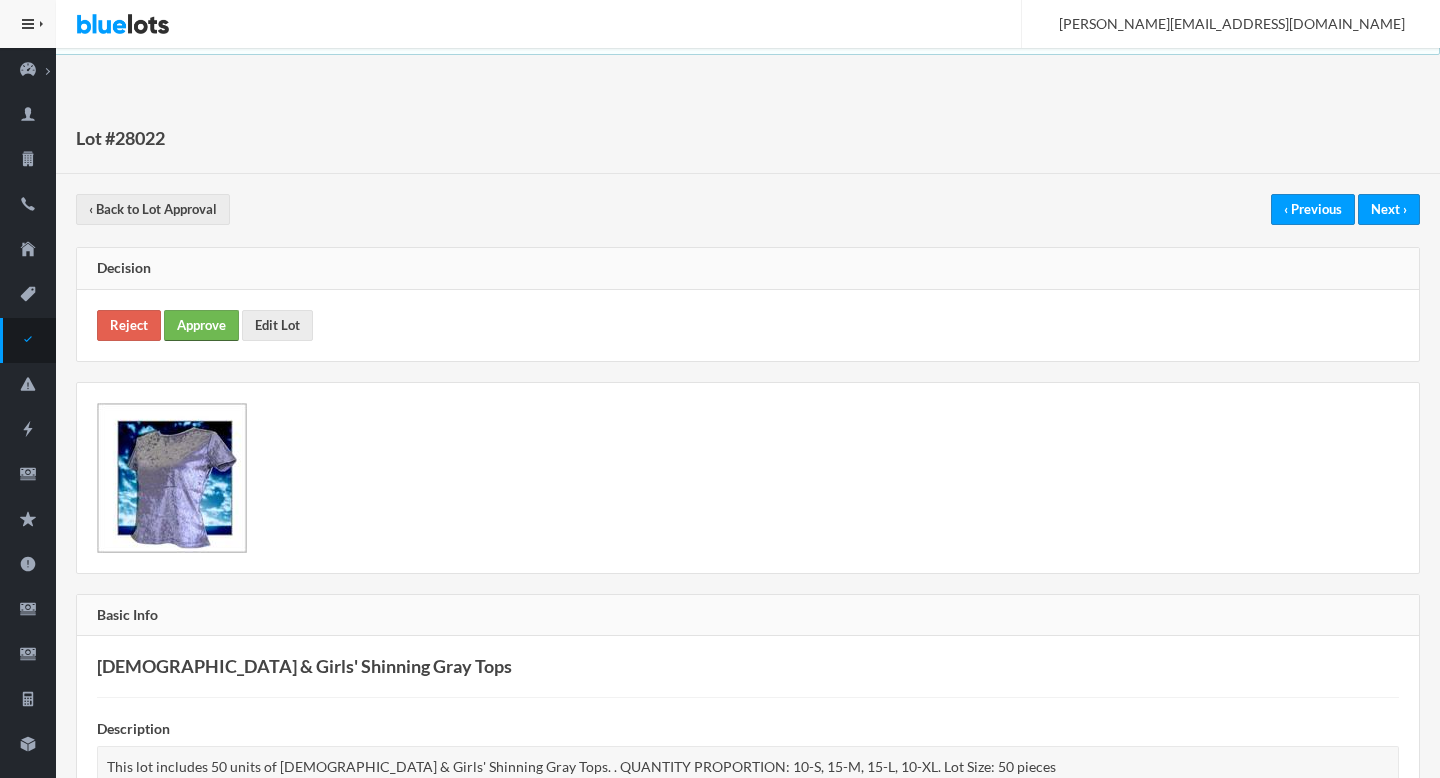 click on "Approve" at bounding box center [201, 325] 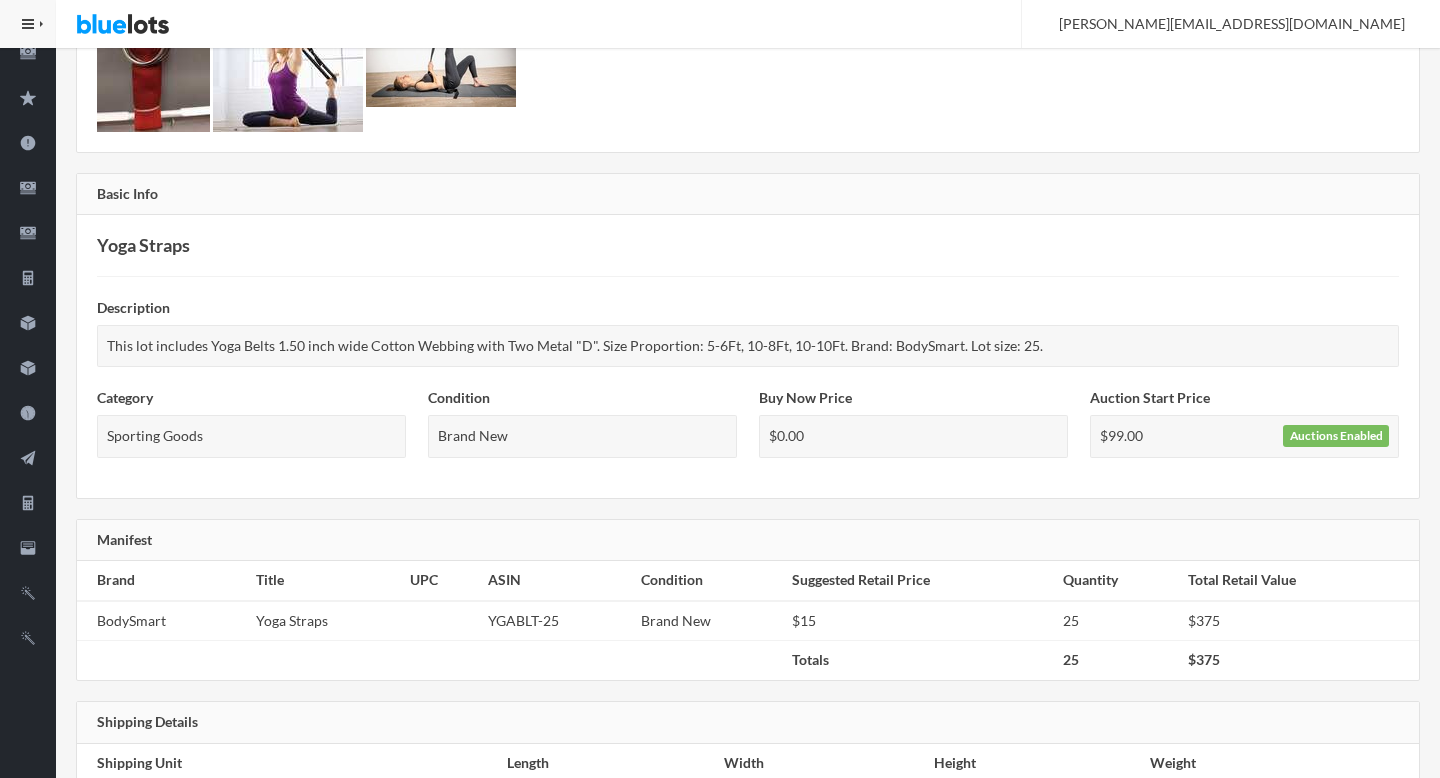 scroll, scrollTop: 0, scrollLeft: 0, axis: both 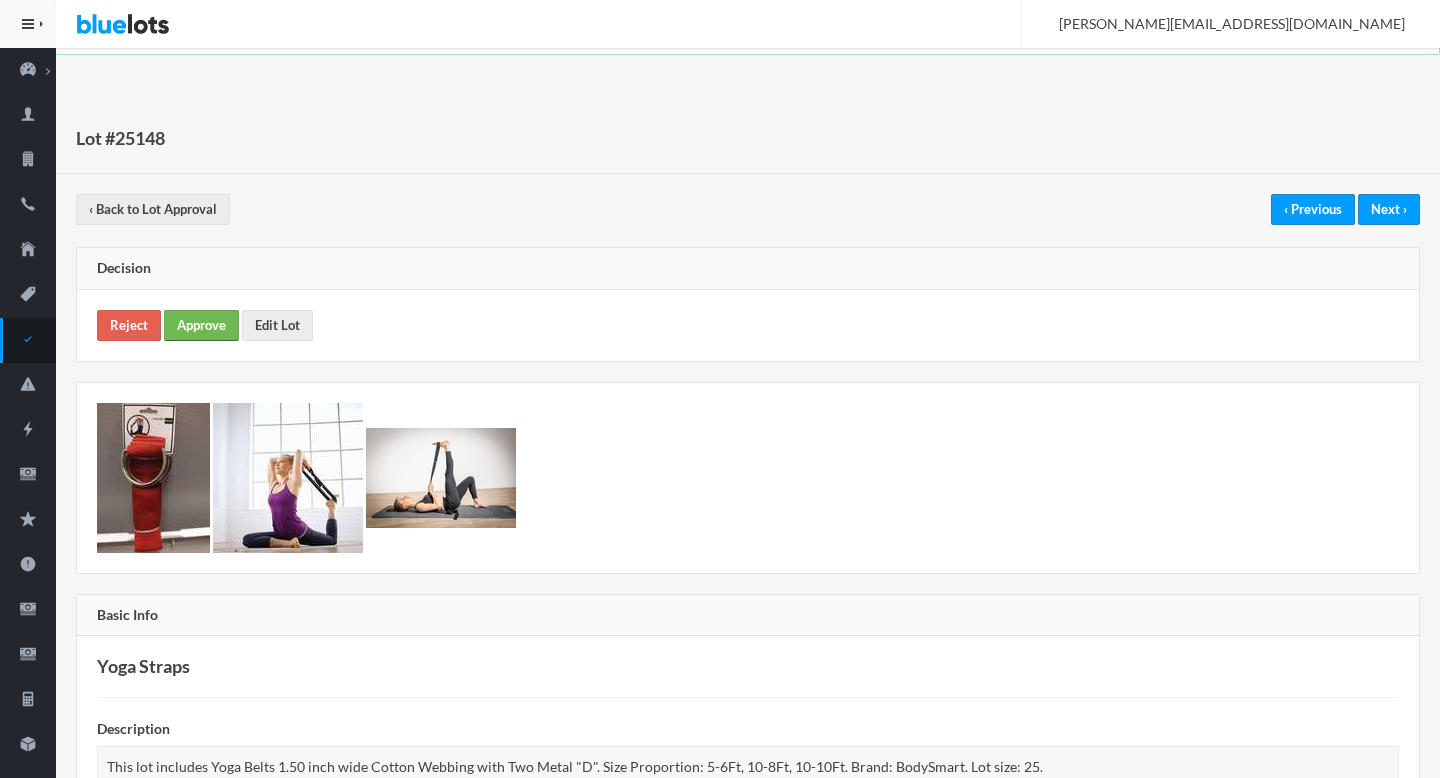 click on "Approve" at bounding box center (201, 325) 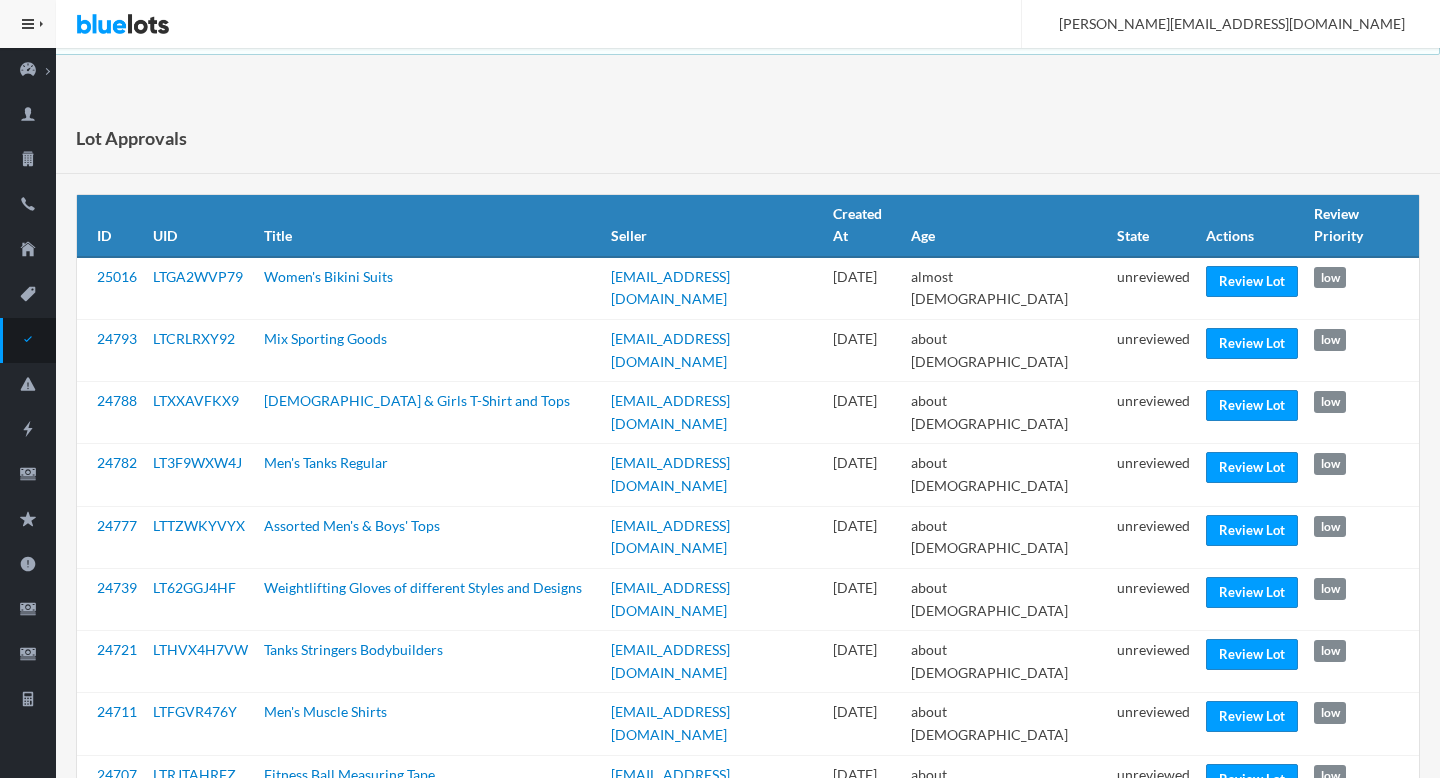 scroll, scrollTop: 120, scrollLeft: 0, axis: vertical 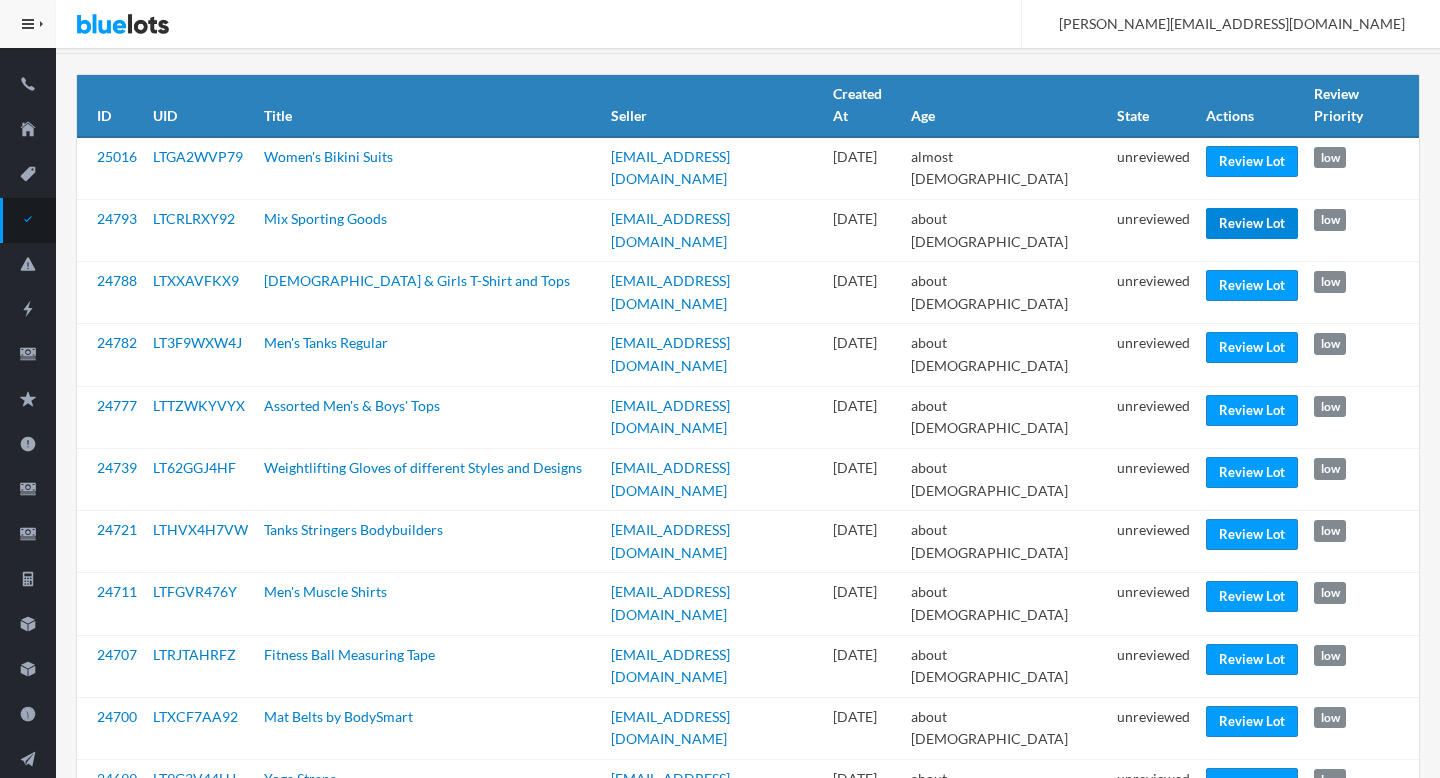 click on "Review Lot" at bounding box center [1252, 223] 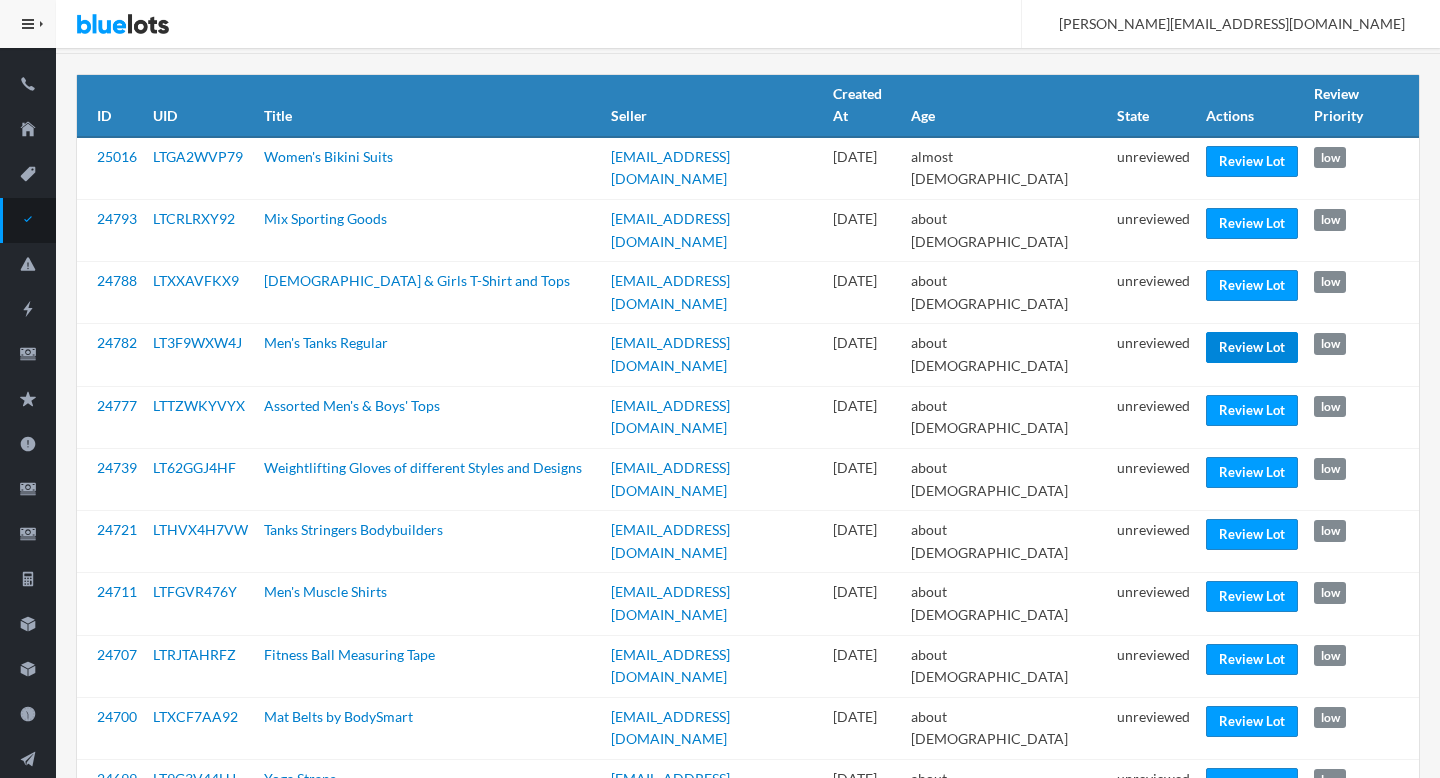 click on "Review Lot" at bounding box center (1252, 347) 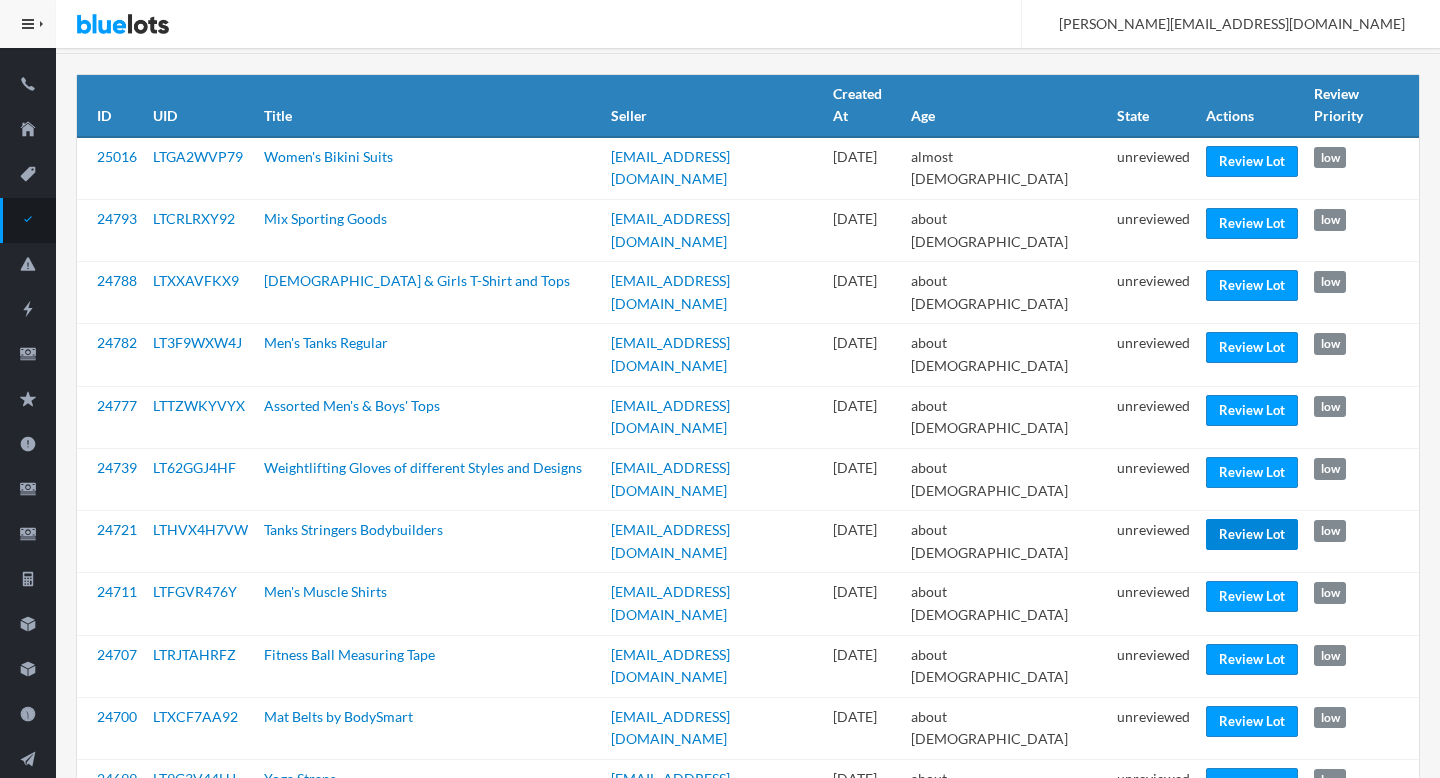 click on "Review Lot" at bounding box center [1252, 534] 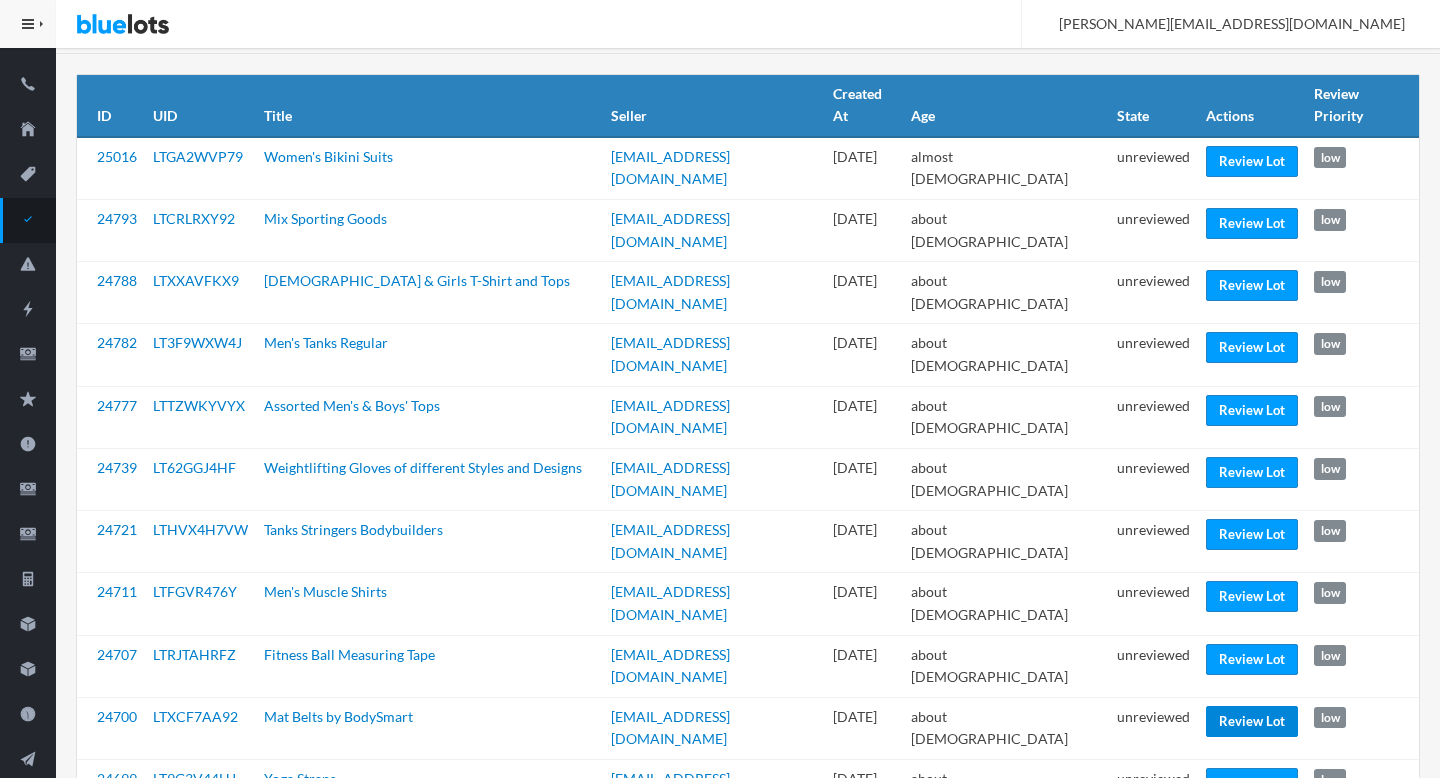 click on "Review Lot" at bounding box center [1252, 721] 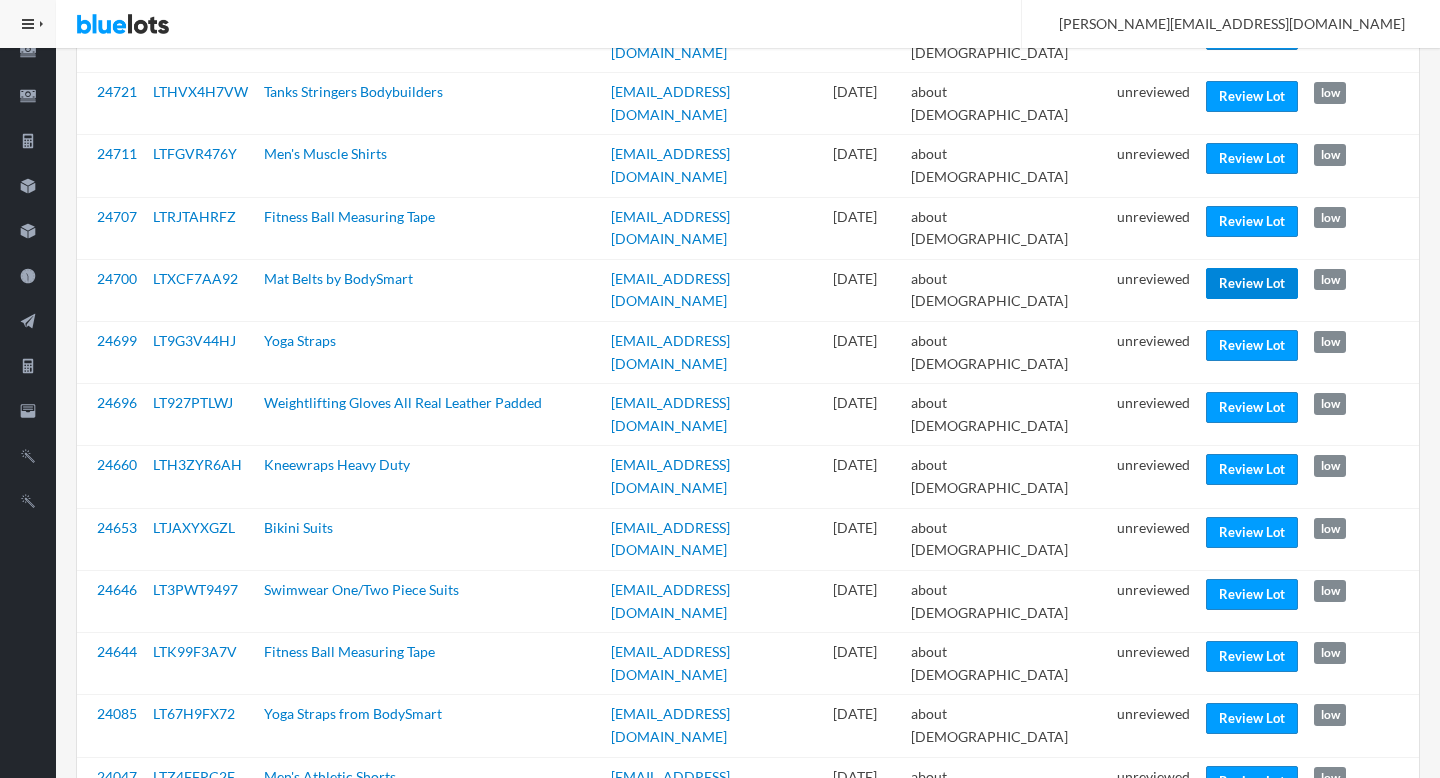 scroll, scrollTop: 559, scrollLeft: 0, axis: vertical 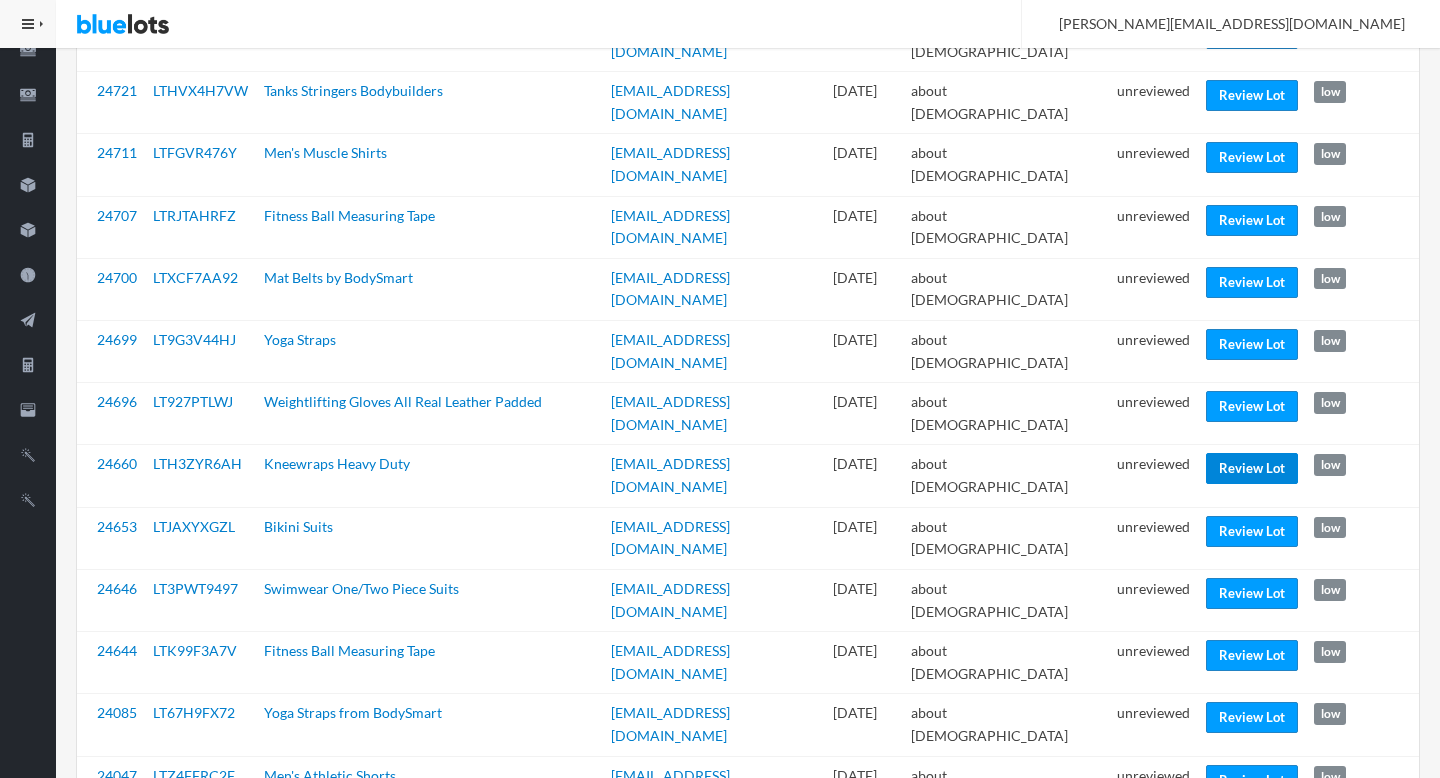 click on "Review Lot" at bounding box center [1252, 468] 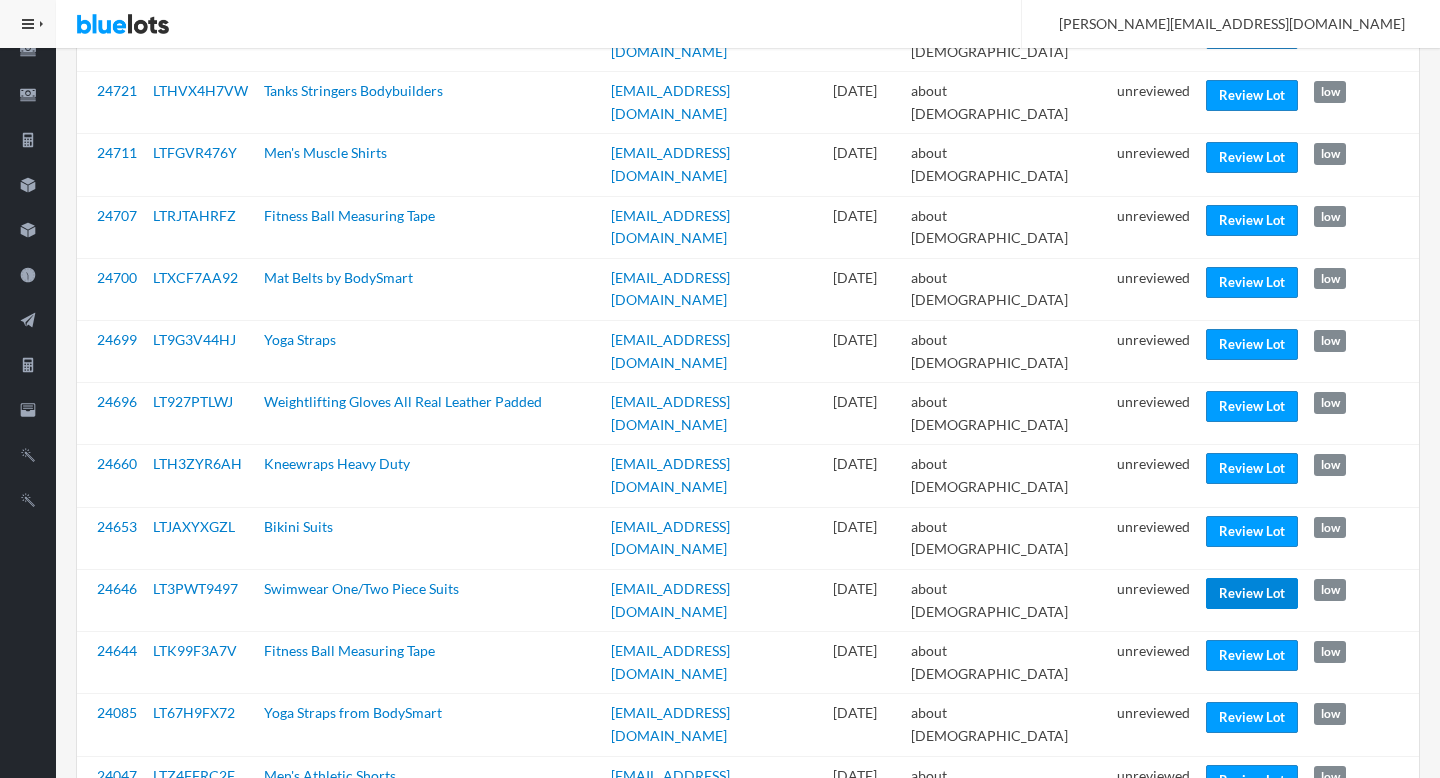 click on "Review Lot" at bounding box center (1252, 593) 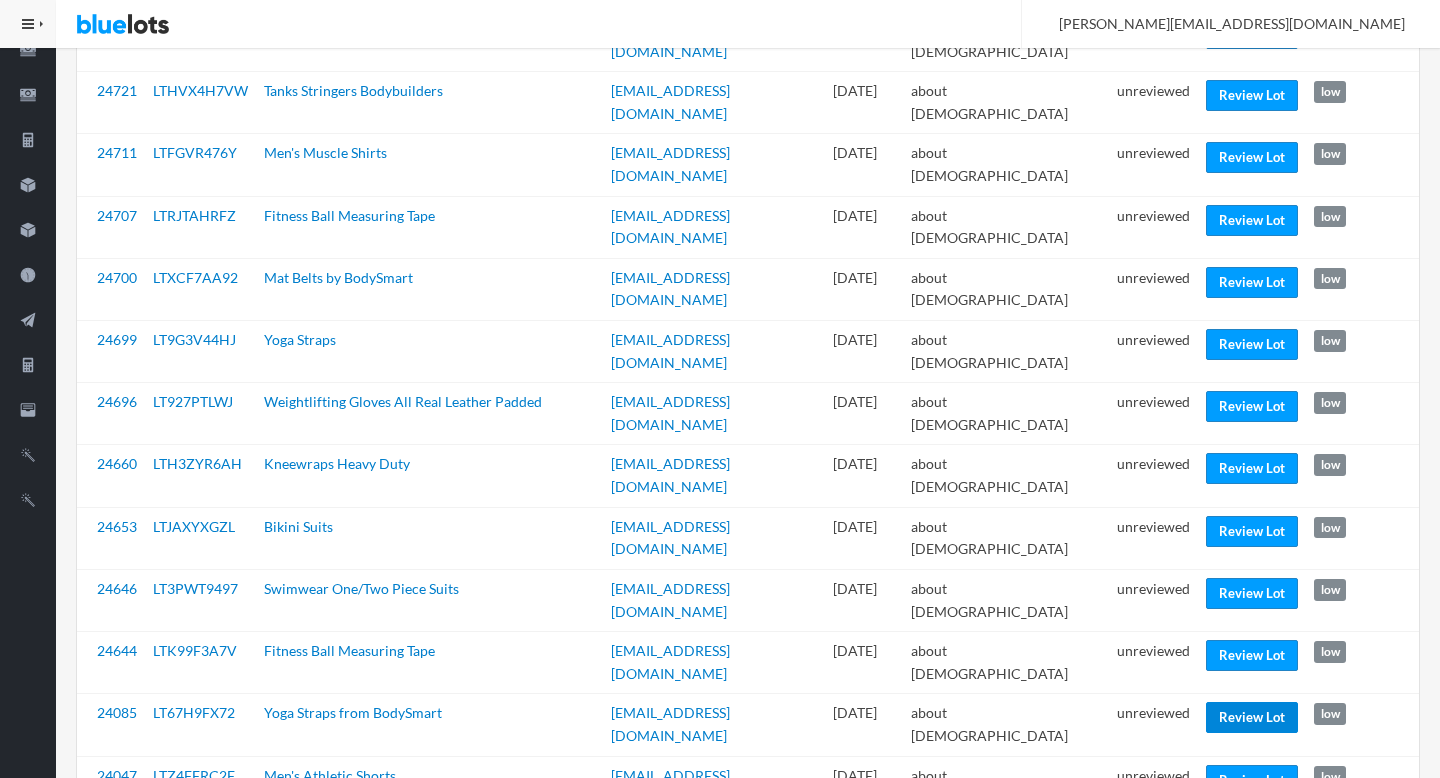 click on "Review Lot" at bounding box center (1252, 717) 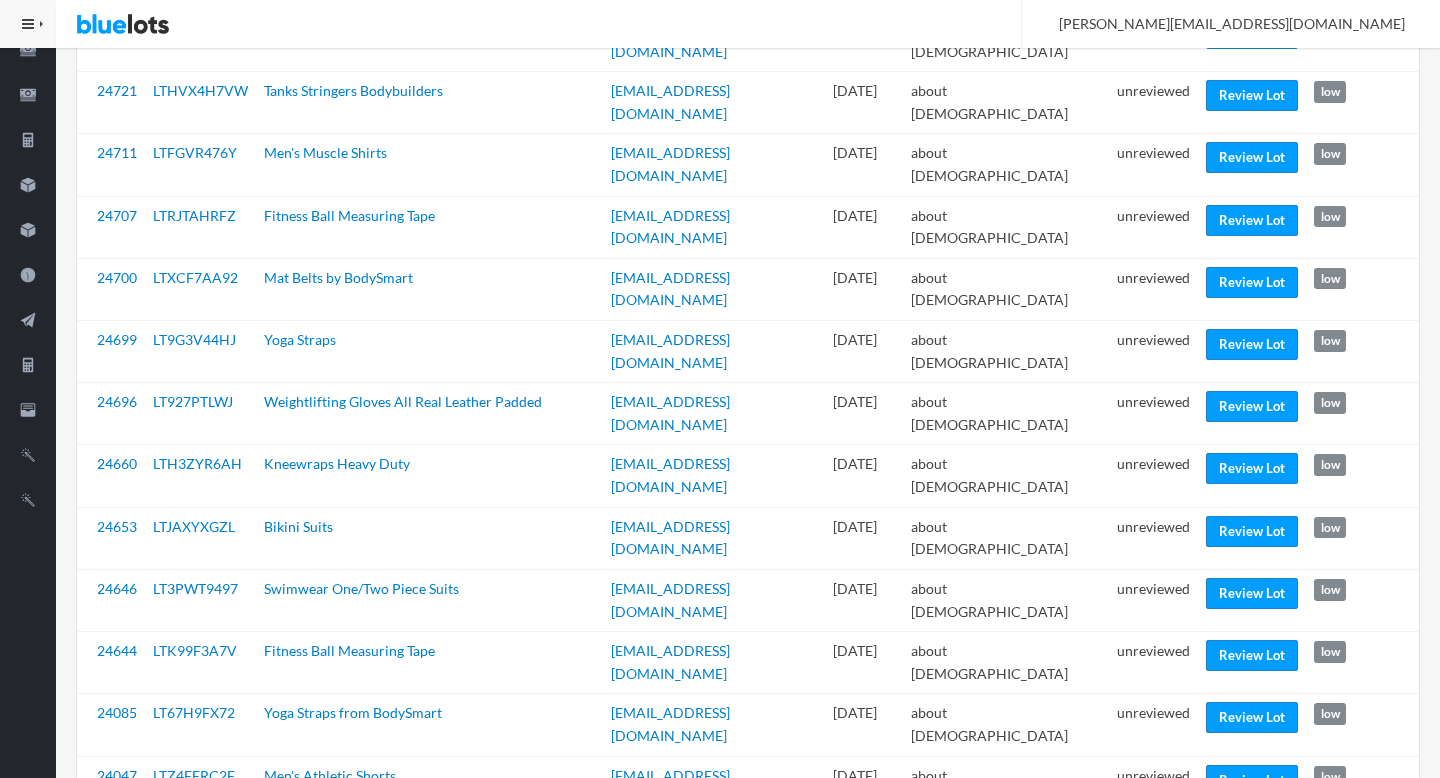 click on "Review Lot" at bounding box center (1252, 842) 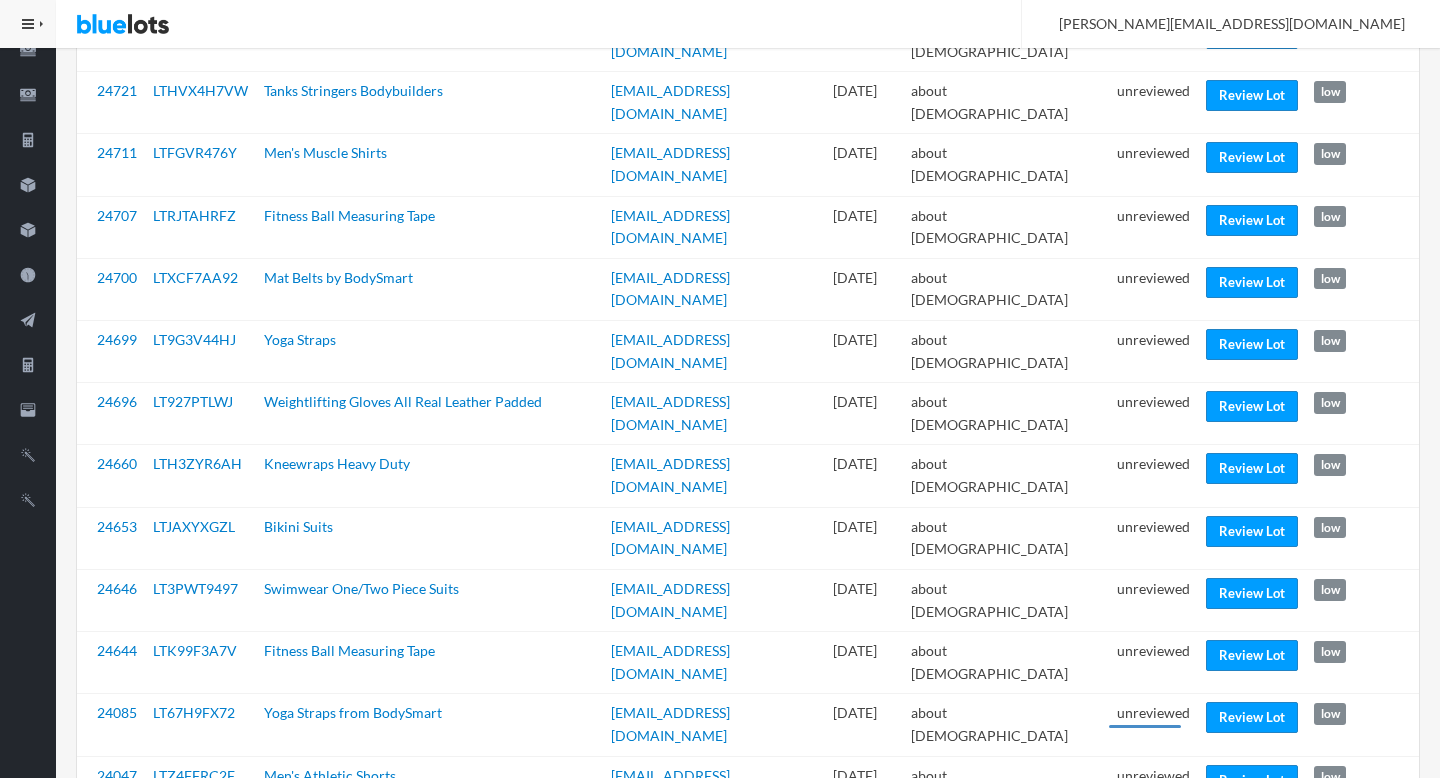 scroll, scrollTop: 670, scrollLeft: 0, axis: vertical 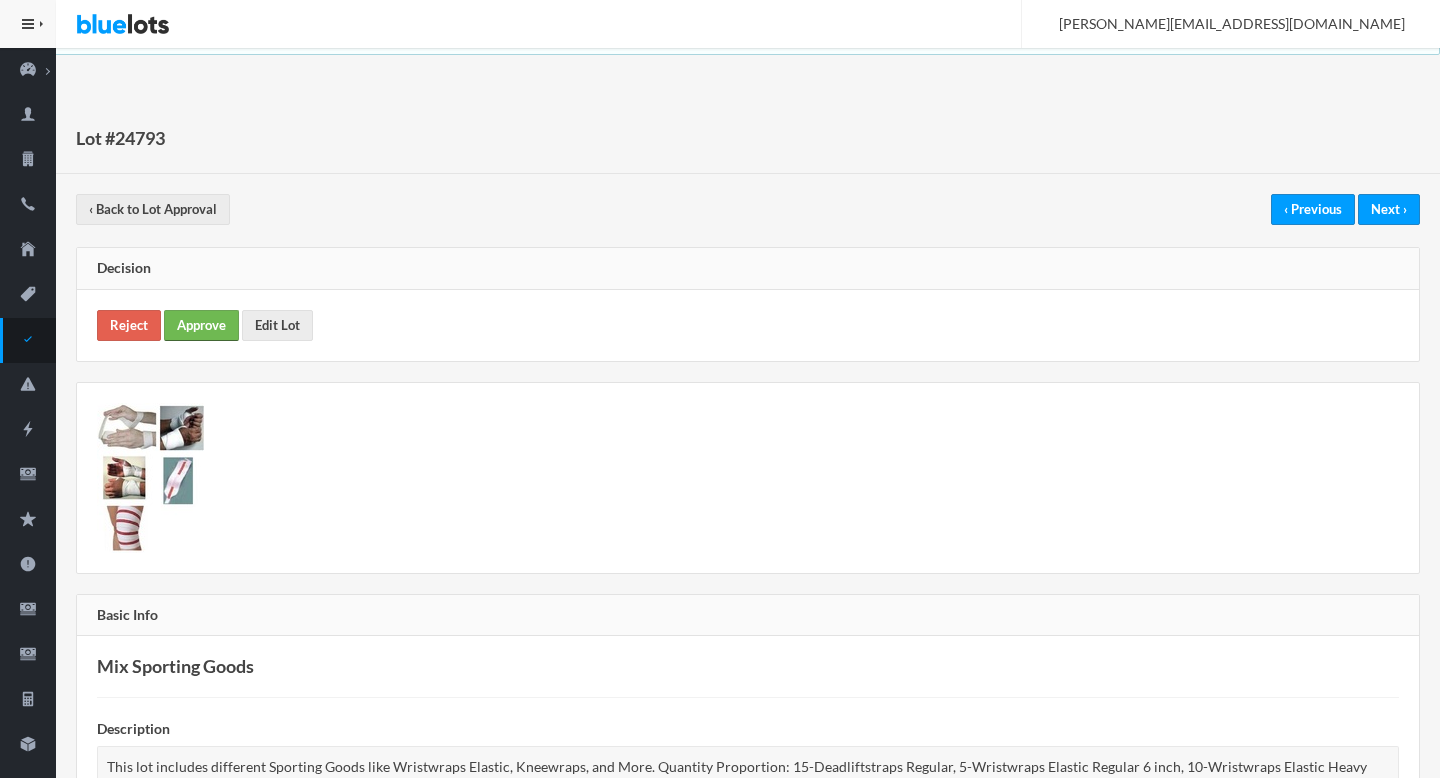 click on "Approve" at bounding box center [201, 325] 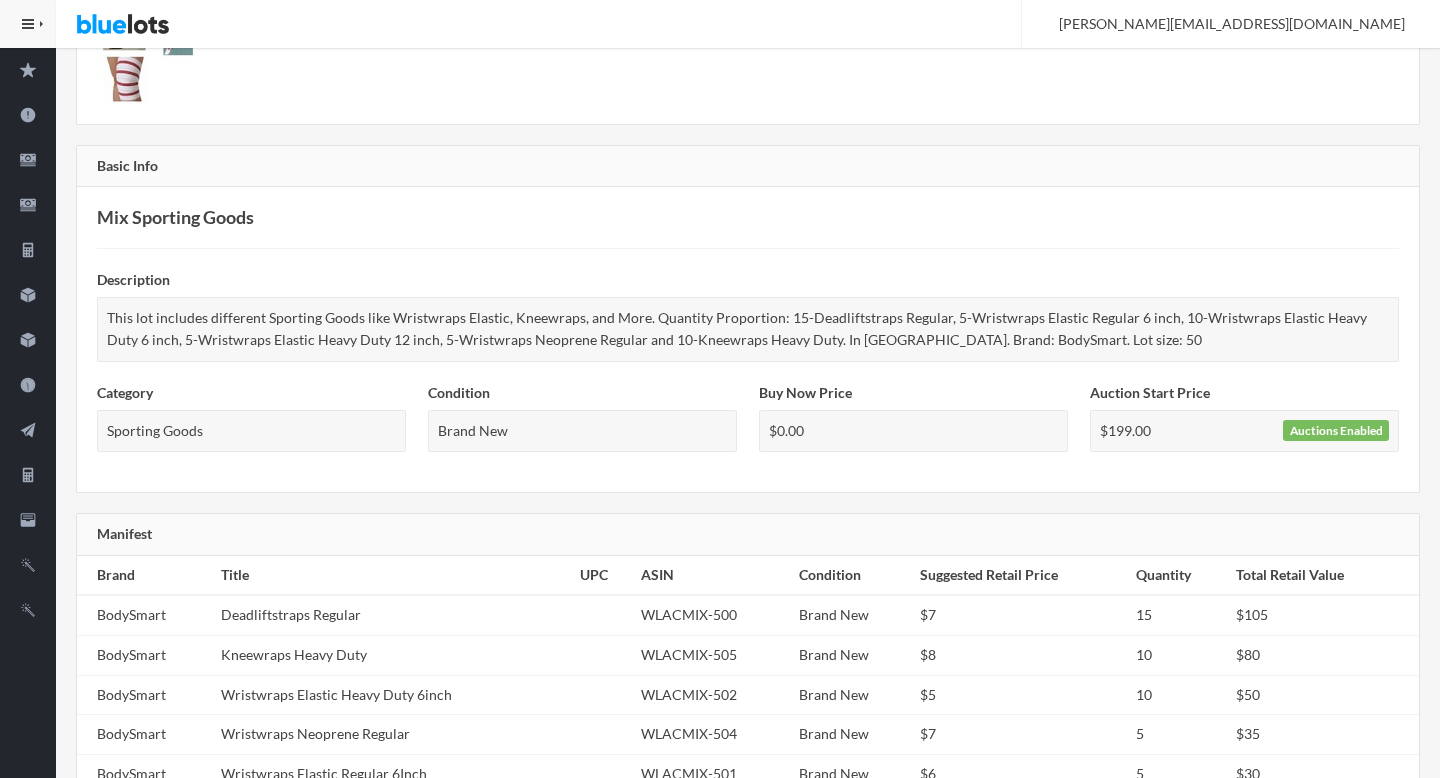 scroll, scrollTop: 688, scrollLeft: 0, axis: vertical 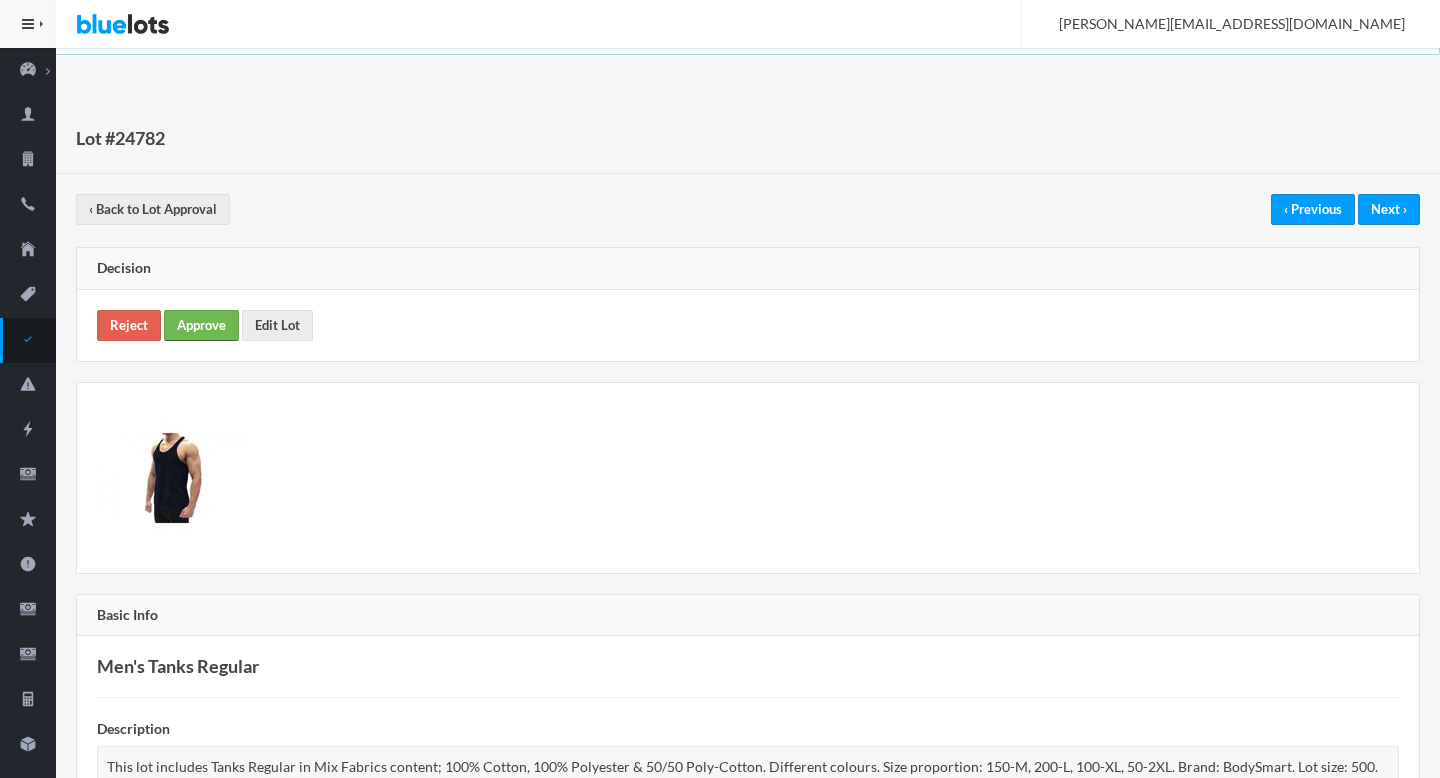click on "Approve" at bounding box center [201, 325] 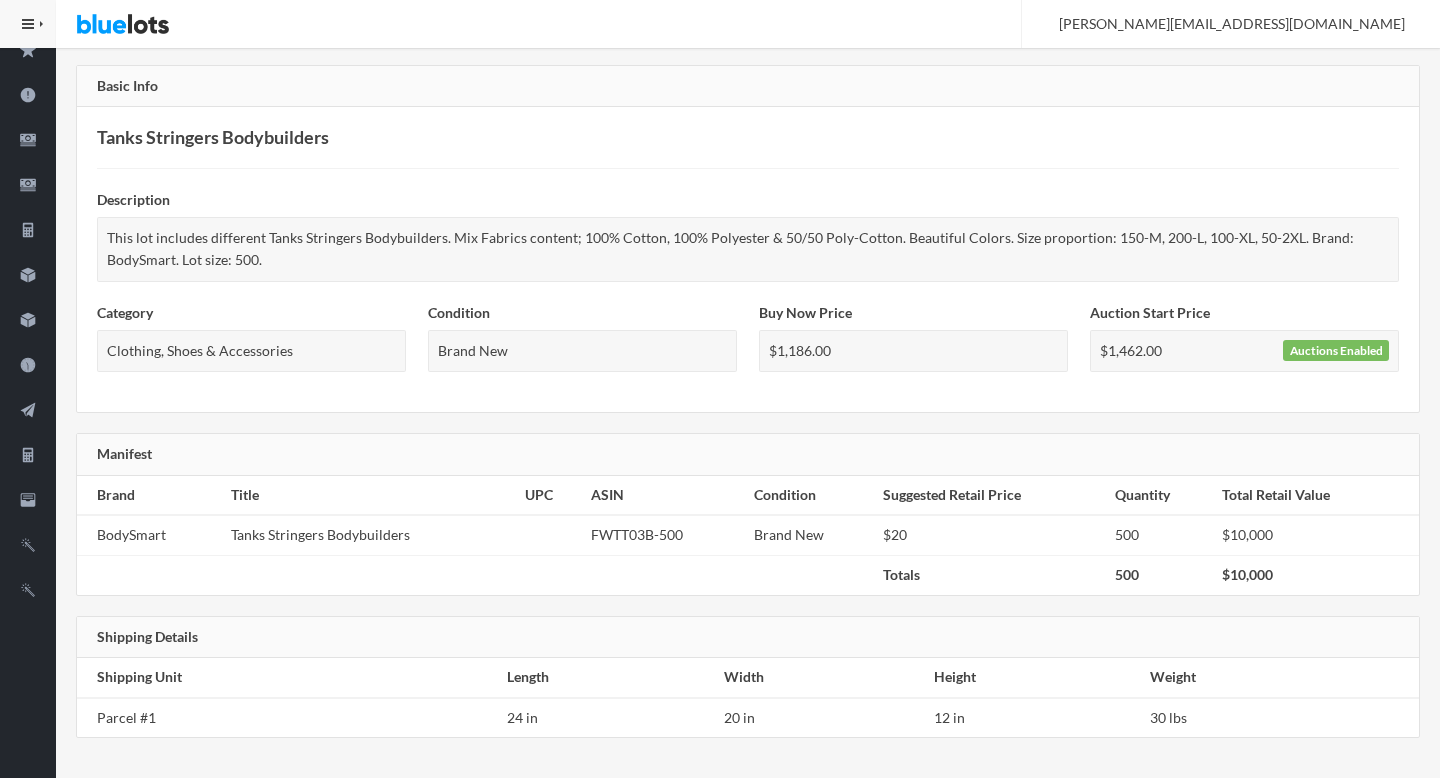scroll, scrollTop: 0, scrollLeft: 0, axis: both 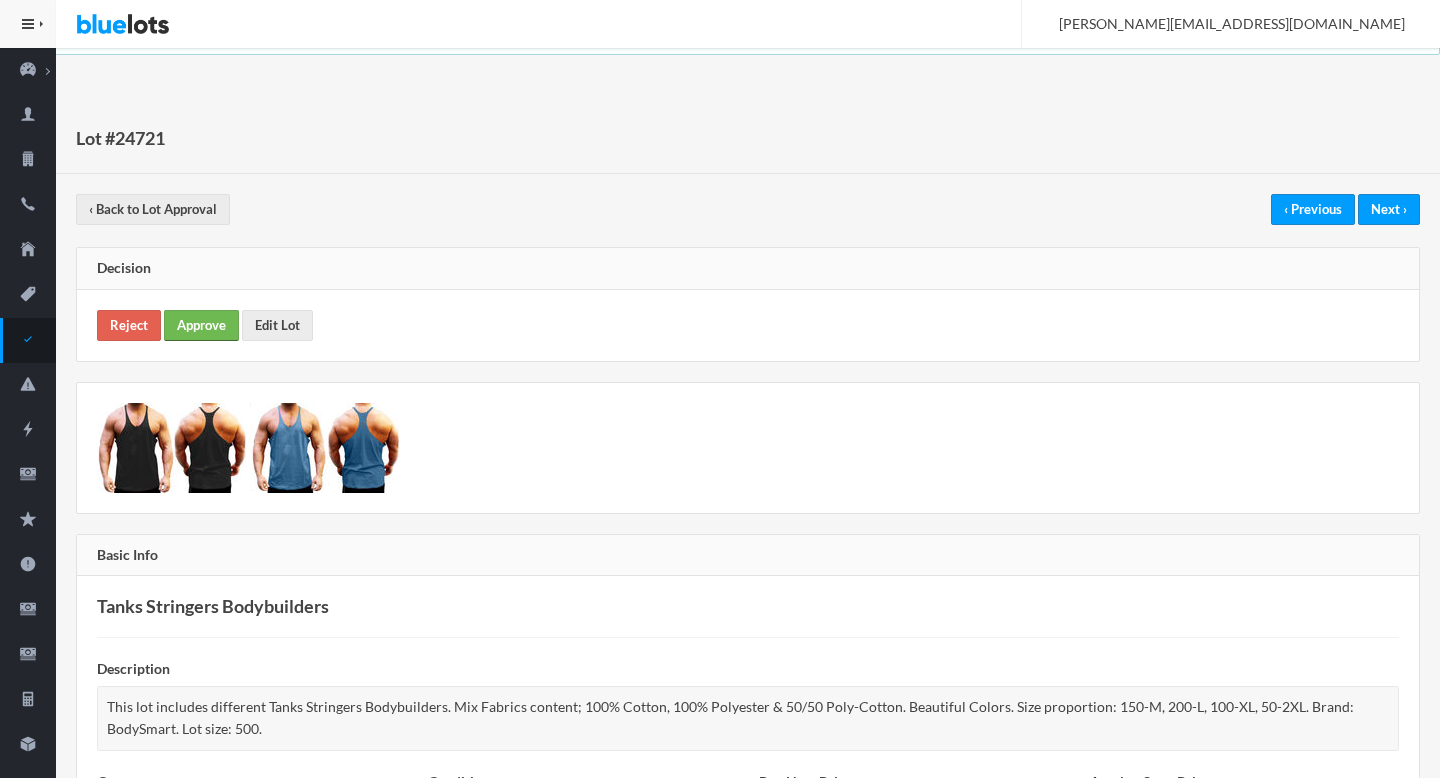 click on "Approve" at bounding box center [201, 325] 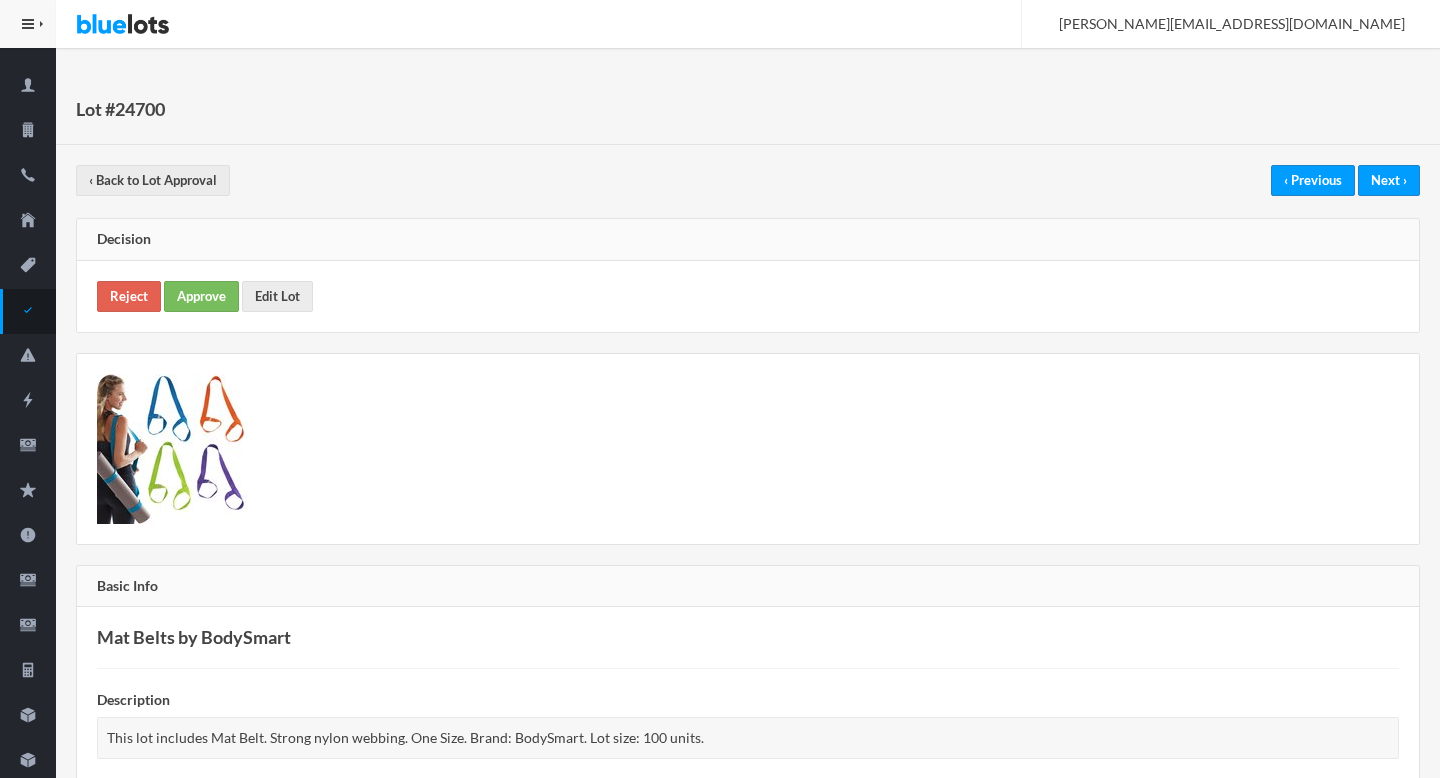 scroll, scrollTop: 0, scrollLeft: 0, axis: both 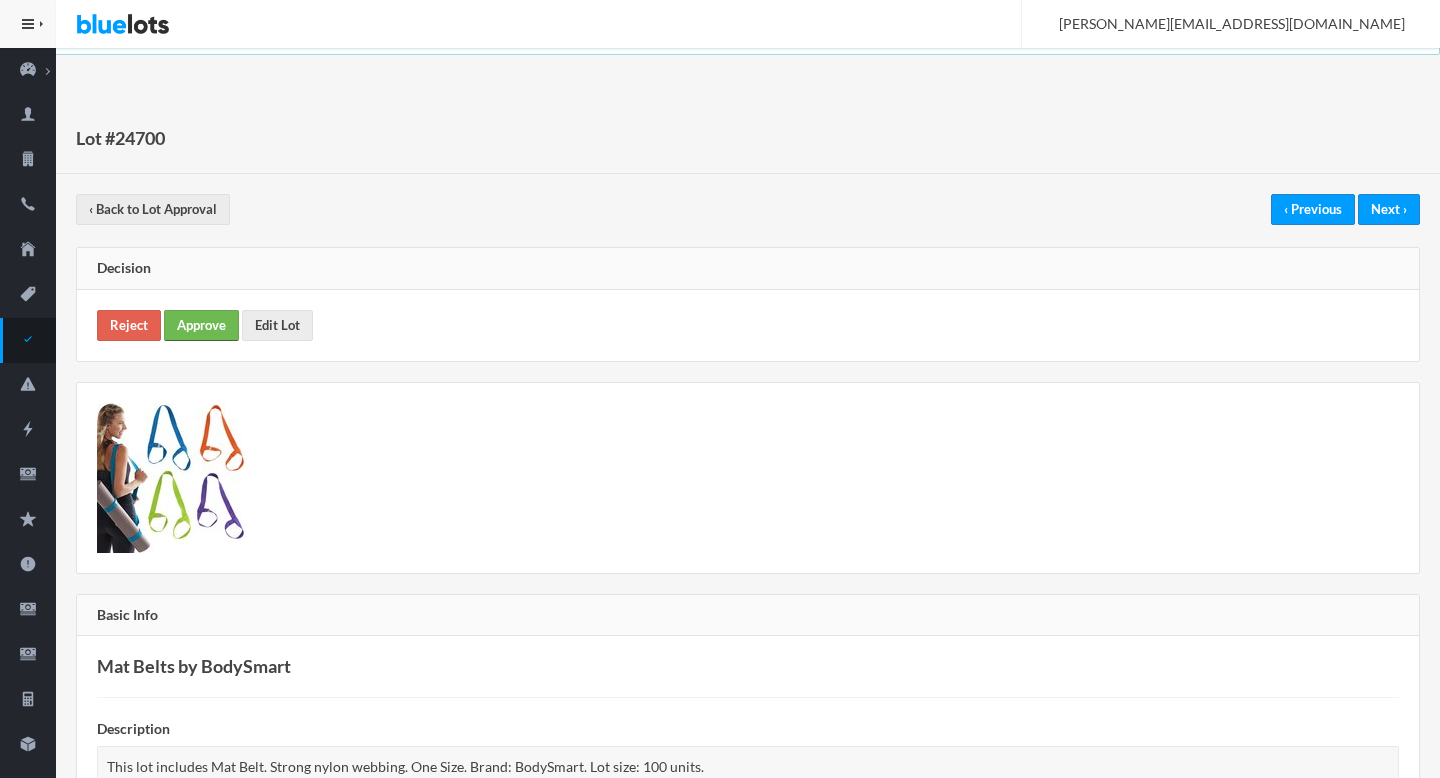 click on "Approve" at bounding box center (201, 325) 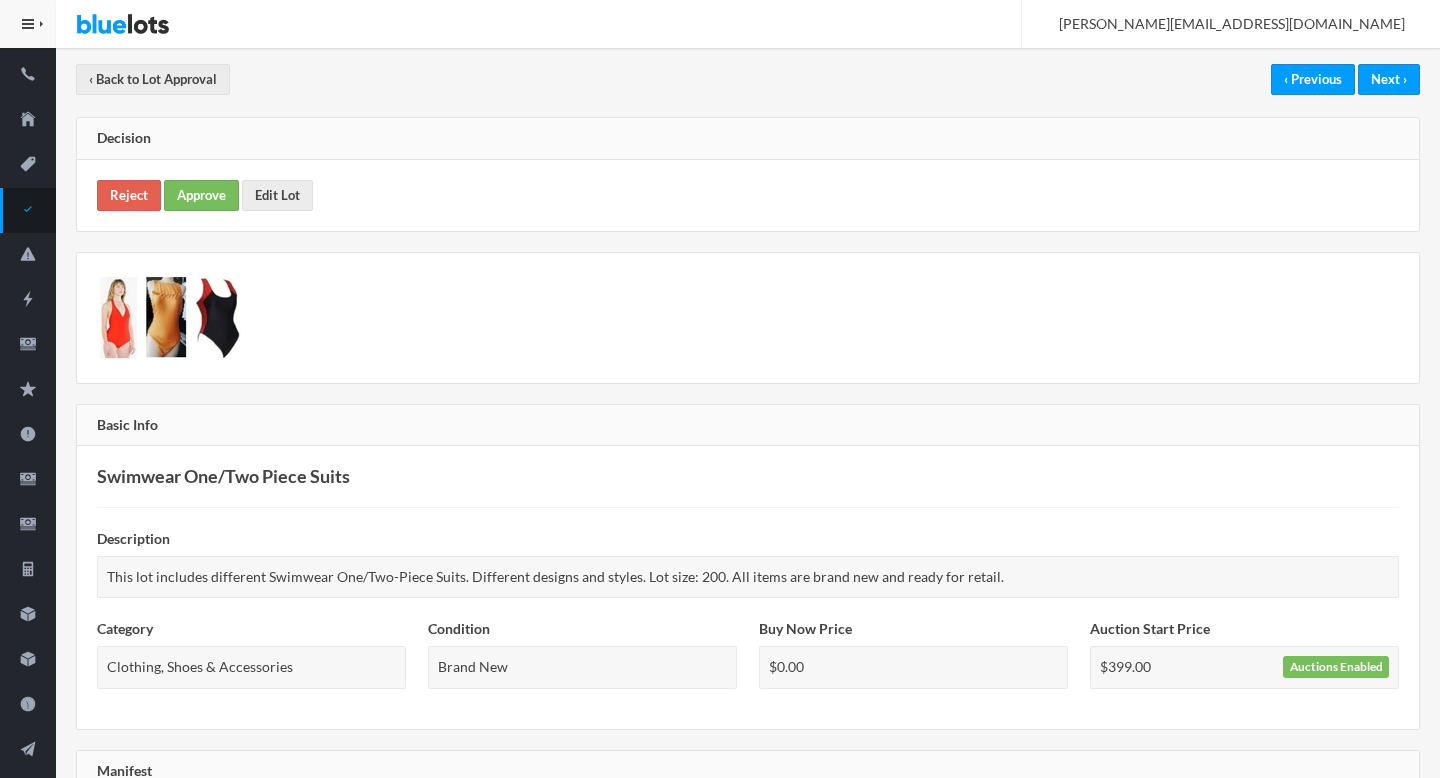 scroll, scrollTop: 92, scrollLeft: 0, axis: vertical 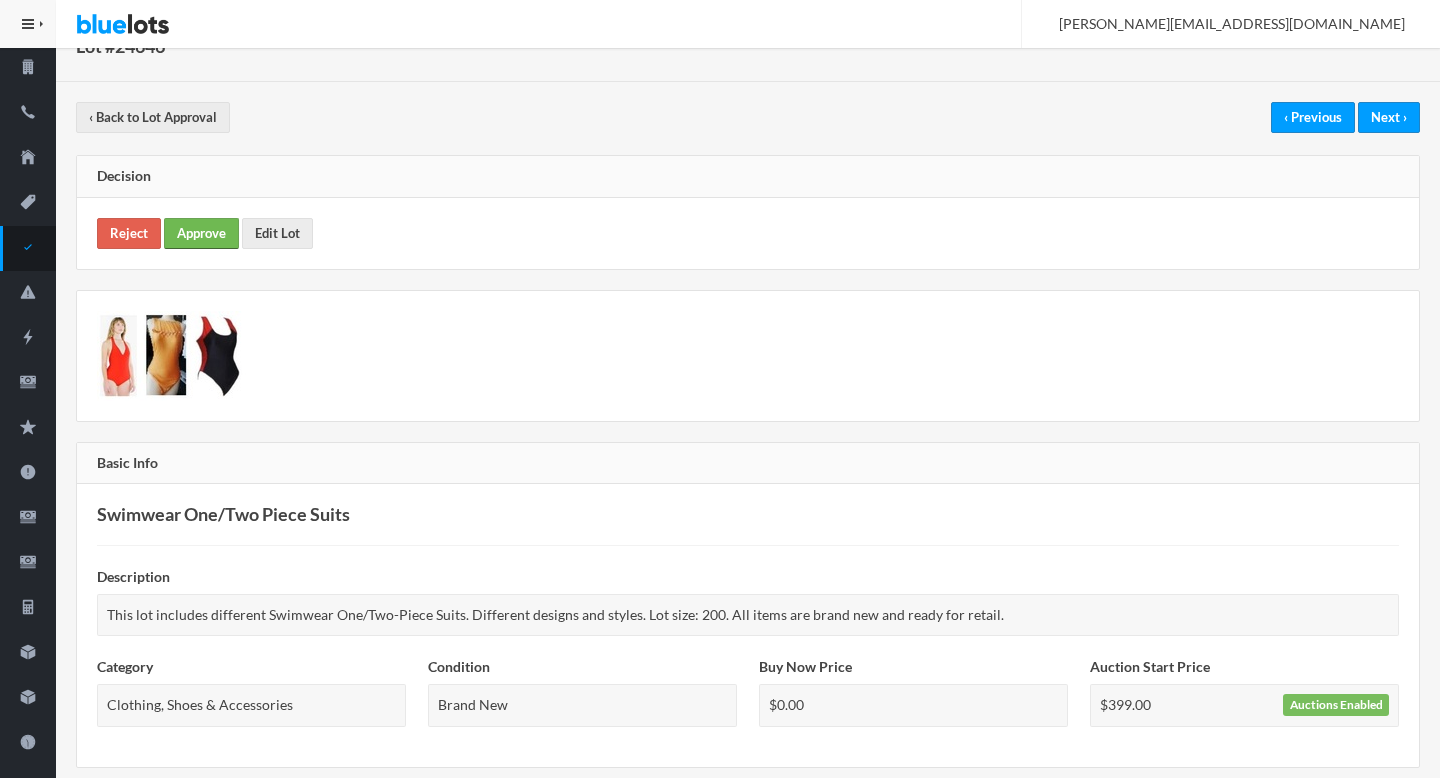 click on "Approve" at bounding box center [201, 233] 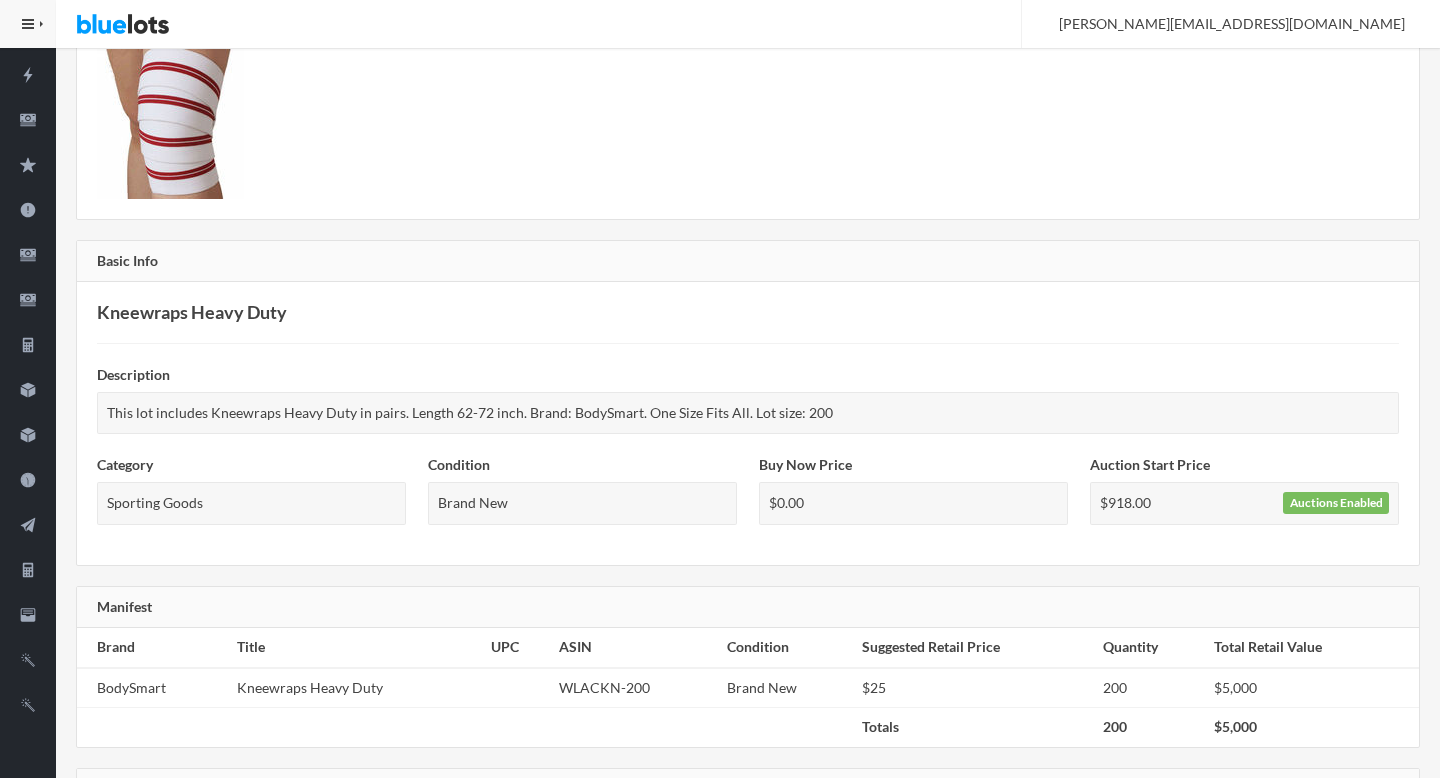 scroll, scrollTop: 0, scrollLeft: 0, axis: both 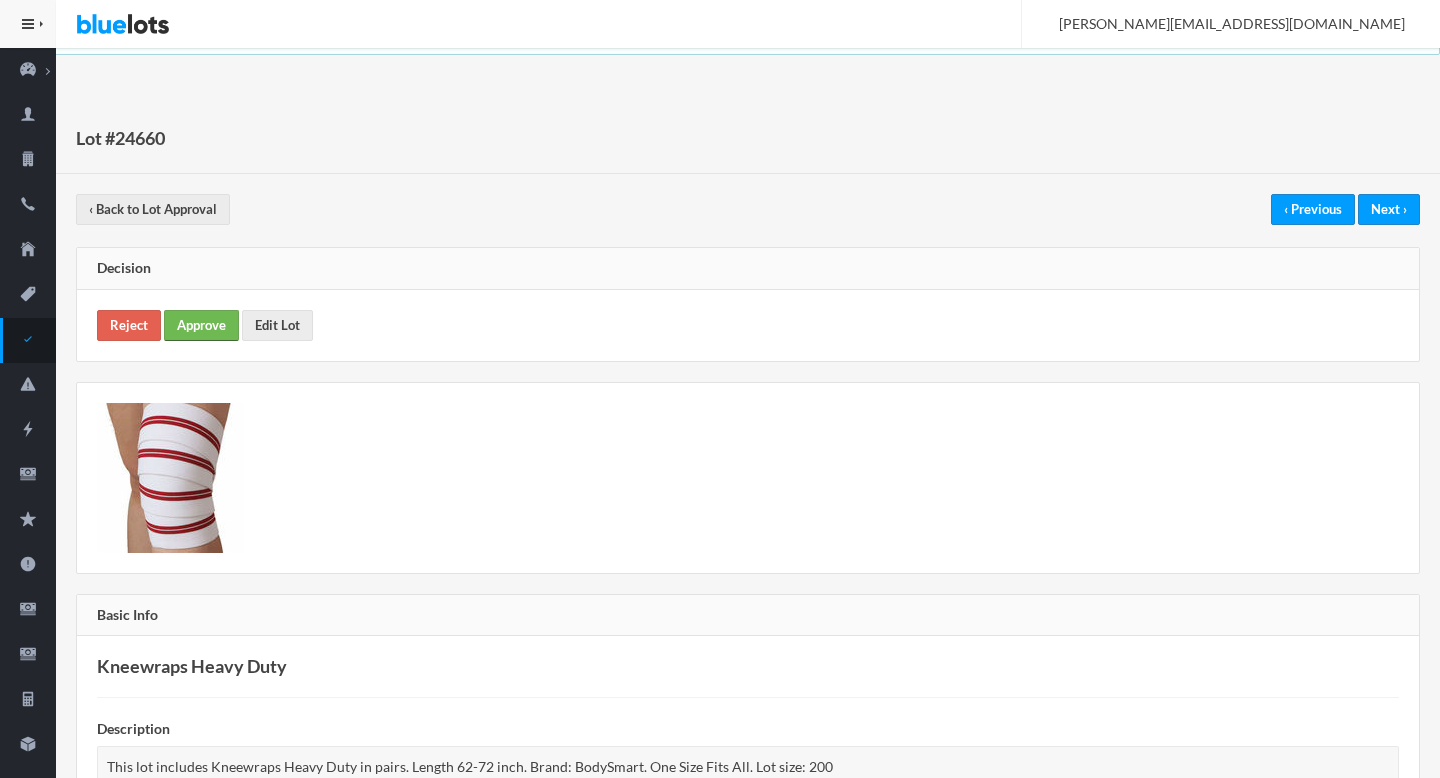 click on "Approve" at bounding box center [201, 325] 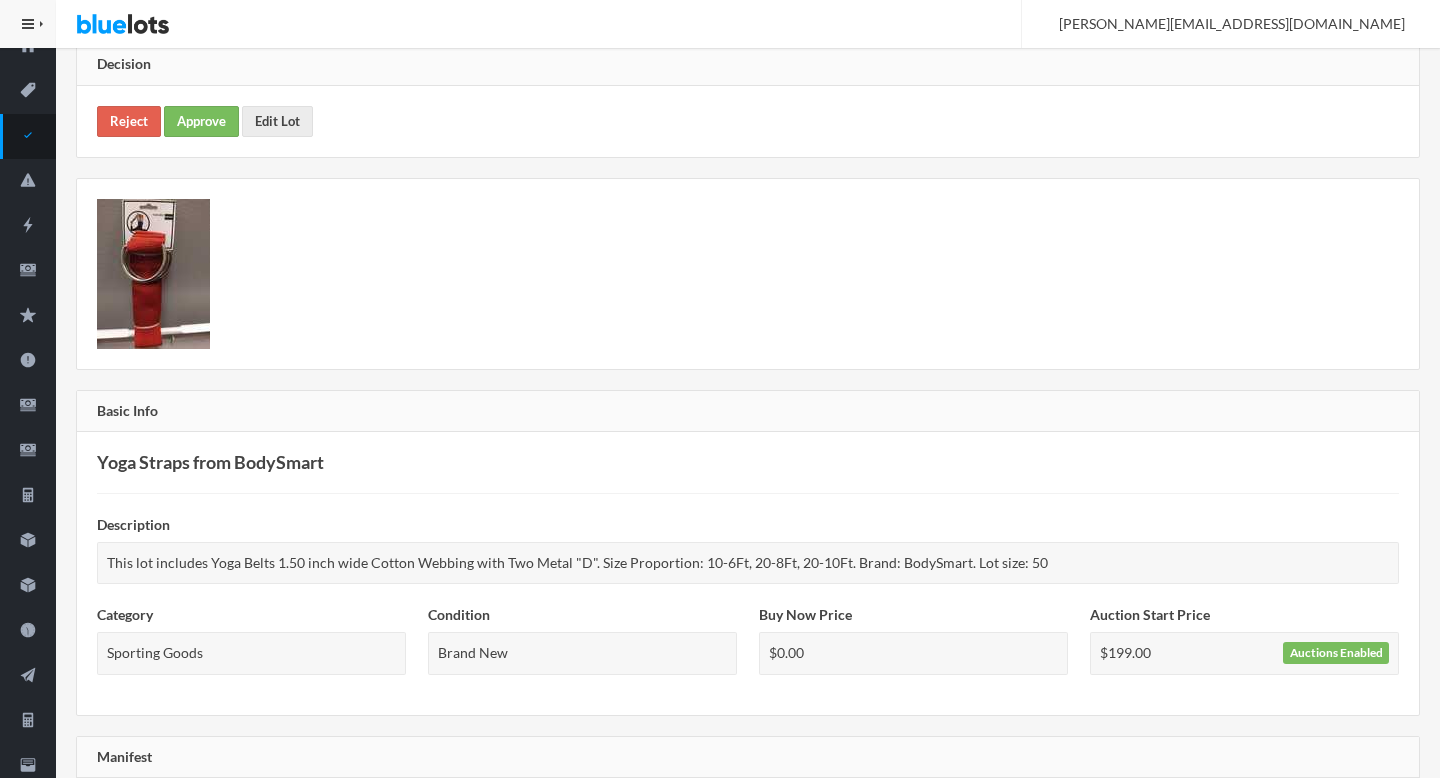 scroll, scrollTop: 0, scrollLeft: 0, axis: both 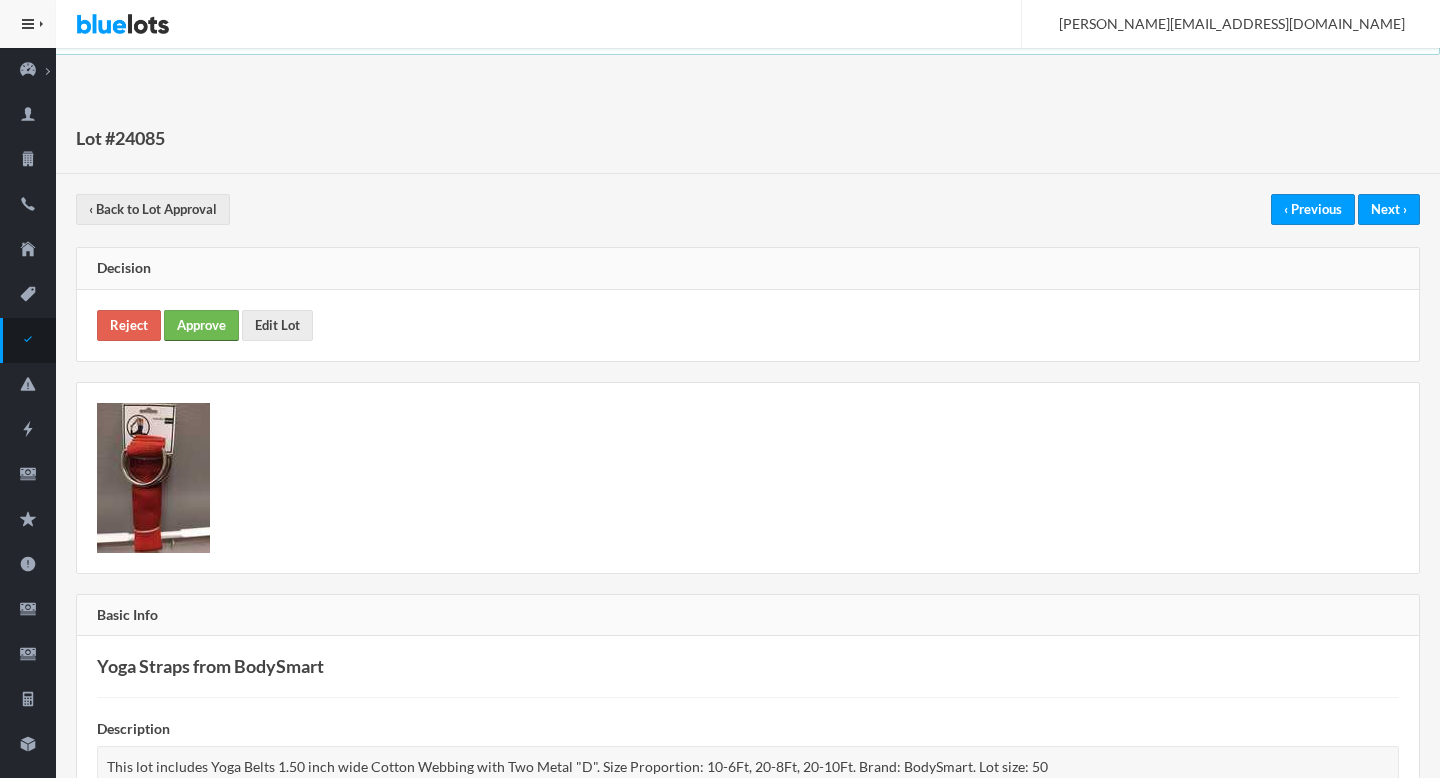 click on "Approve" at bounding box center [201, 325] 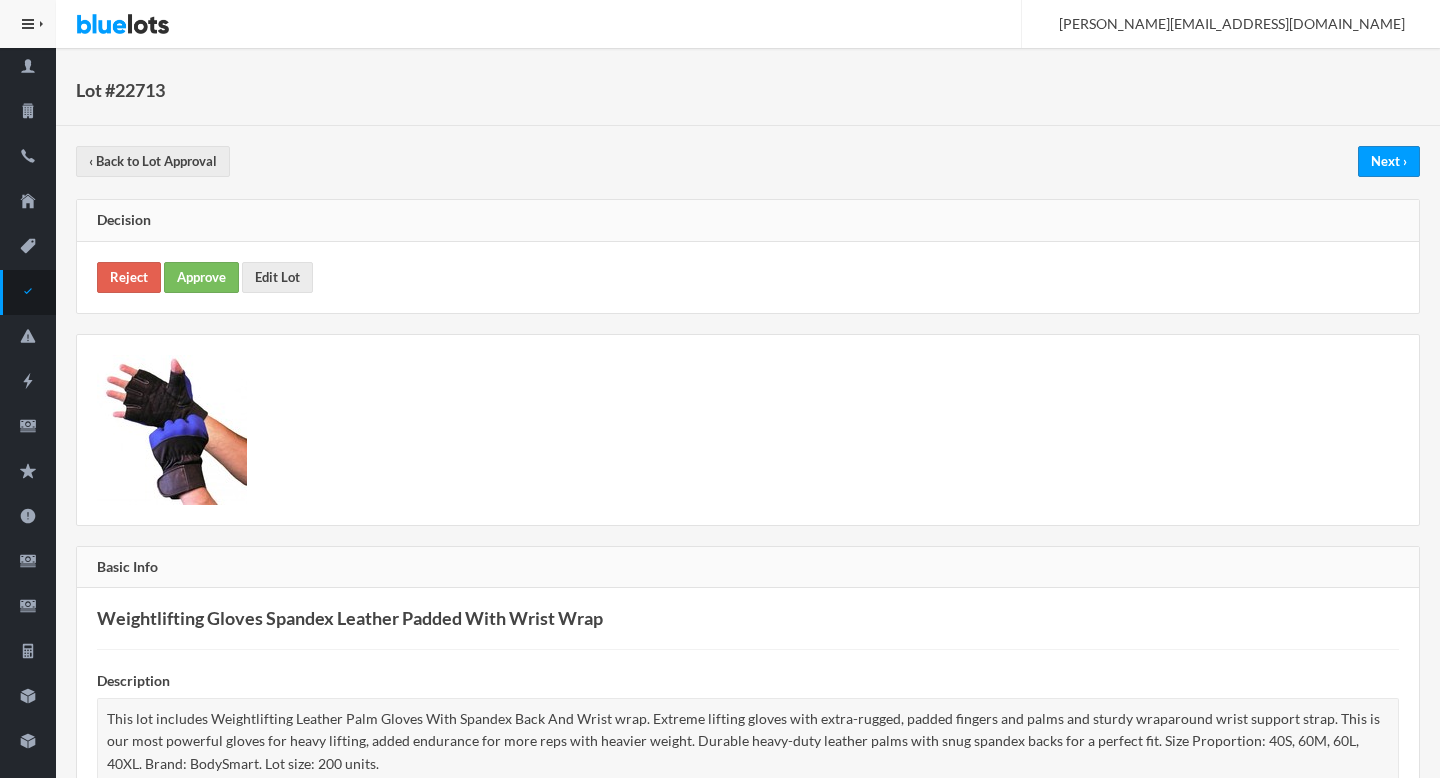 scroll, scrollTop: 0, scrollLeft: 0, axis: both 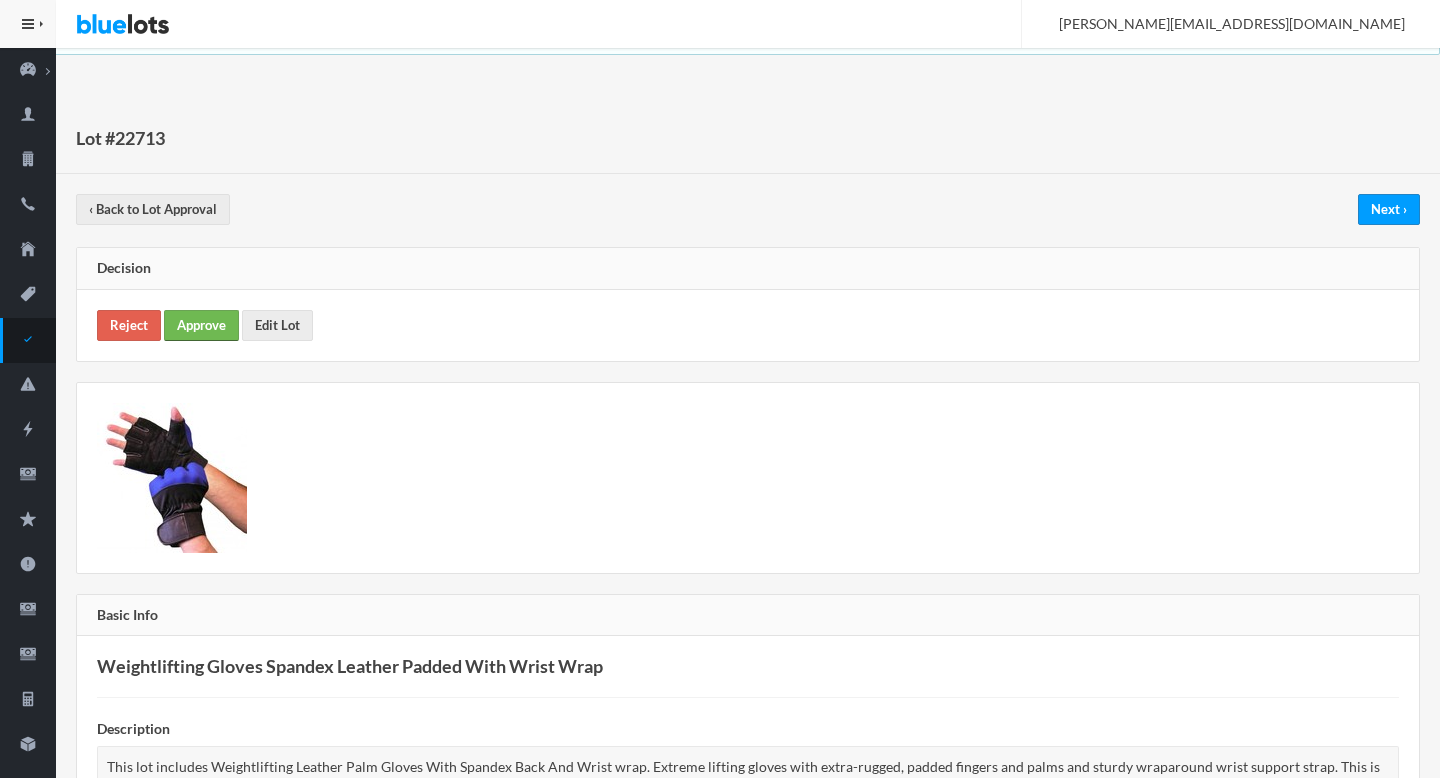 click on "Approve" at bounding box center [201, 325] 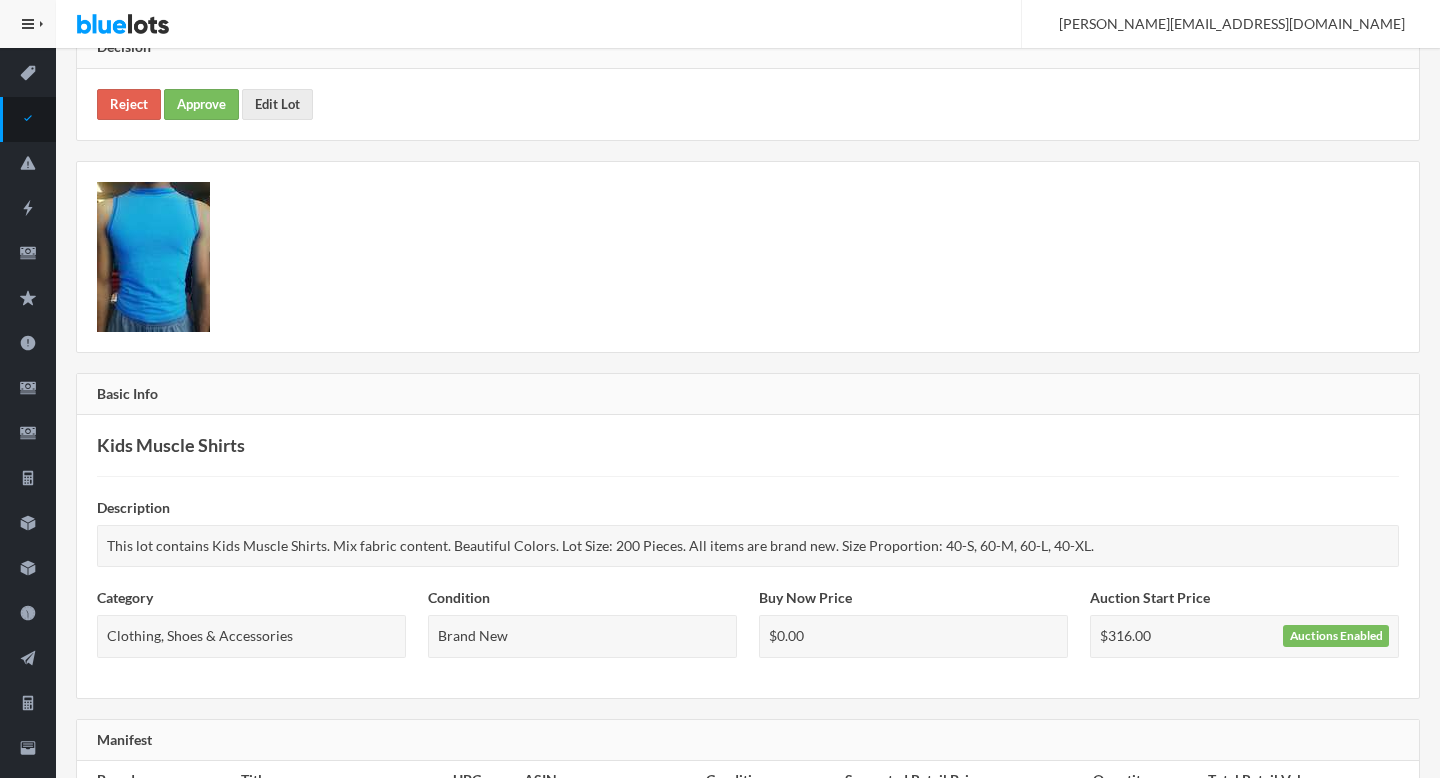 scroll, scrollTop: 0, scrollLeft: 0, axis: both 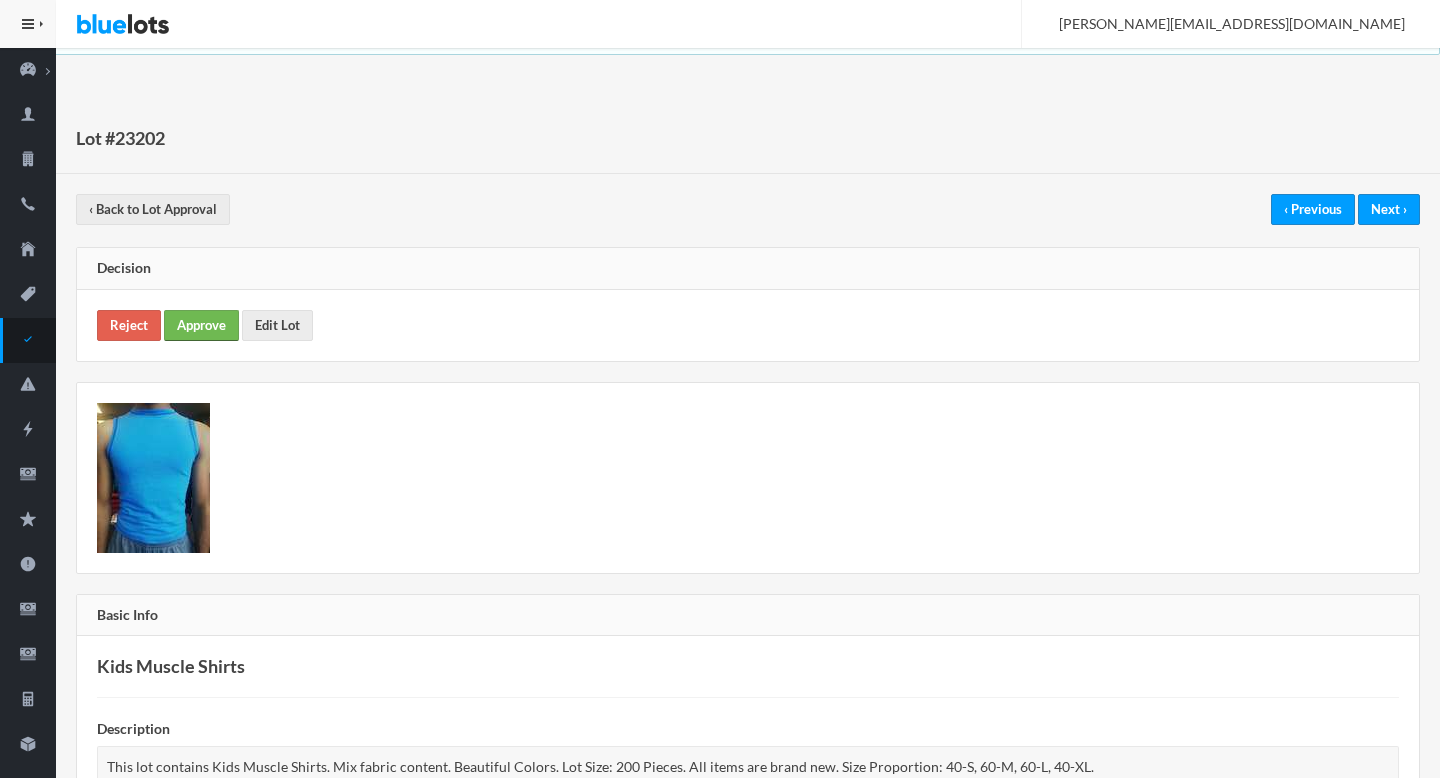 click on "Approve" at bounding box center [201, 325] 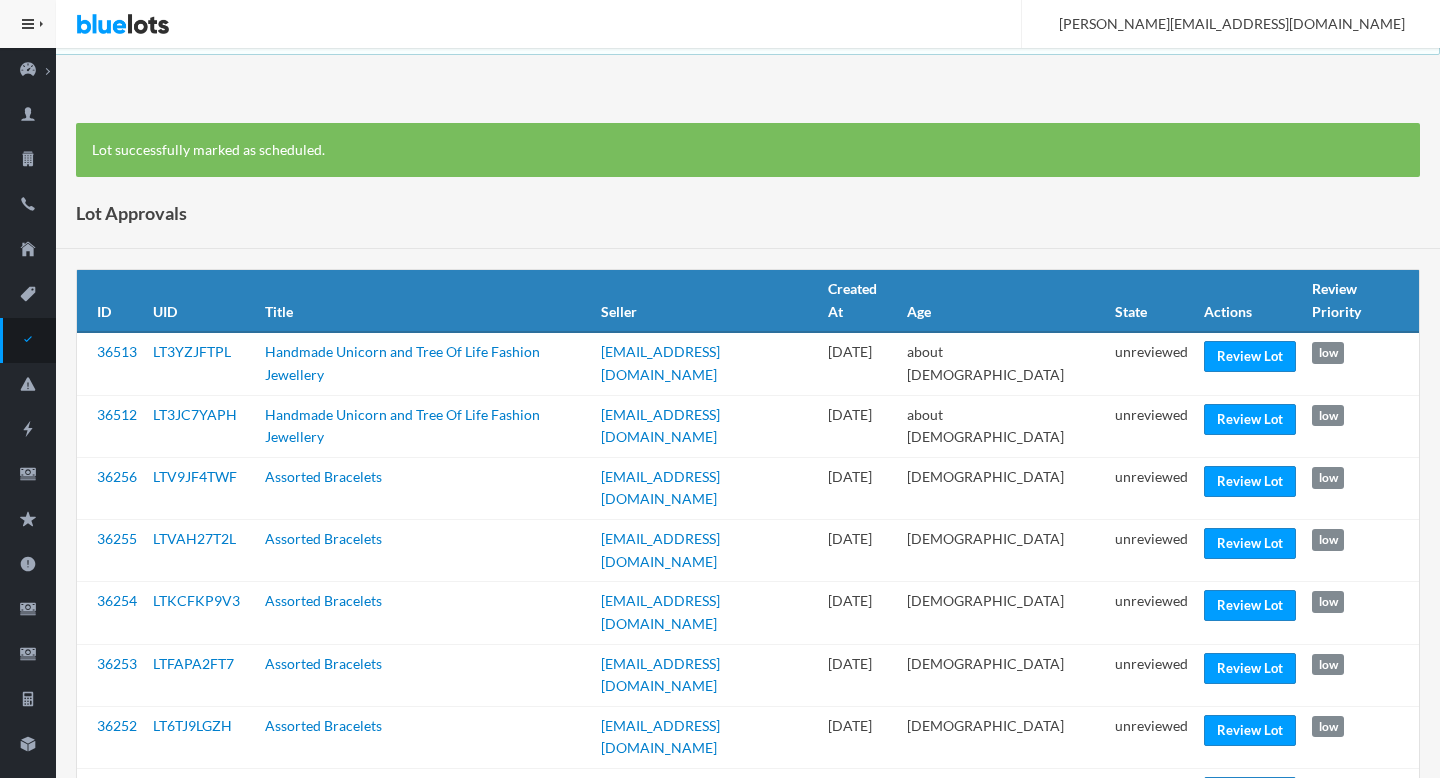 scroll, scrollTop: 0, scrollLeft: 0, axis: both 